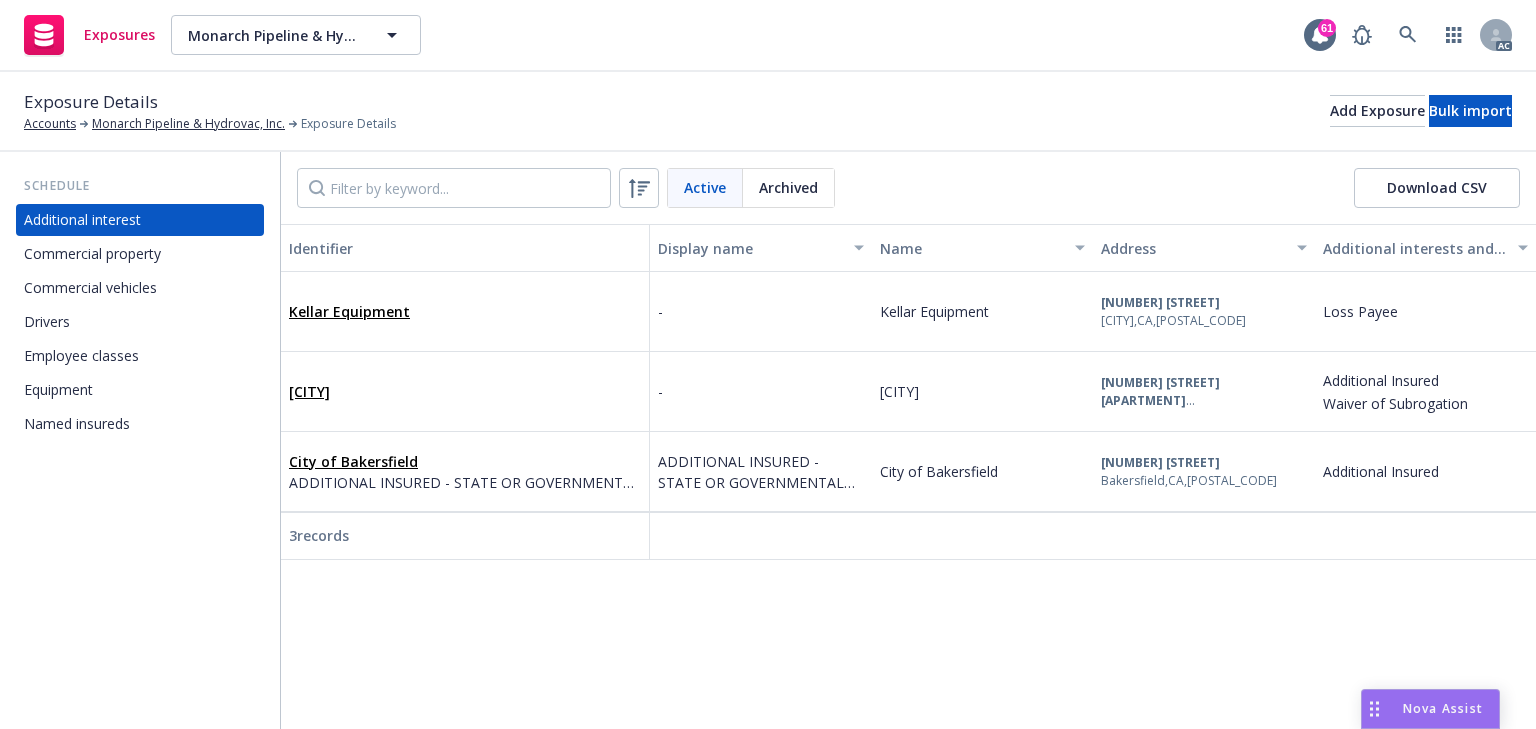scroll, scrollTop: 0, scrollLeft: 0, axis: both 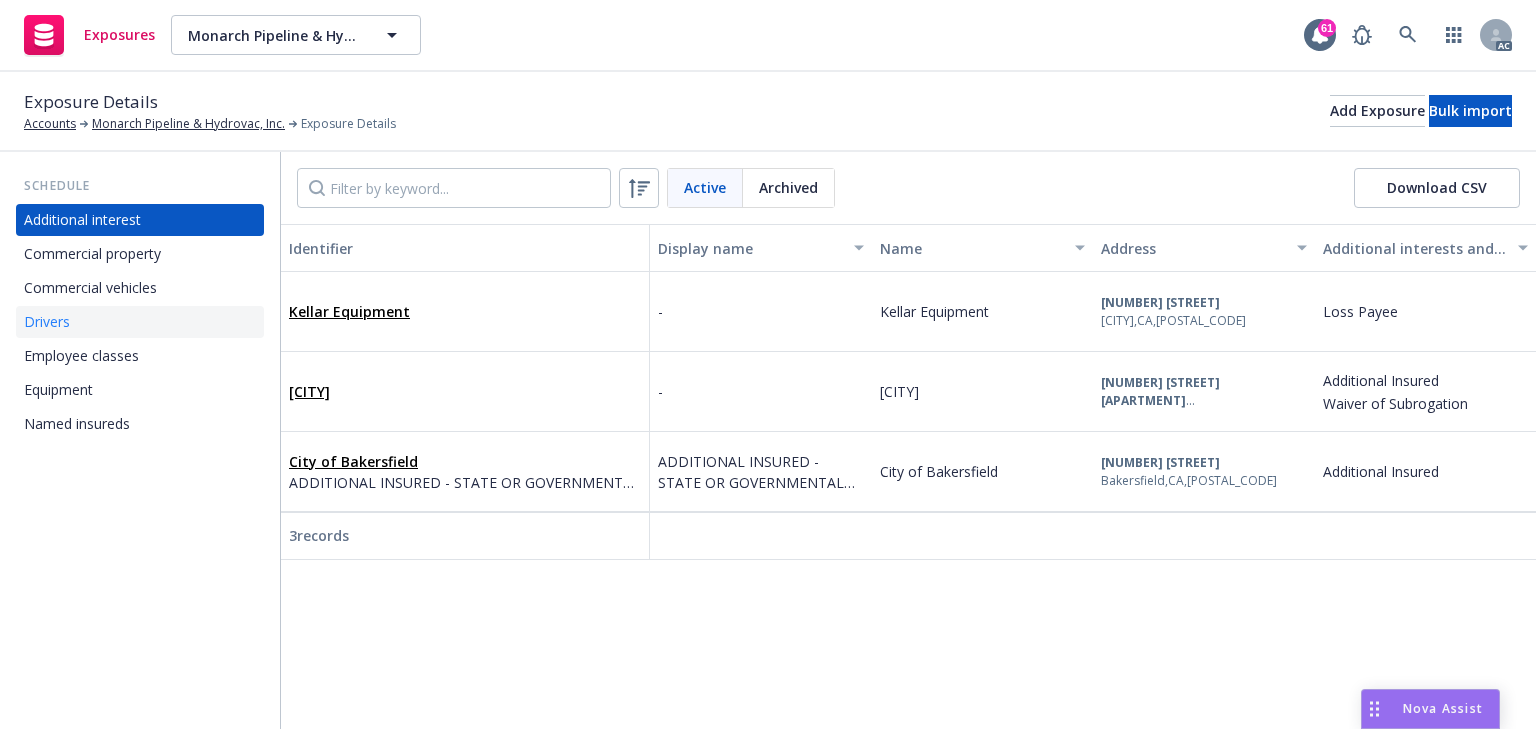 click on "Drivers" at bounding box center [47, 322] 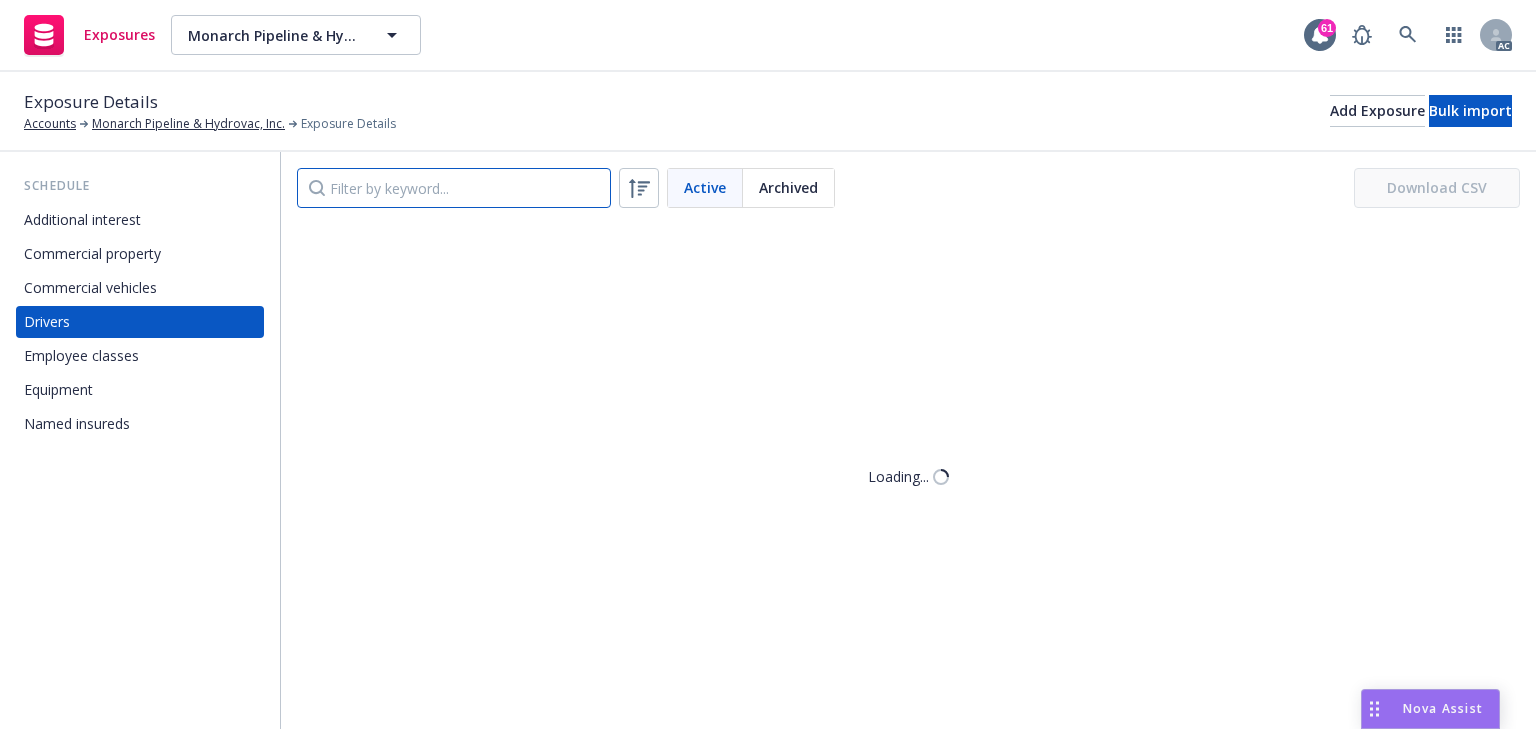 click at bounding box center (454, 188) 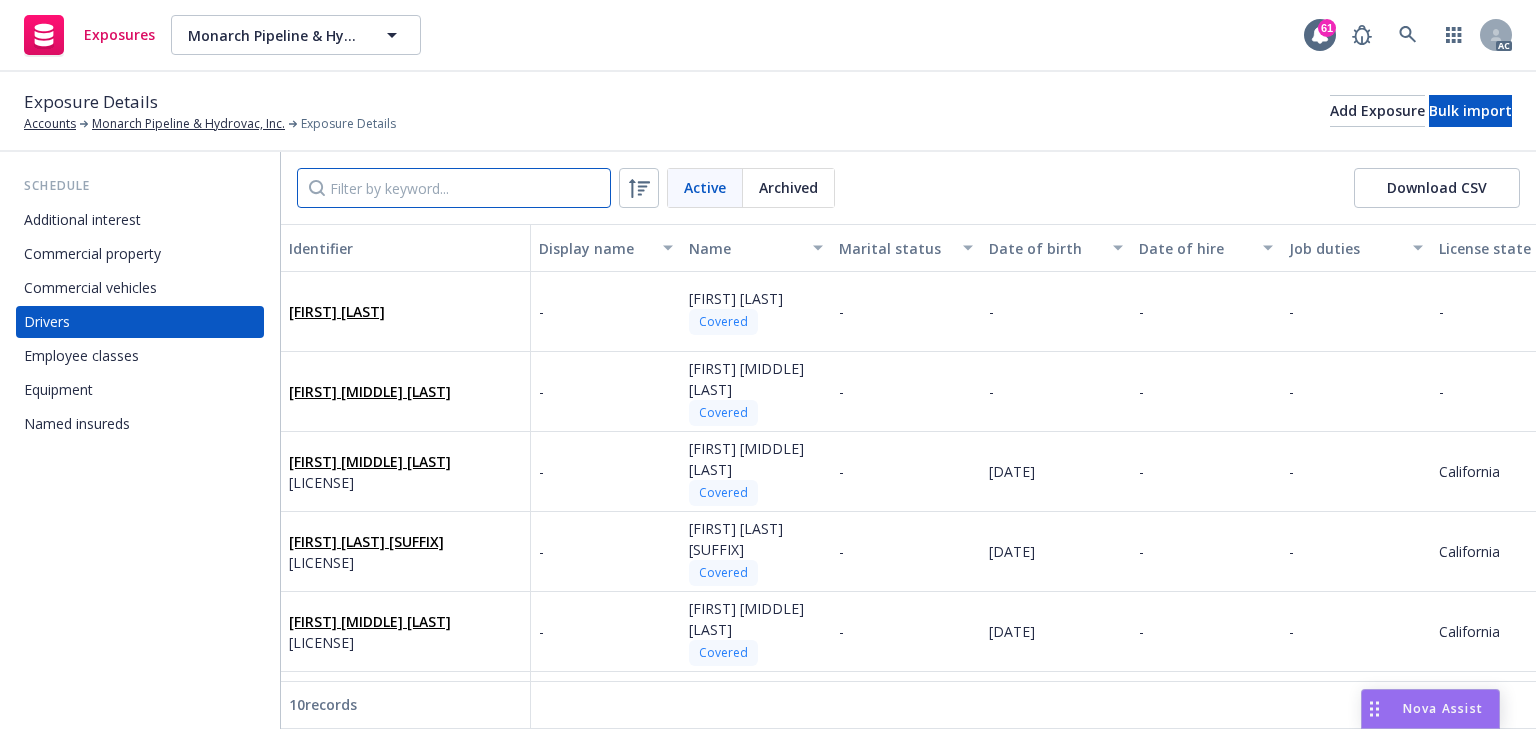paste on "Felipe" 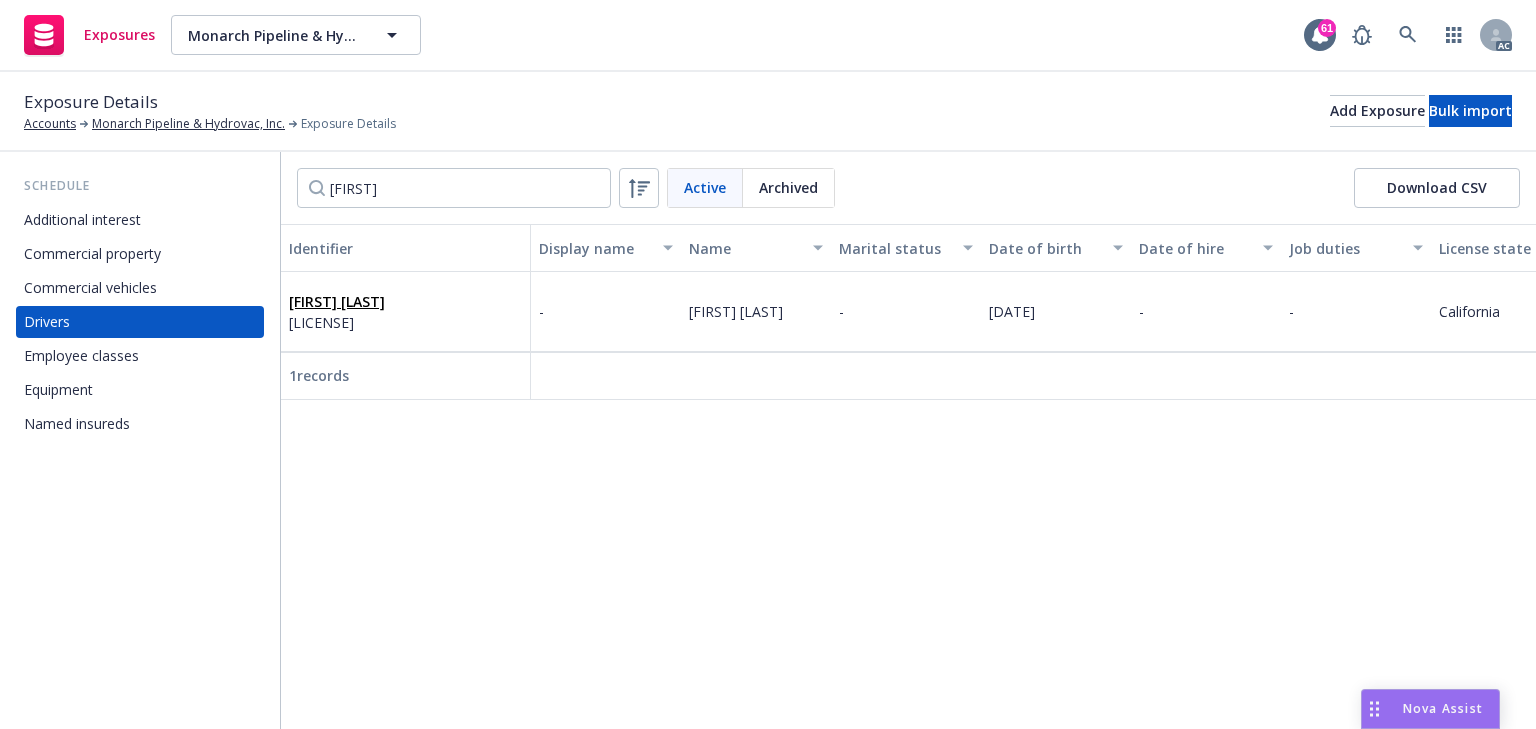 click on "Felipe Ibarra B5306857" at bounding box center (405, 311) 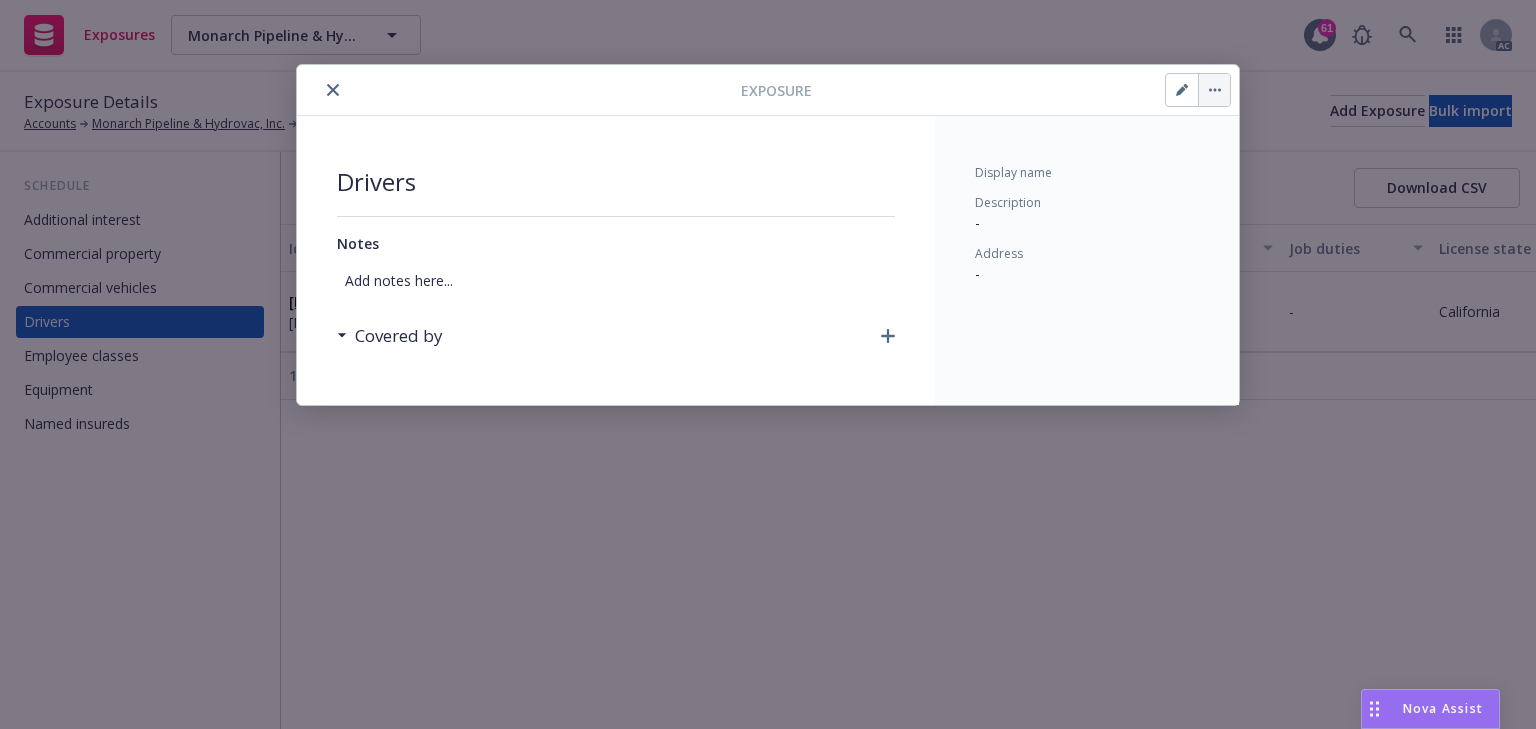 click at bounding box center (1214, 90) 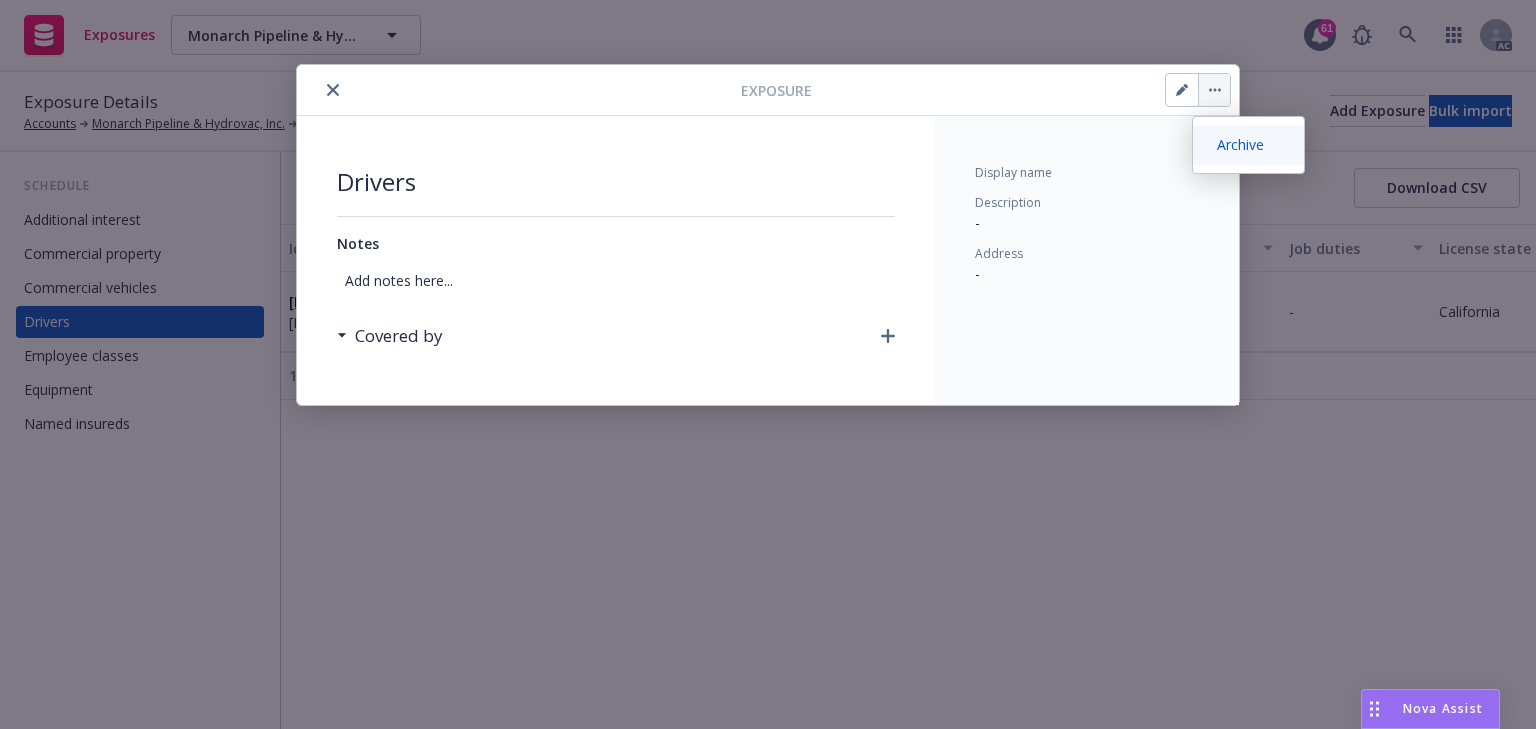 click on "Archive" at bounding box center [1248, 145] 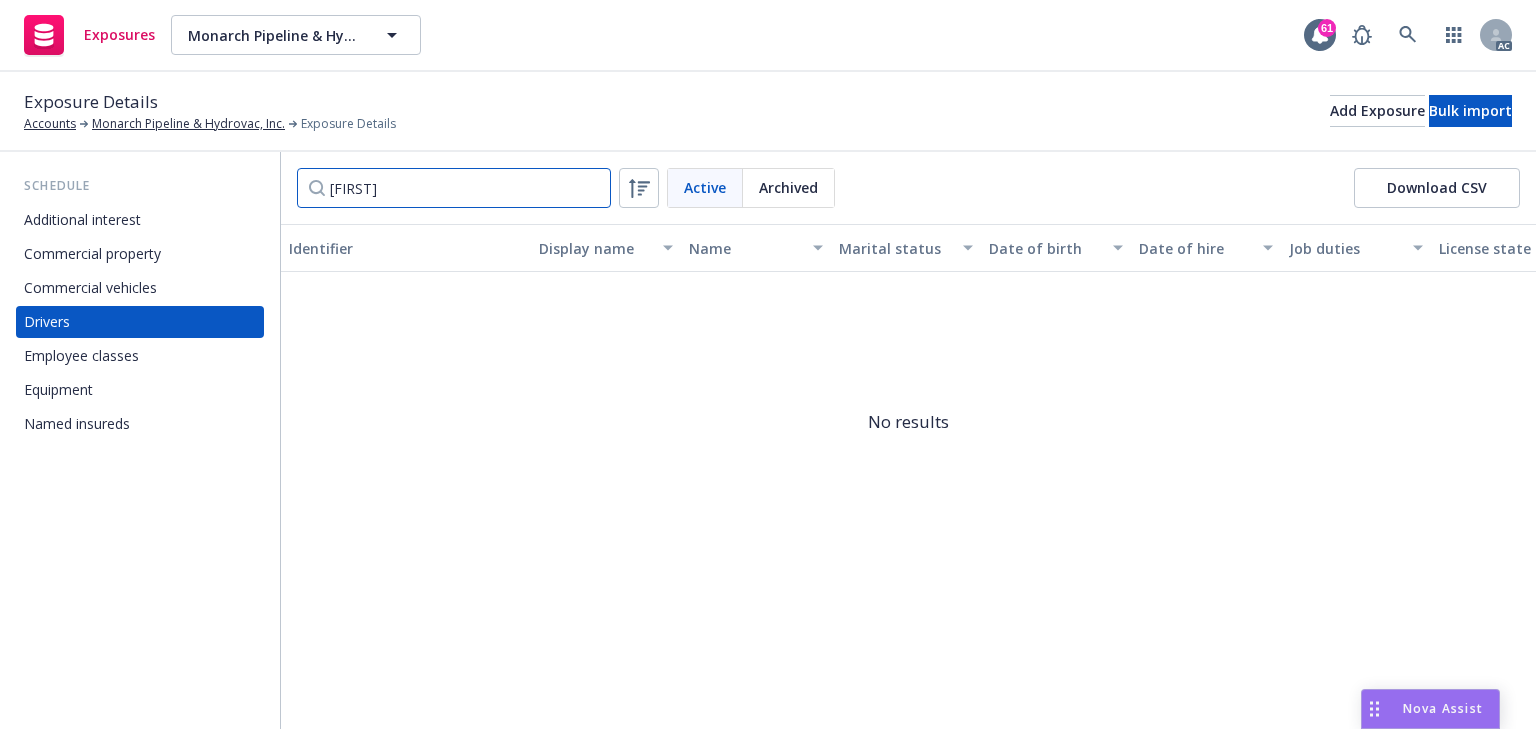 click on "Felipe" at bounding box center (454, 188) 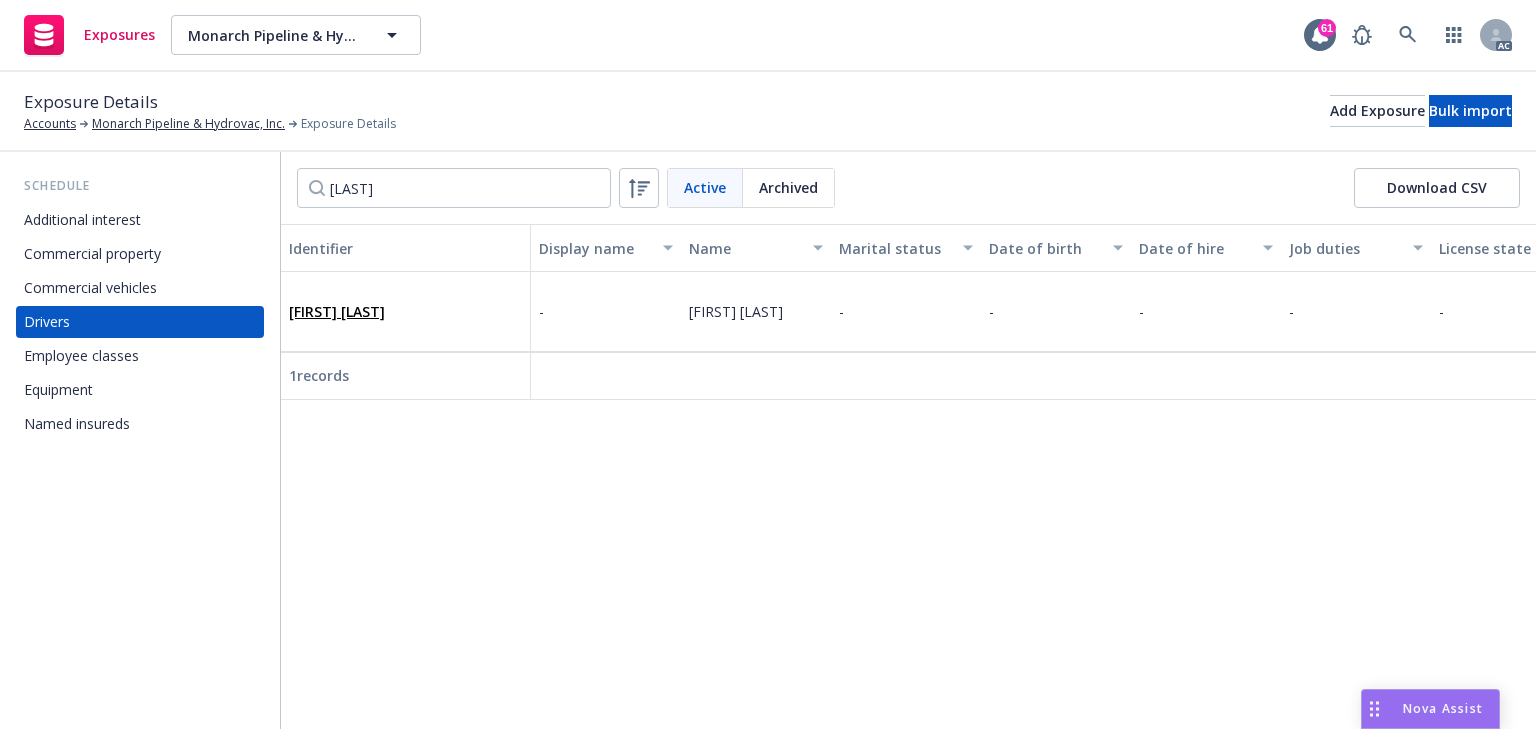 click on "Garrett Feltis" at bounding box center (405, 311) 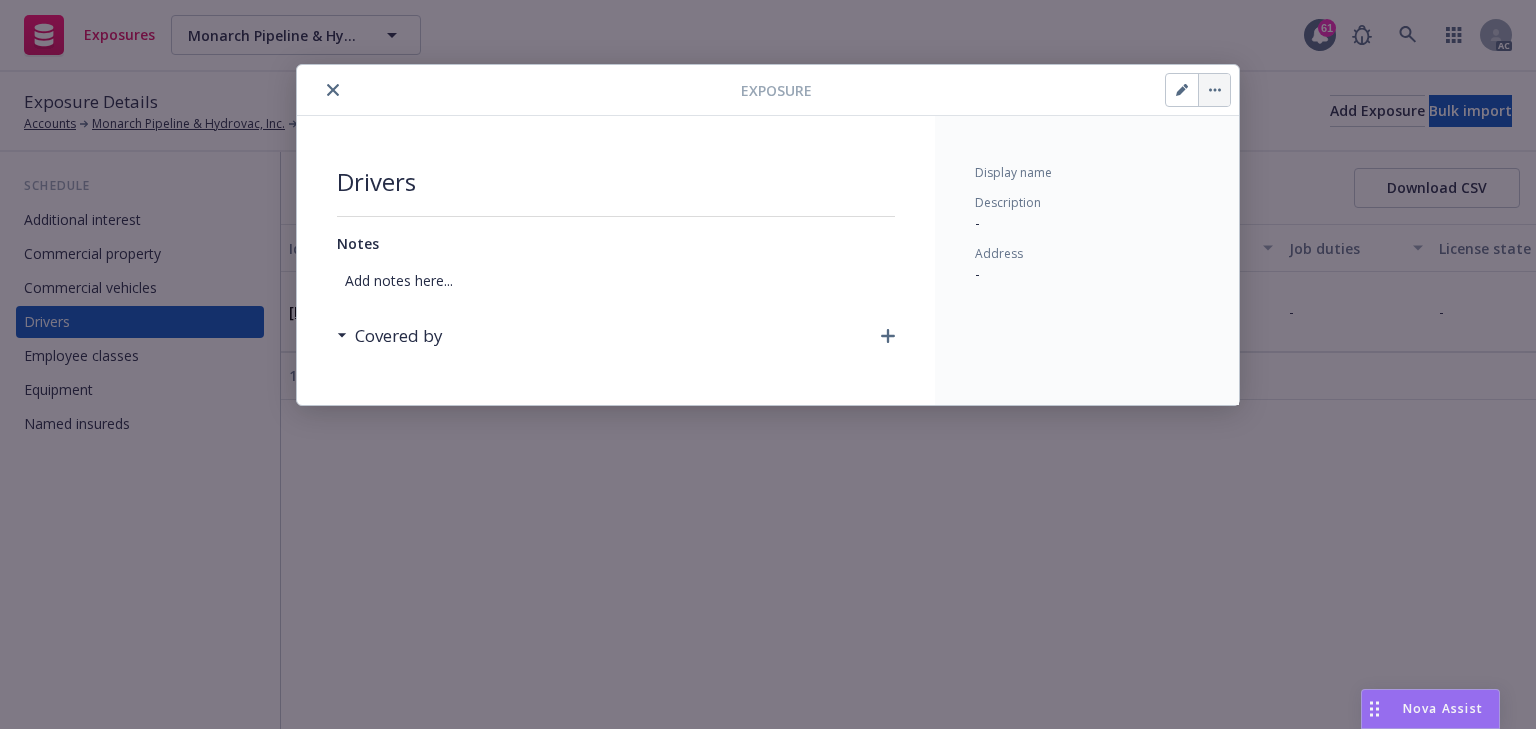 click at bounding box center [1214, 90] 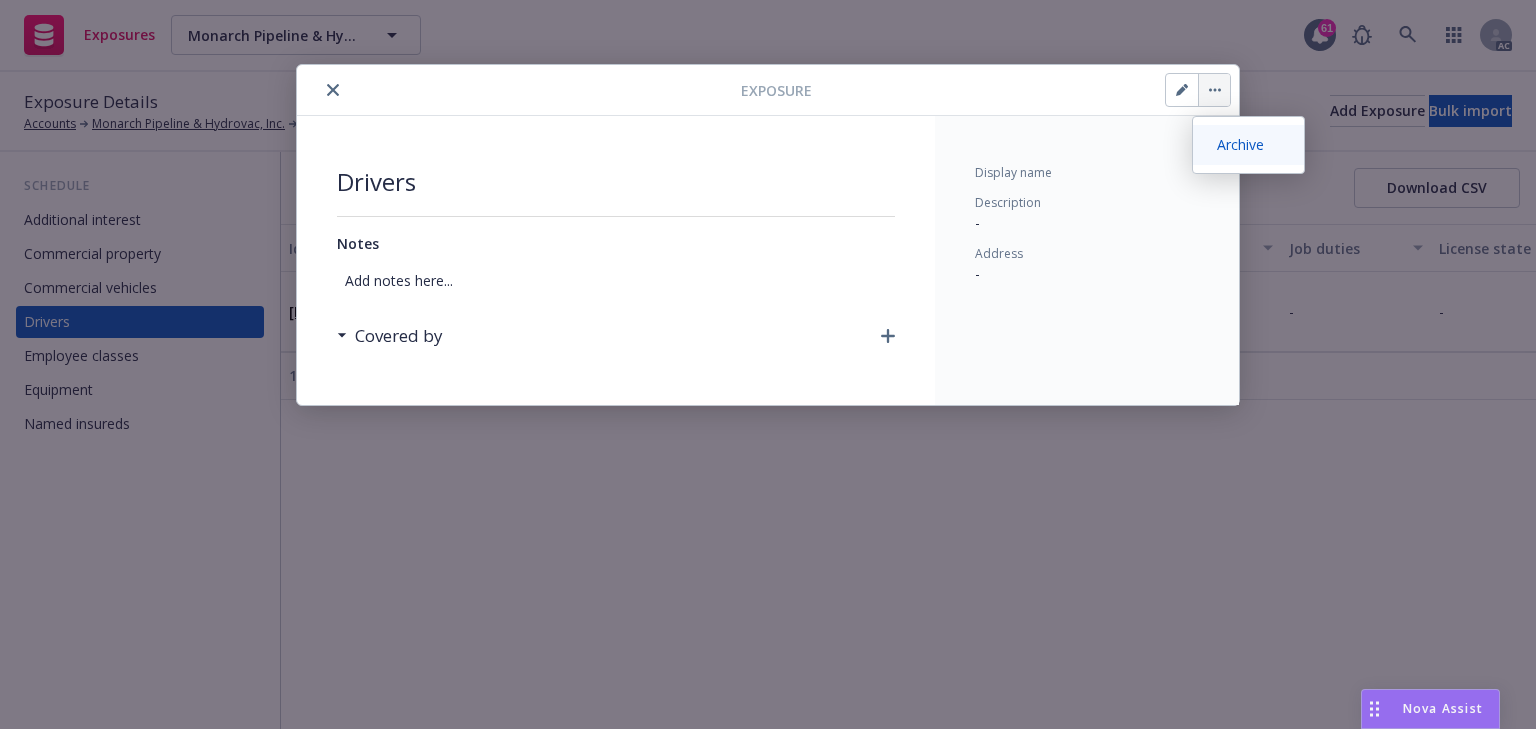 click on "Archive" at bounding box center [1248, 145] 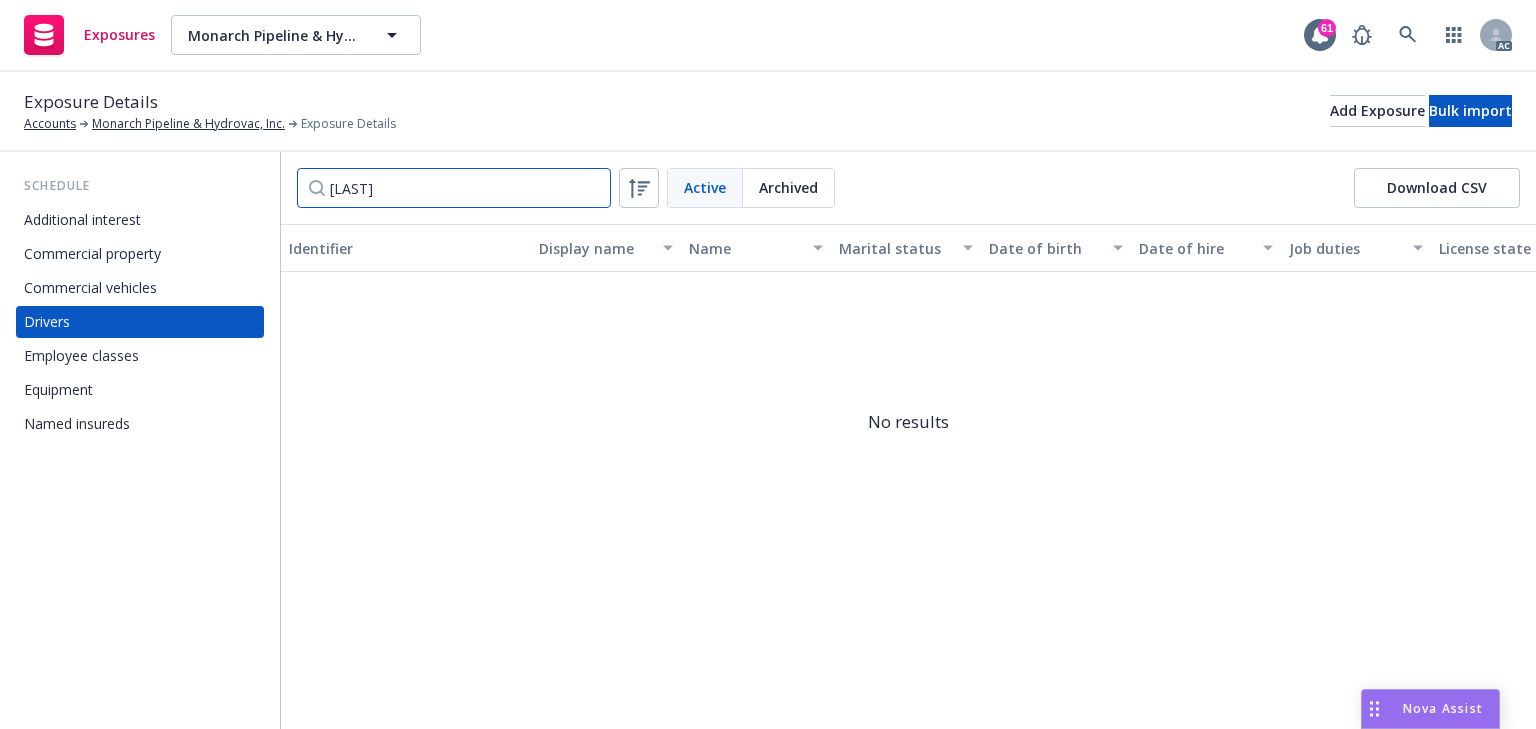 click on "Garrett" at bounding box center (454, 188) 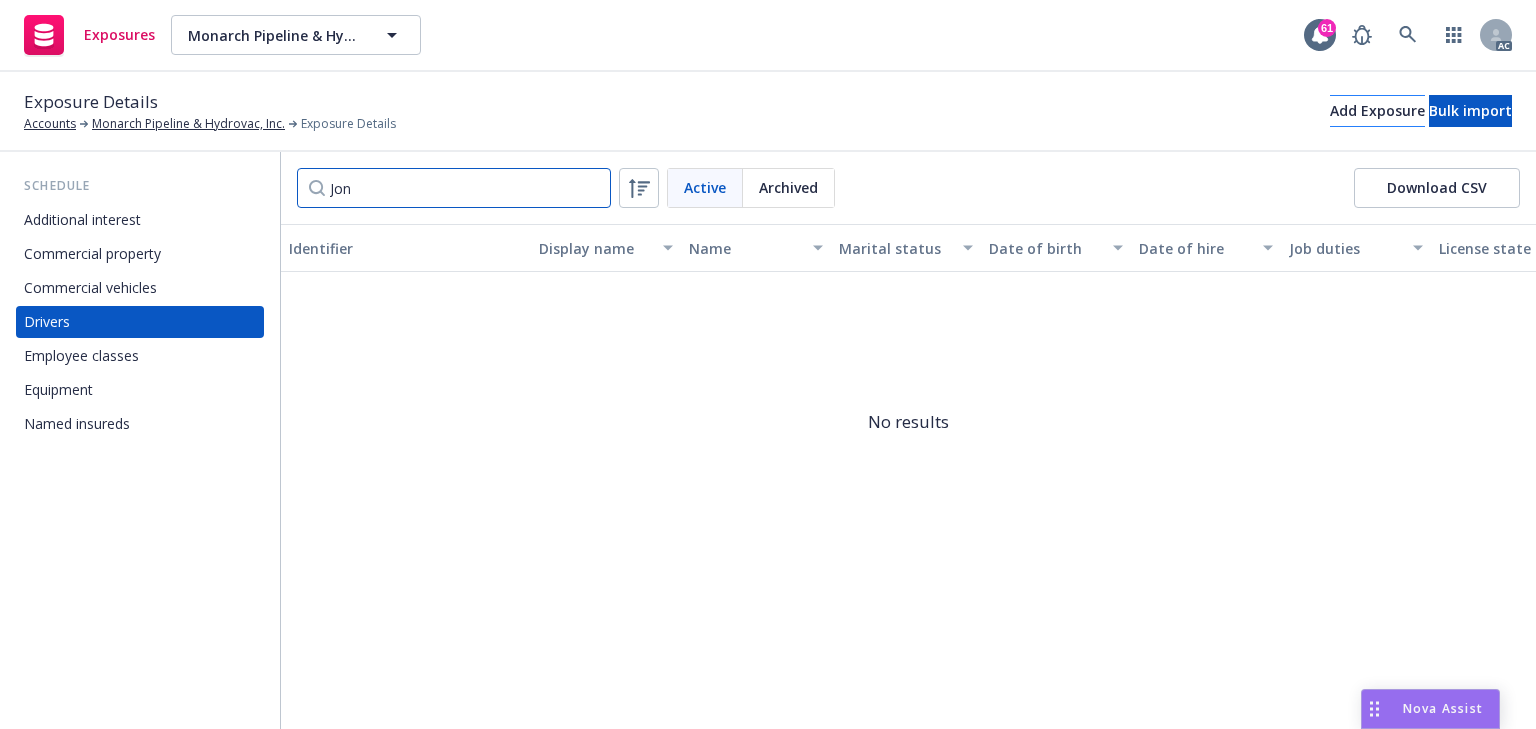 type on "Jon" 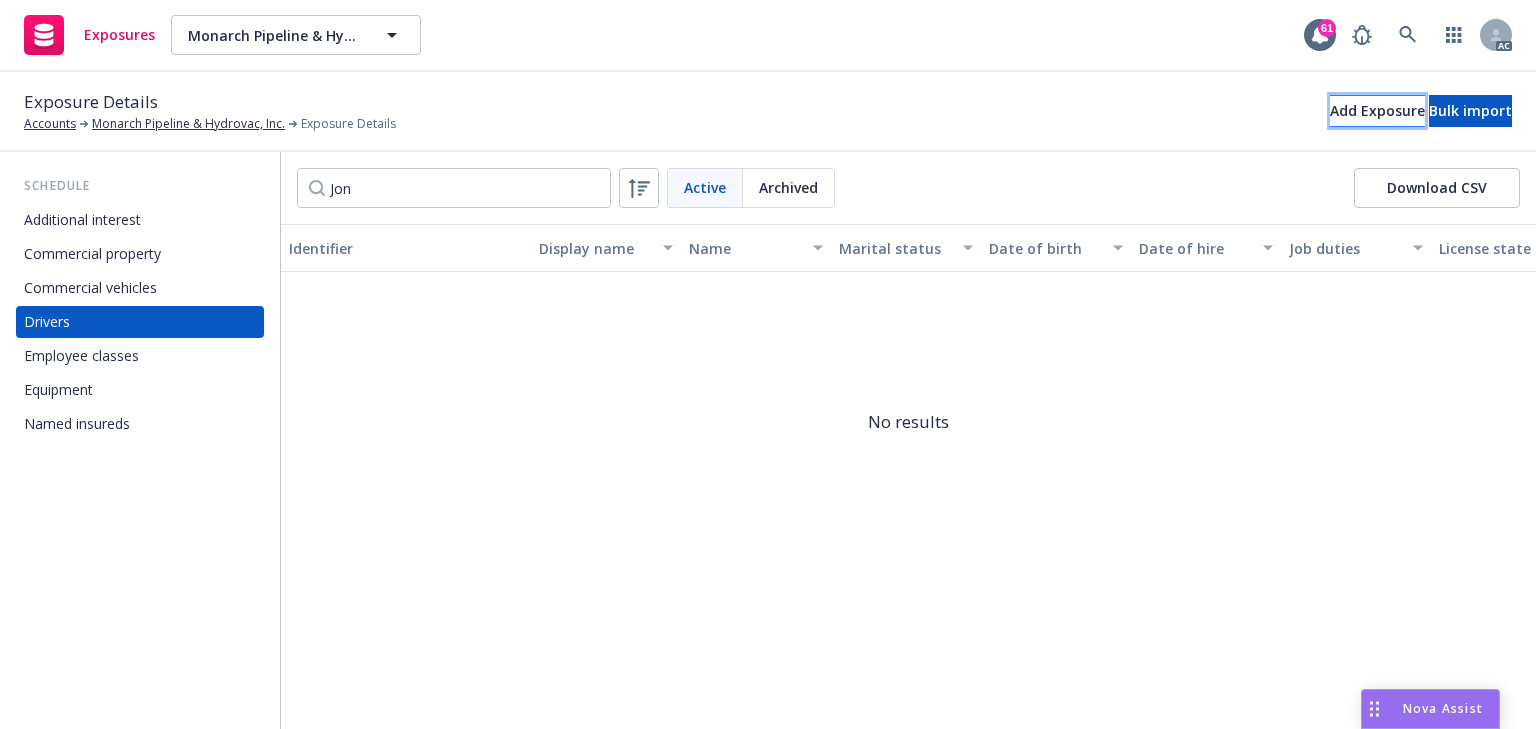 click on "Add Exposure" at bounding box center [1377, 111] 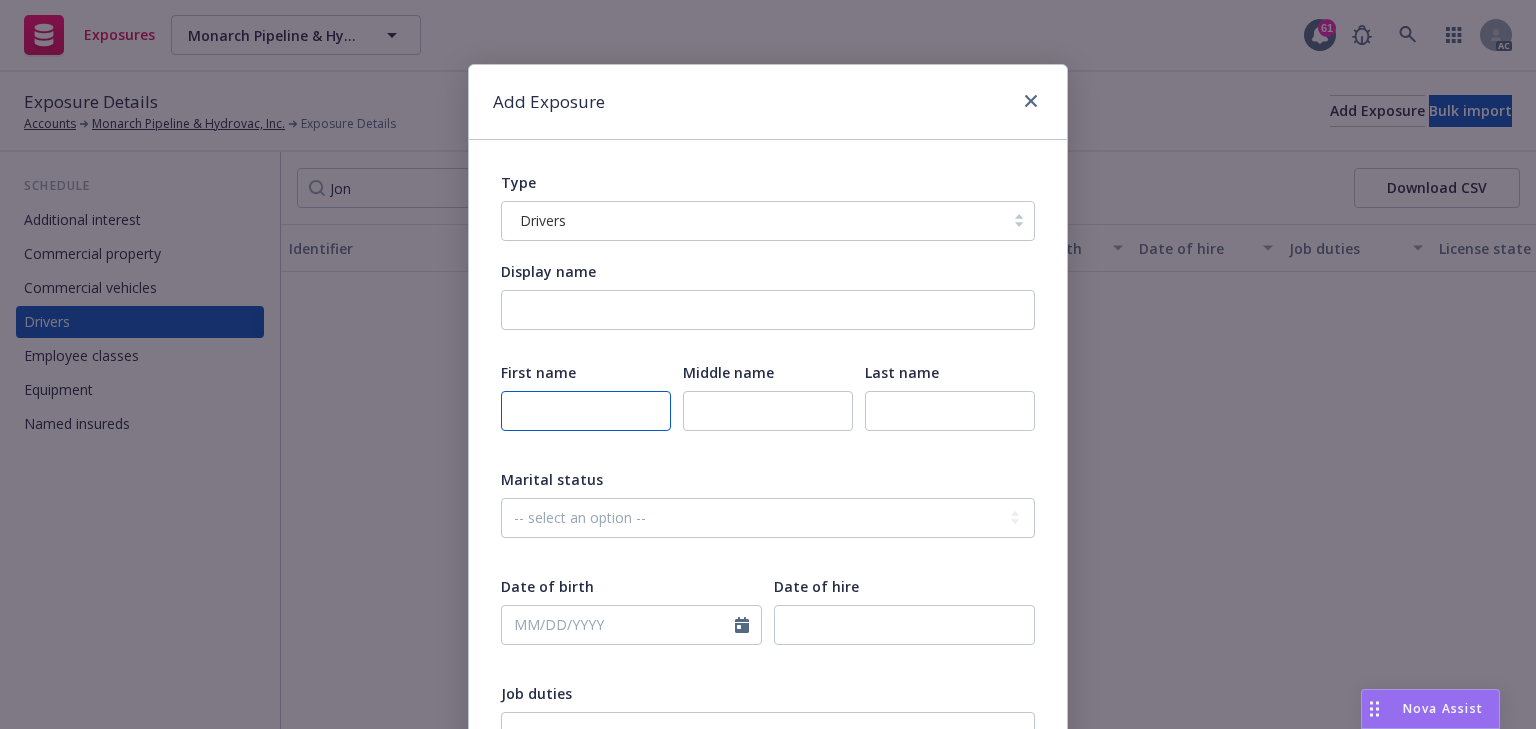 click at bounding box center (586, 411) 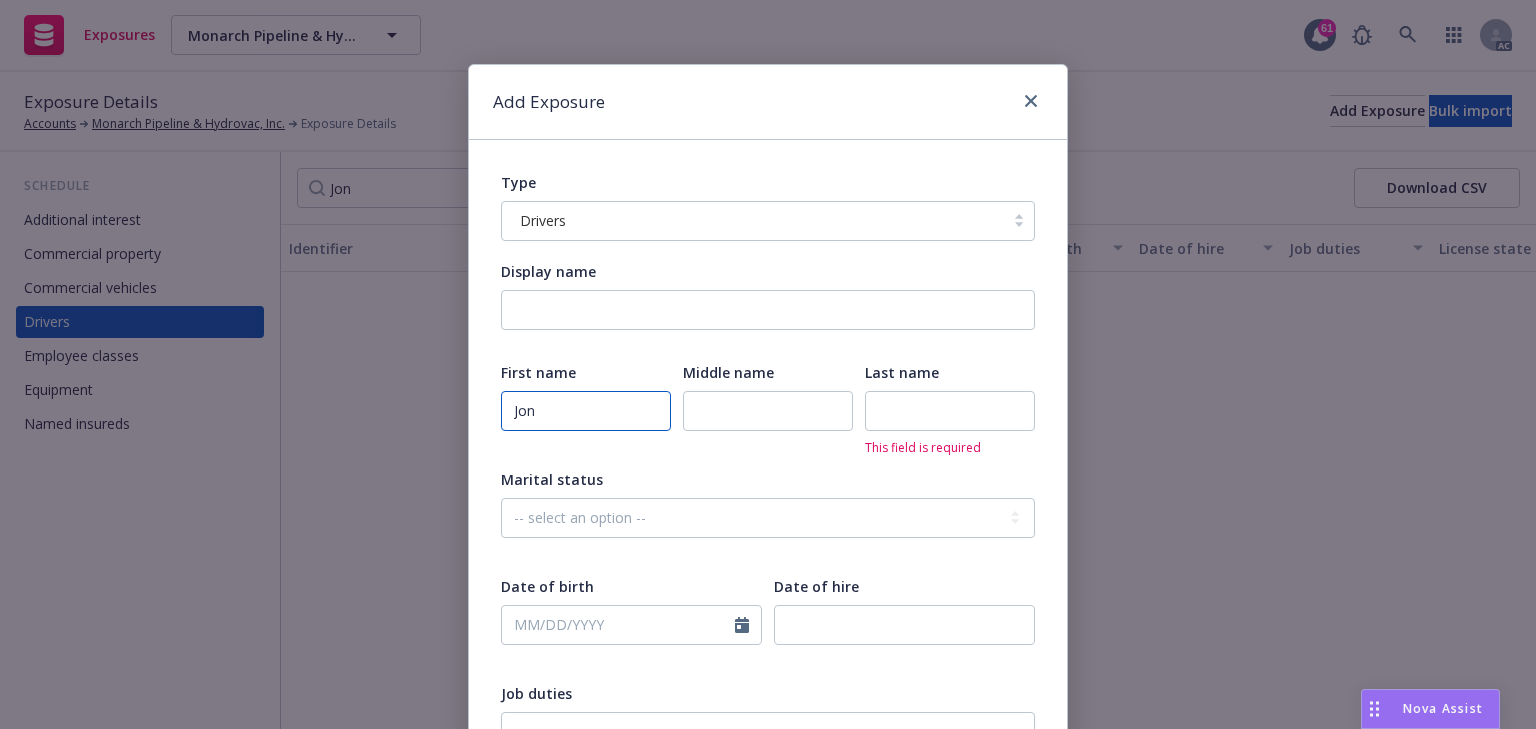 type on "Jon" 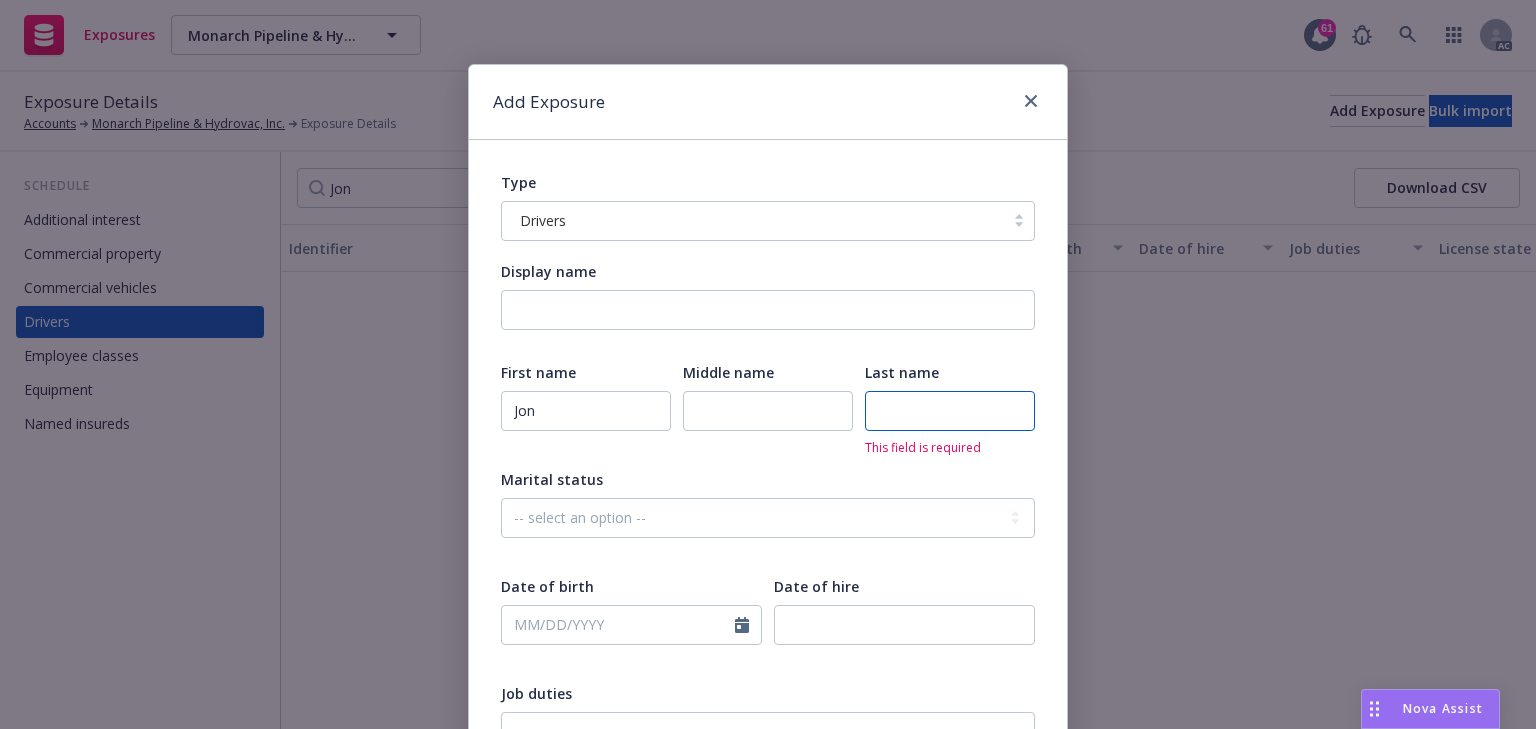click at bounding box center [950, 411] 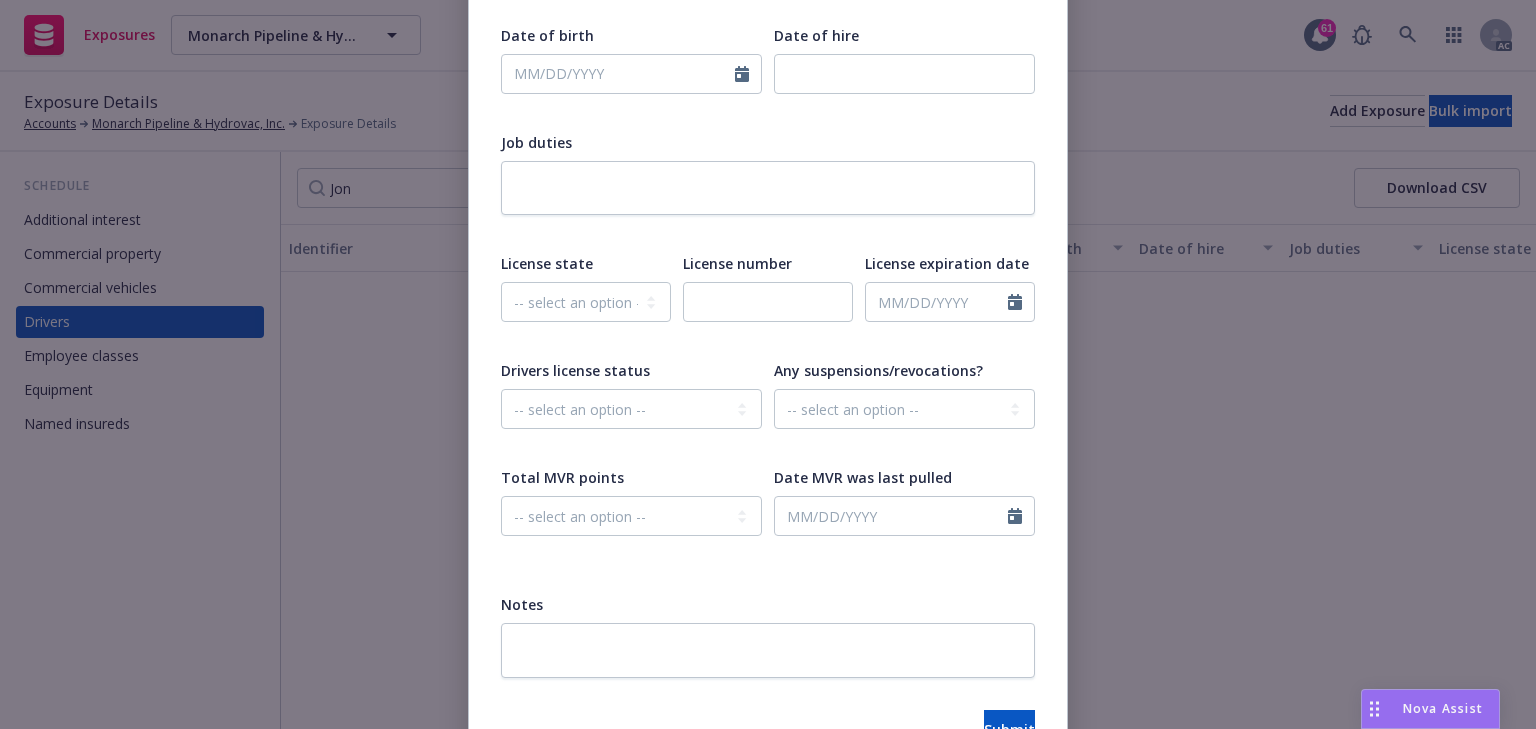 scroll, scrollTop: 668, scrollLeft: 0, axis: vertical 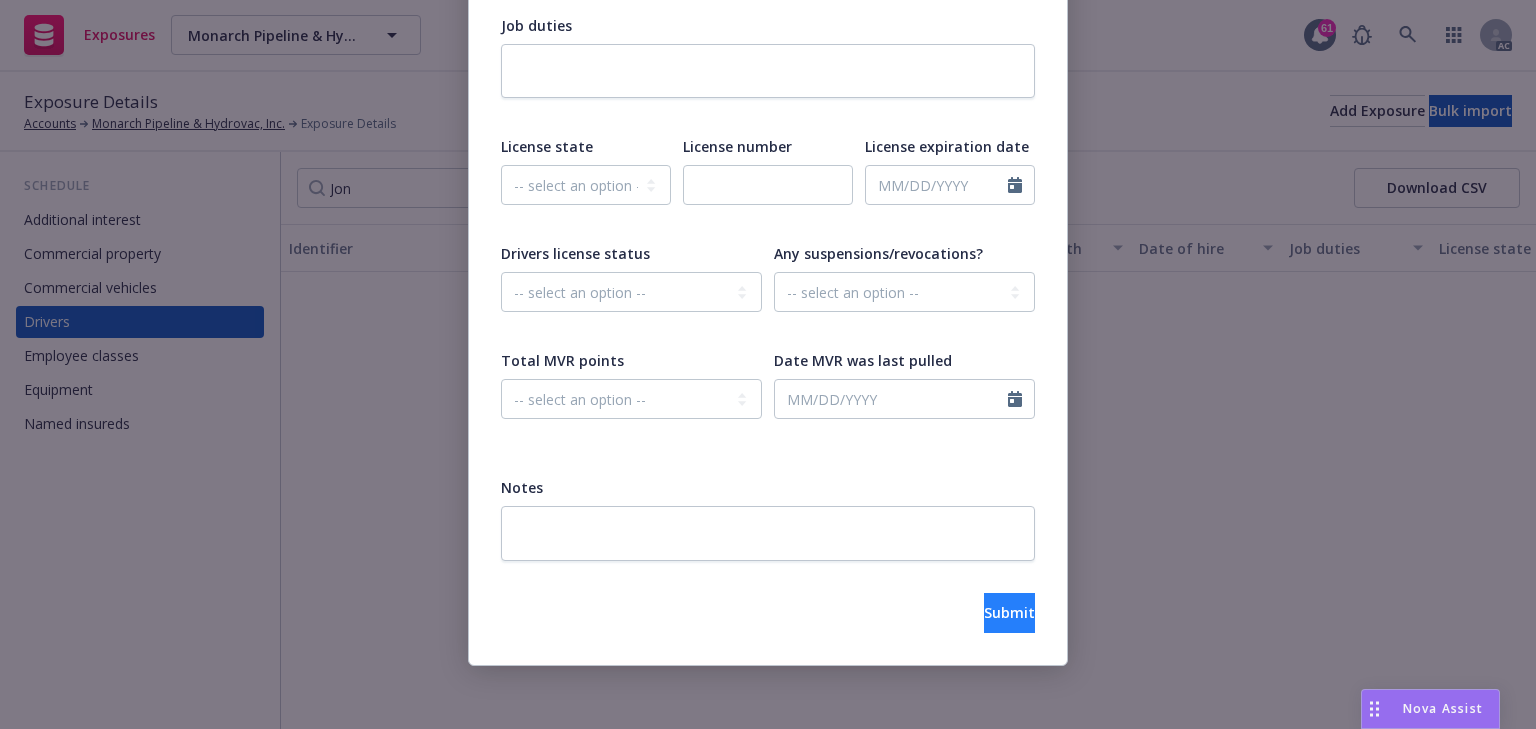 type on "[LAST]" 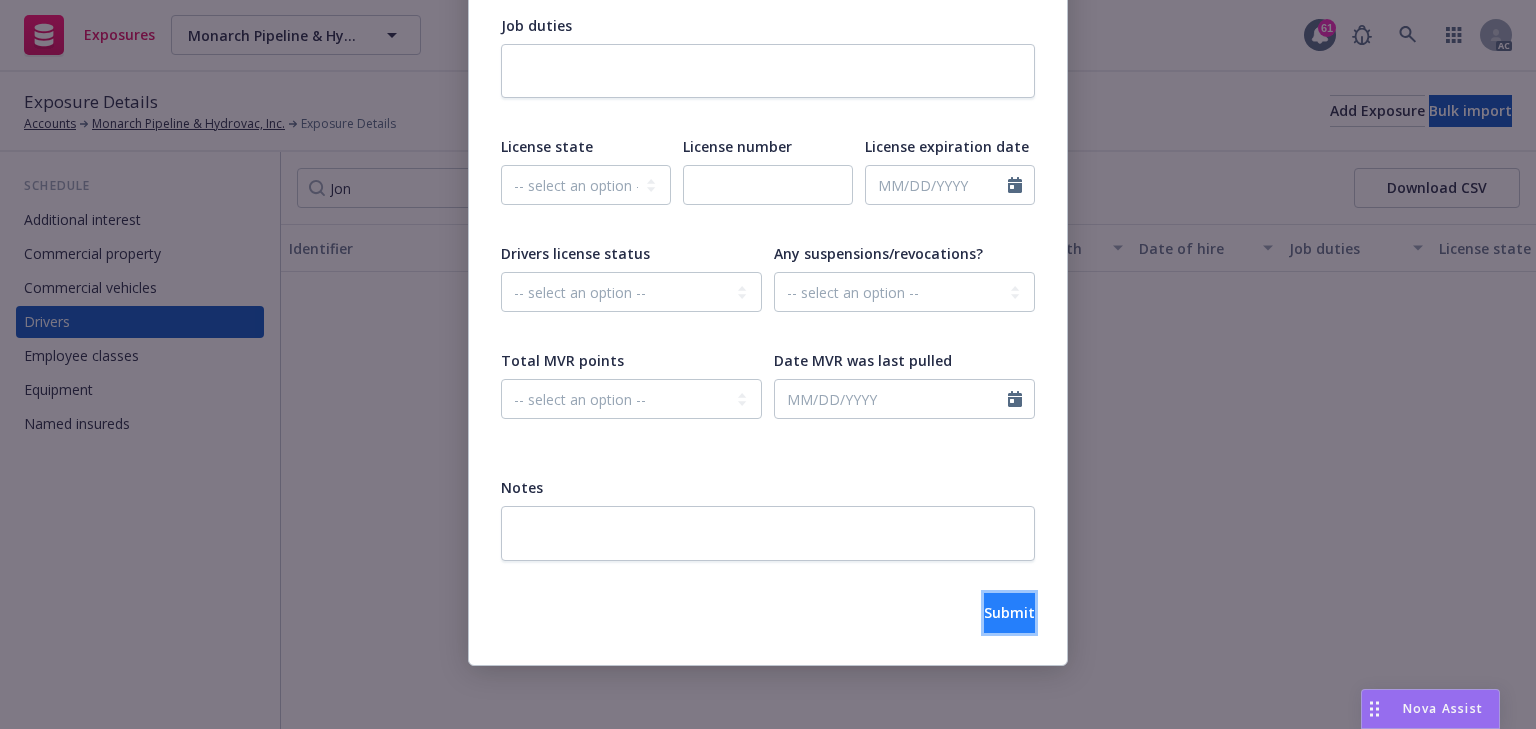 click on "Submit" at bounding box center (1009, 612) 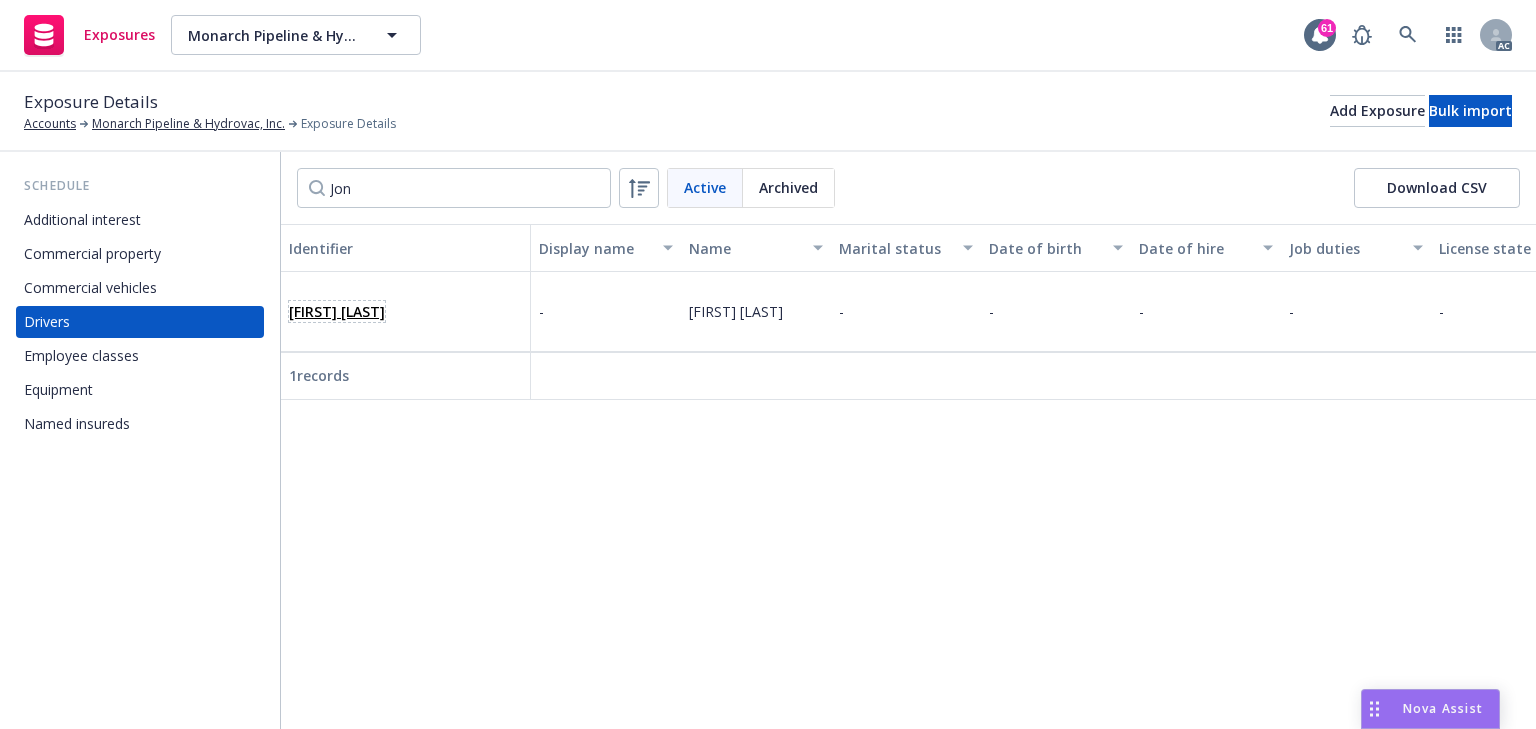 click on "[FIRST] [LAST]" at bounding box center [337, 311] 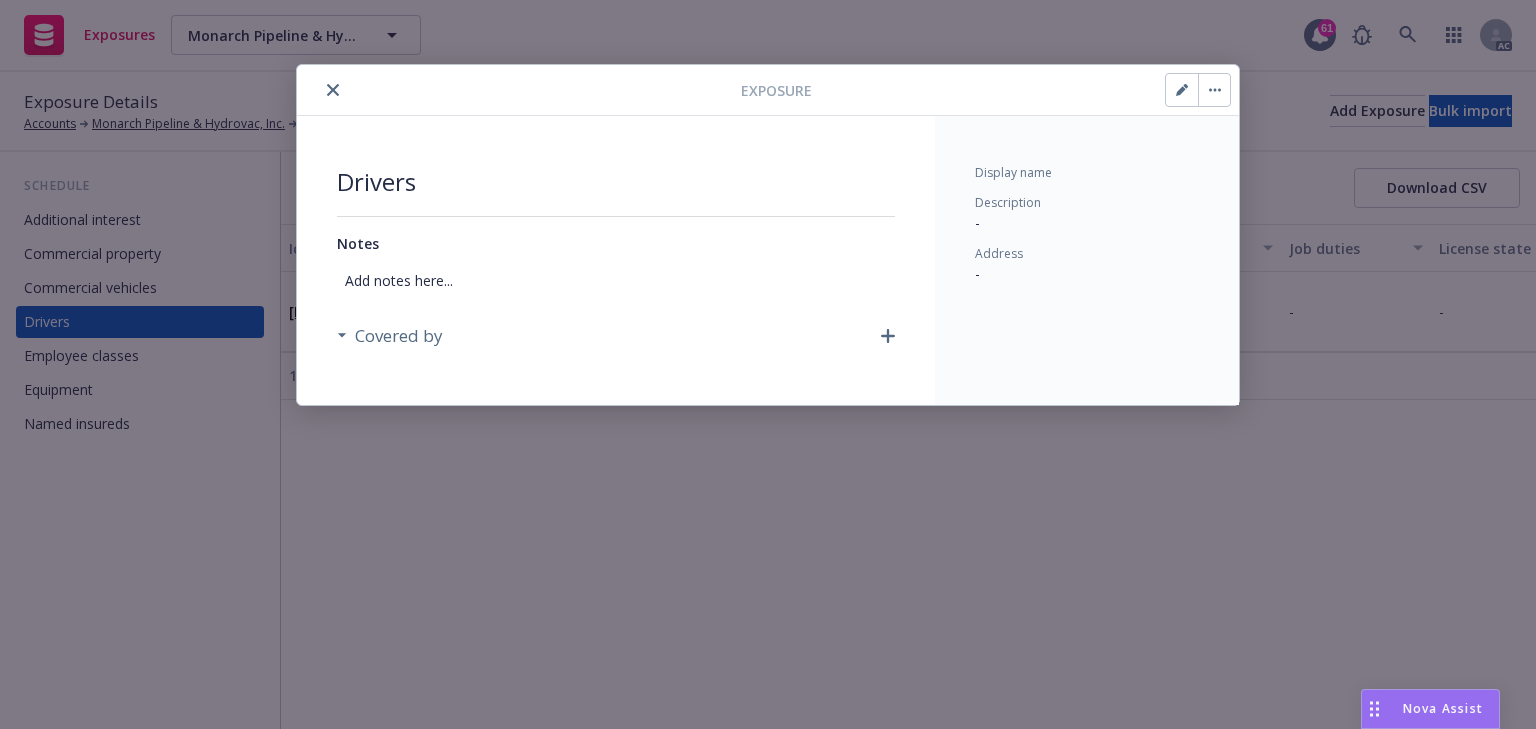 click on "Covered by" at bounding box center (616, 336) 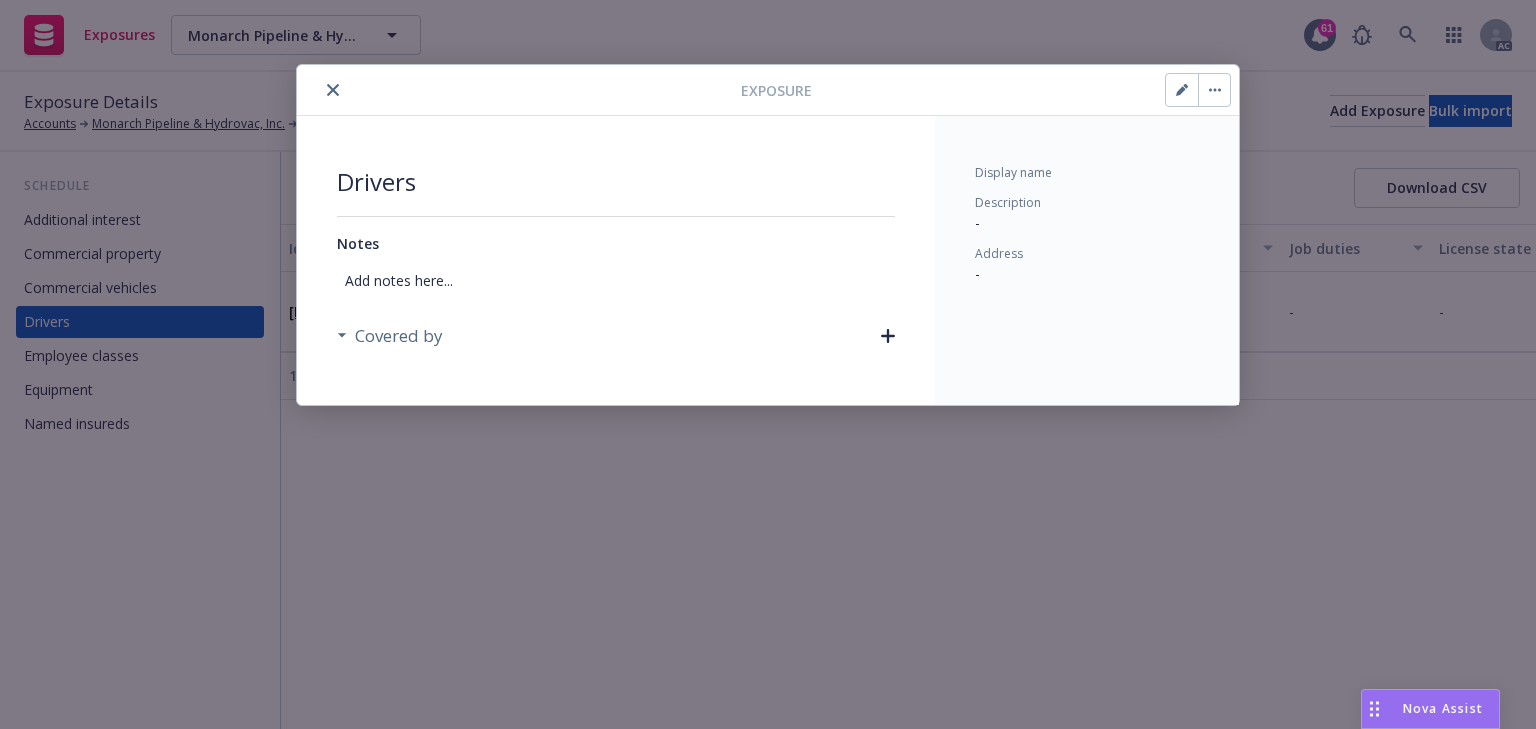 click 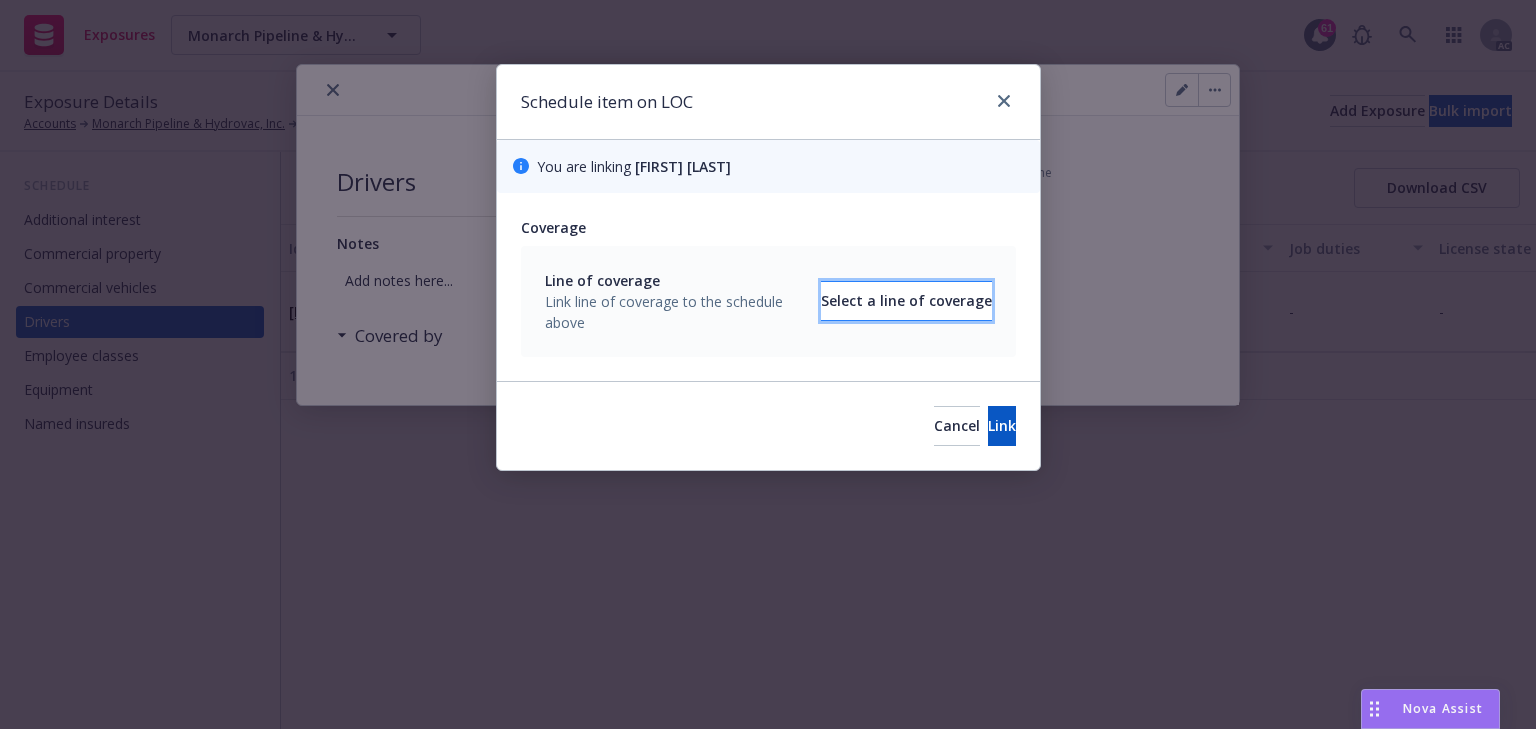 click on "Select a line of coverage" at bounding box center (906, 301) 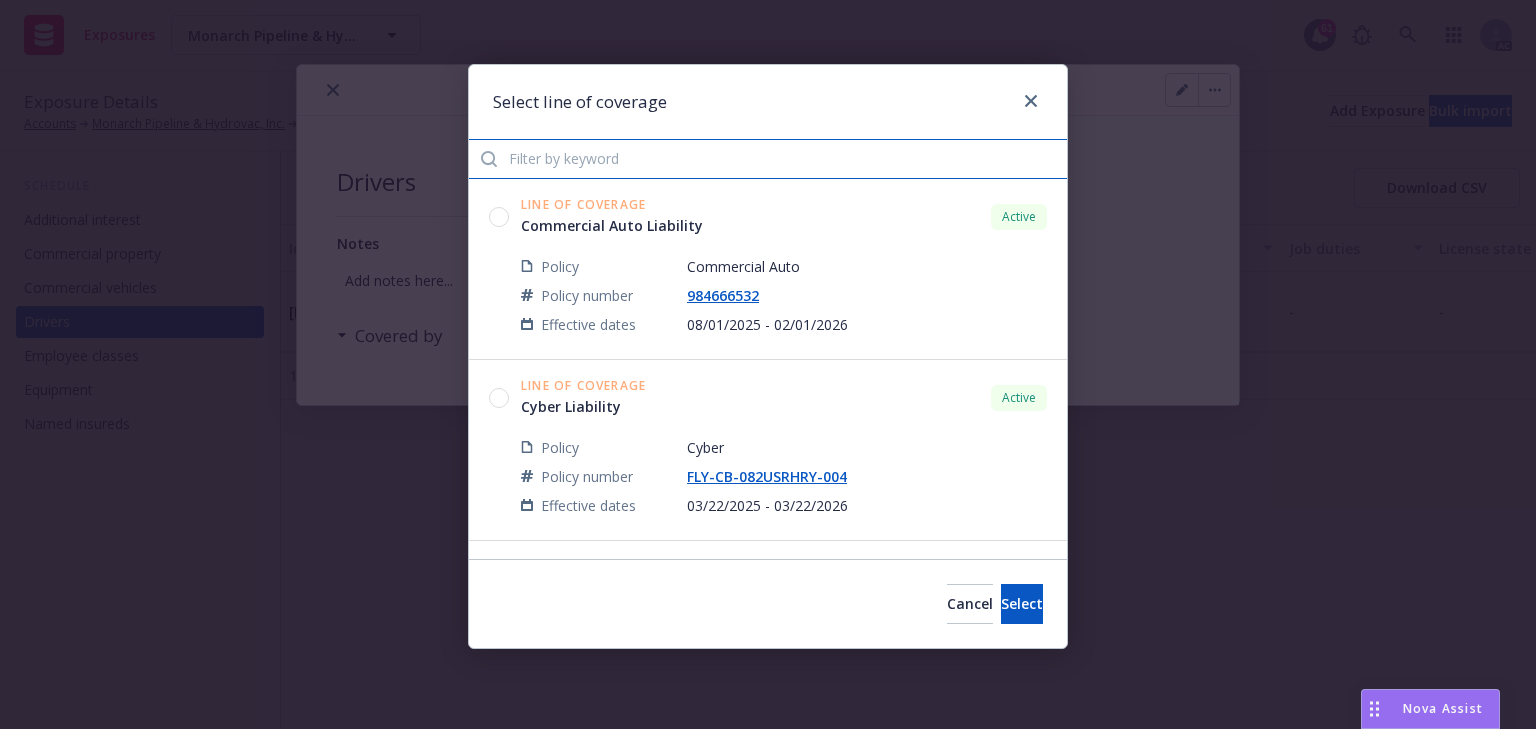 click at bounding box center [768, 159] 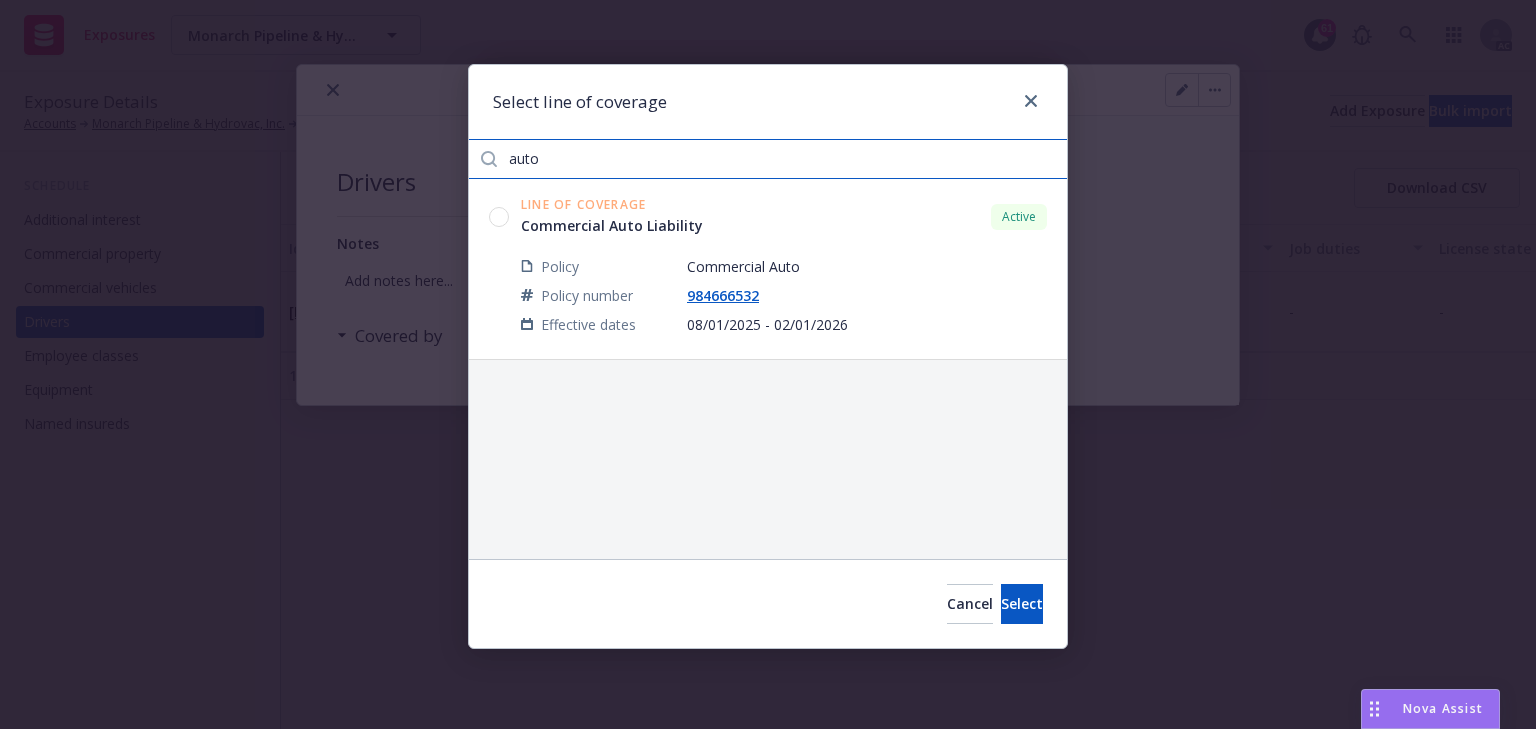 type on "auto" 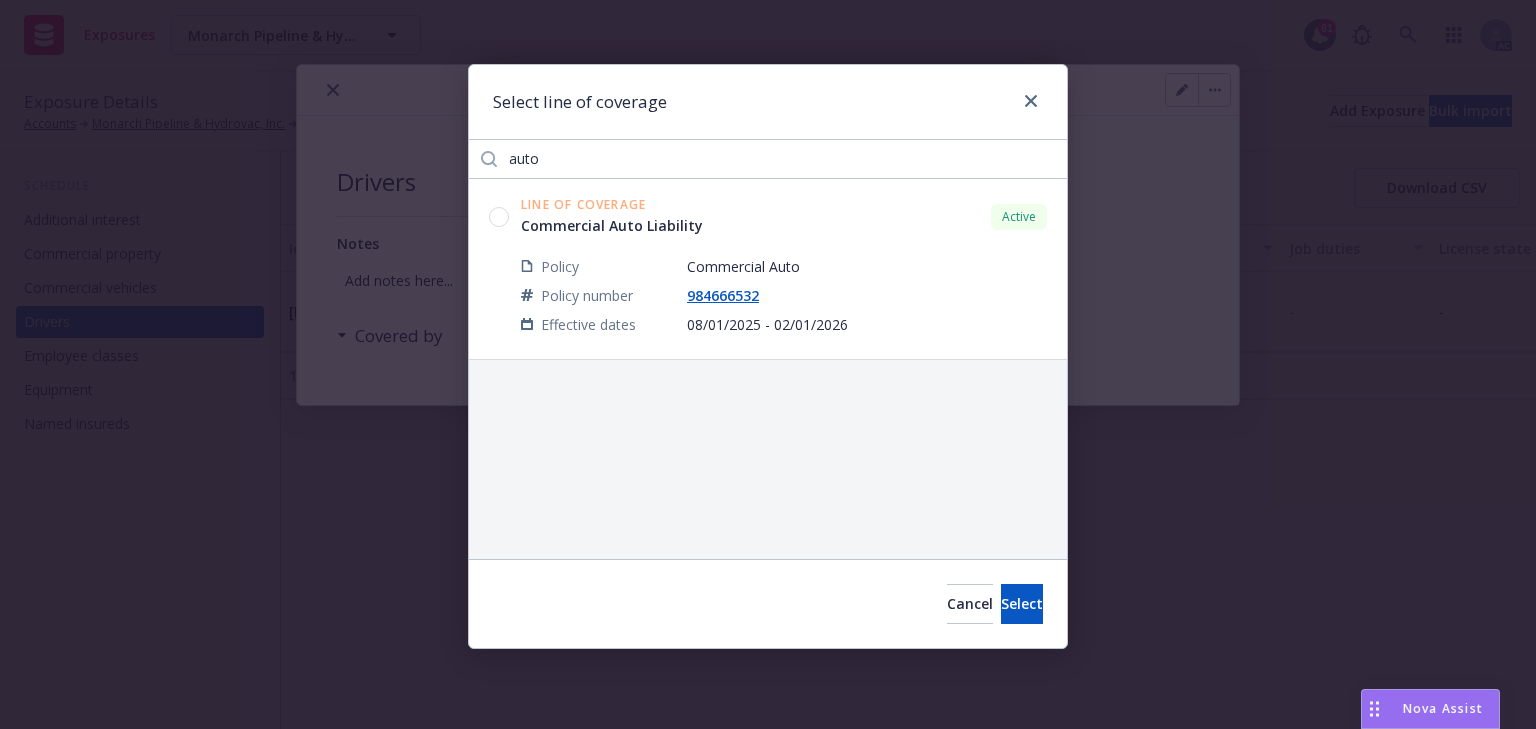click 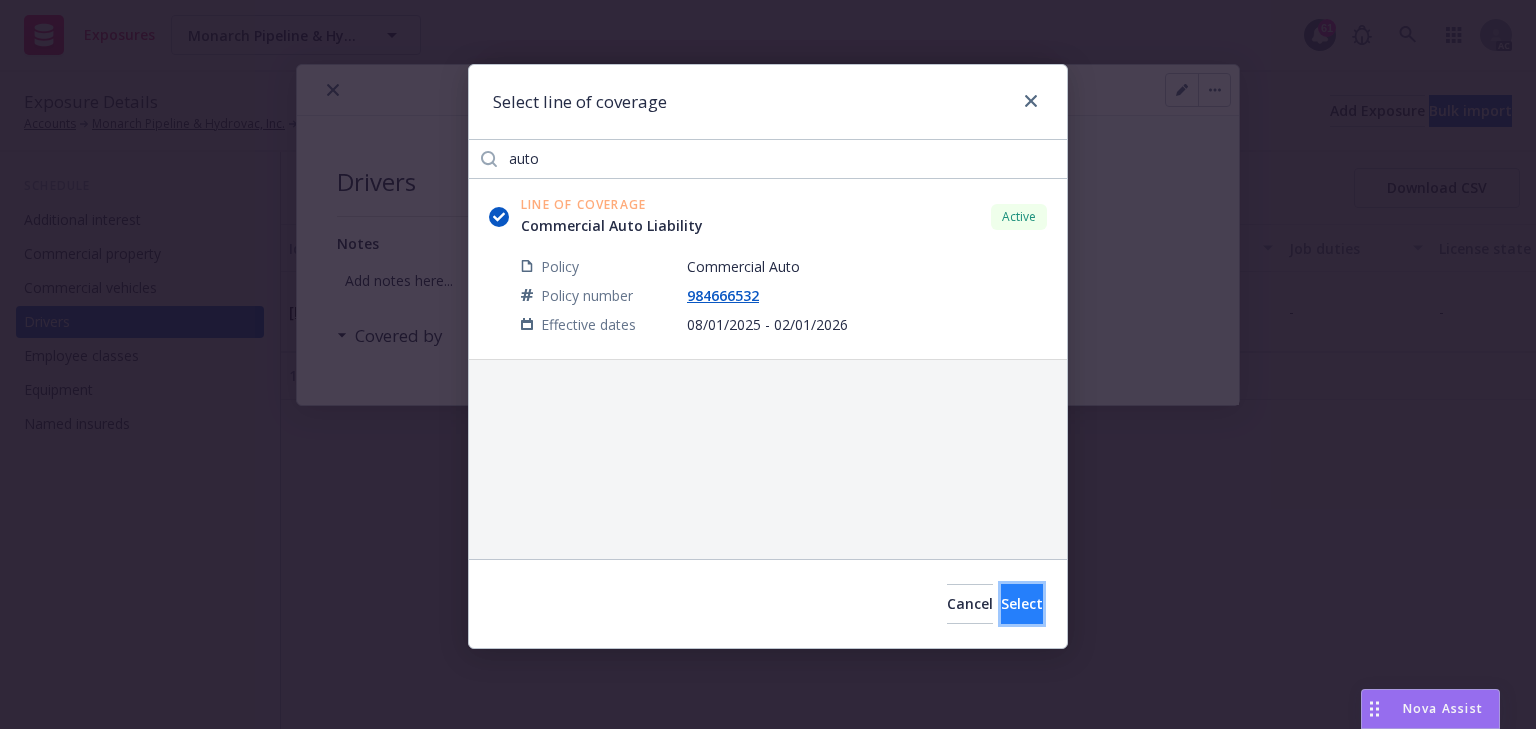 click on "Select" at bounding box center (1022, 603) 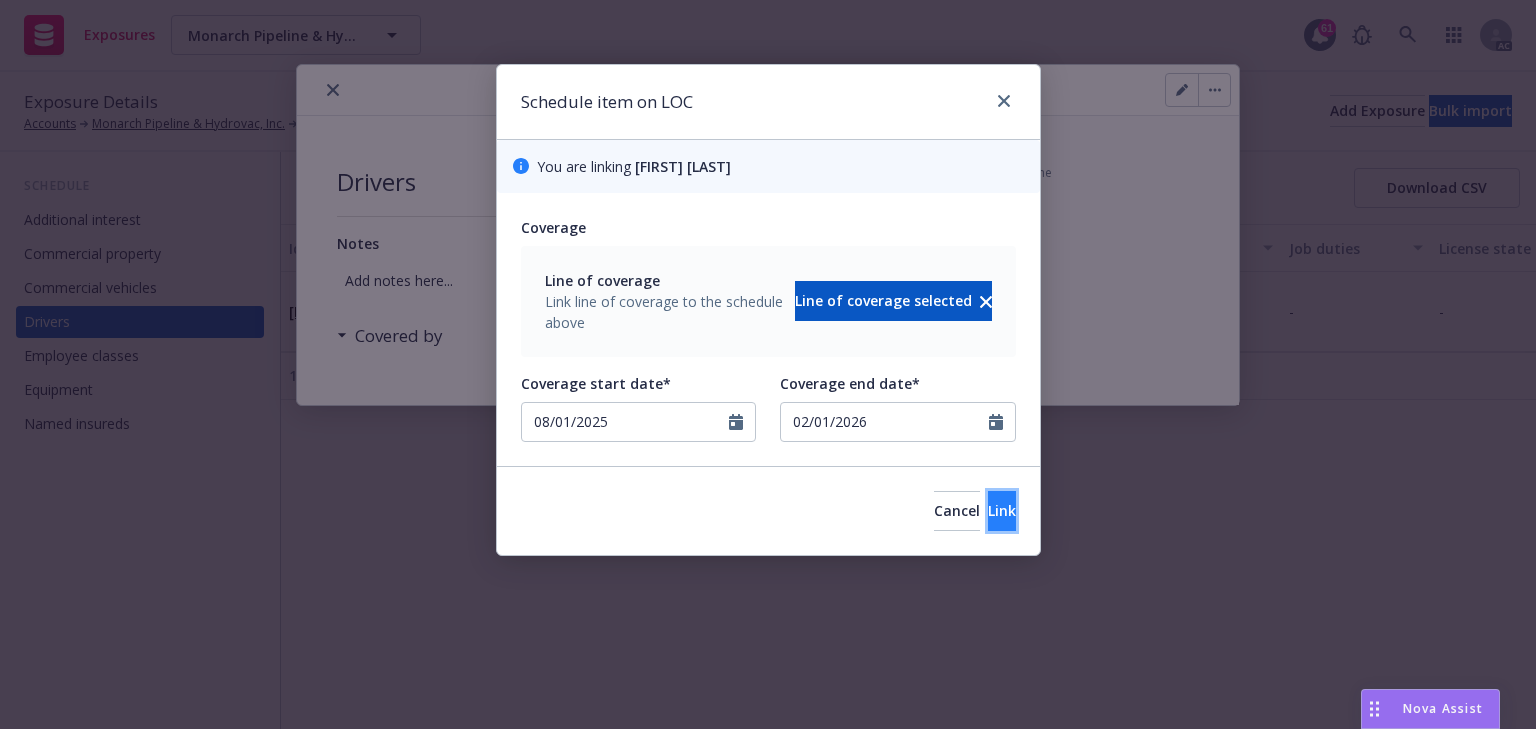 click on "Link" at bounding box center [1002, 511] 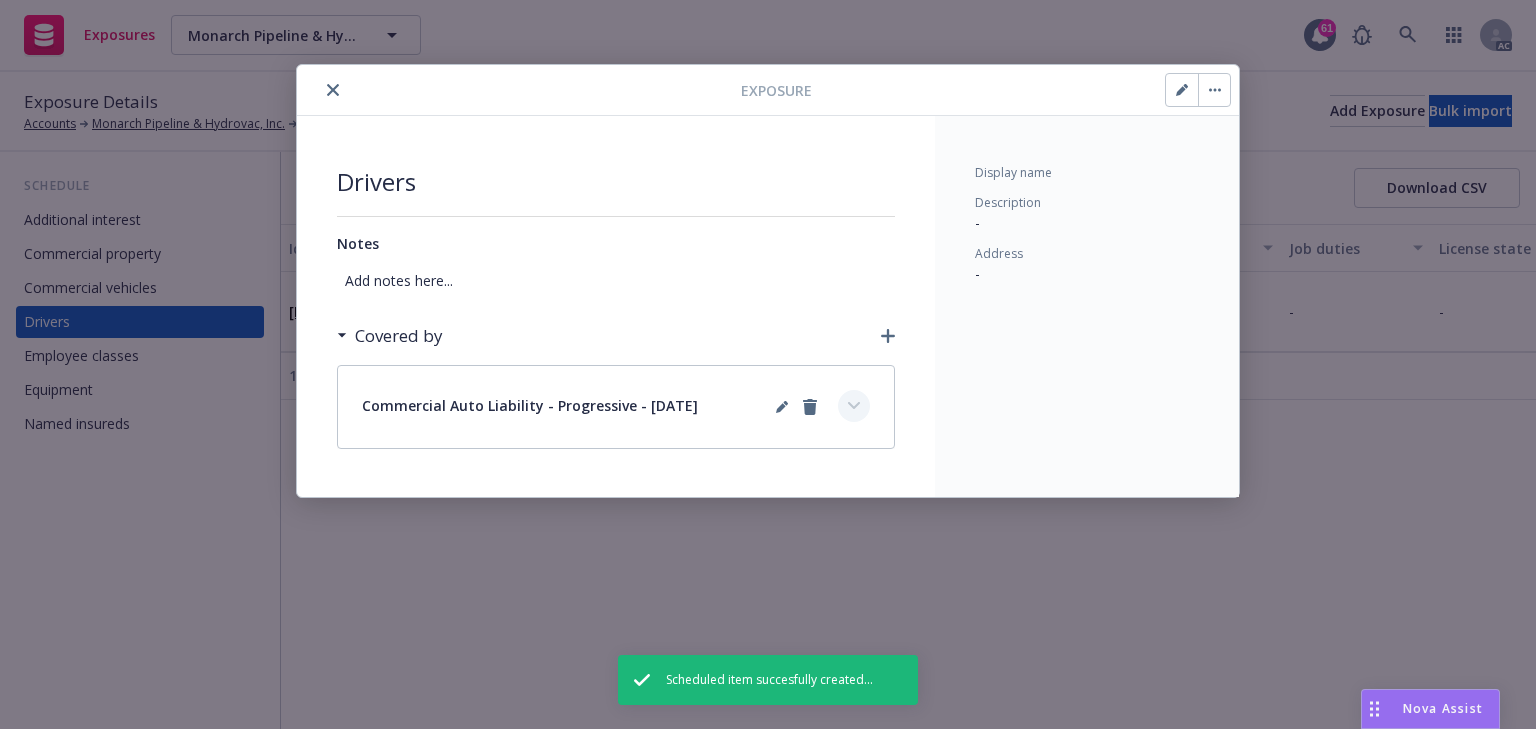 click at bounding box center [854, 406] 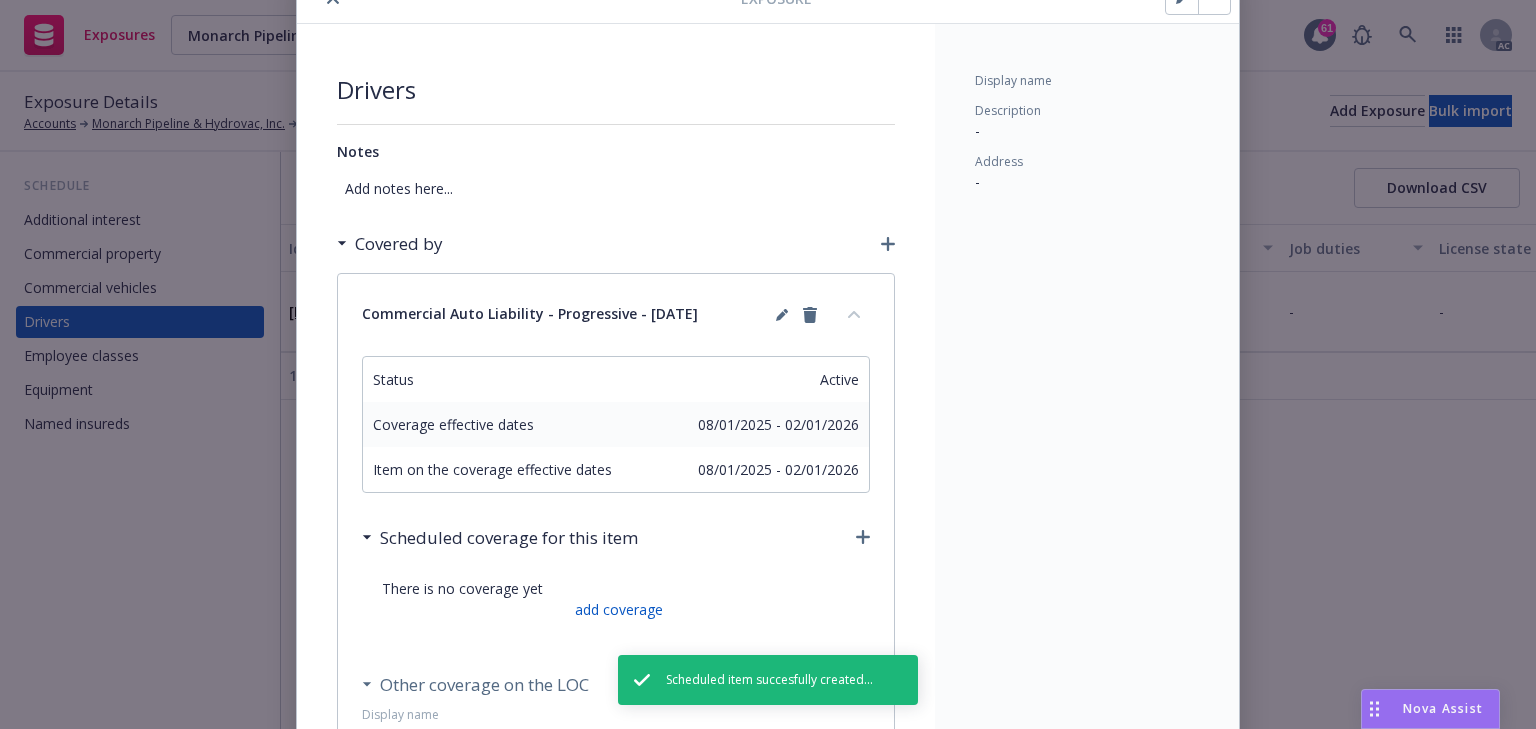 scroll, scrollTop: 240, scrollLeft: 0, axis: vertical 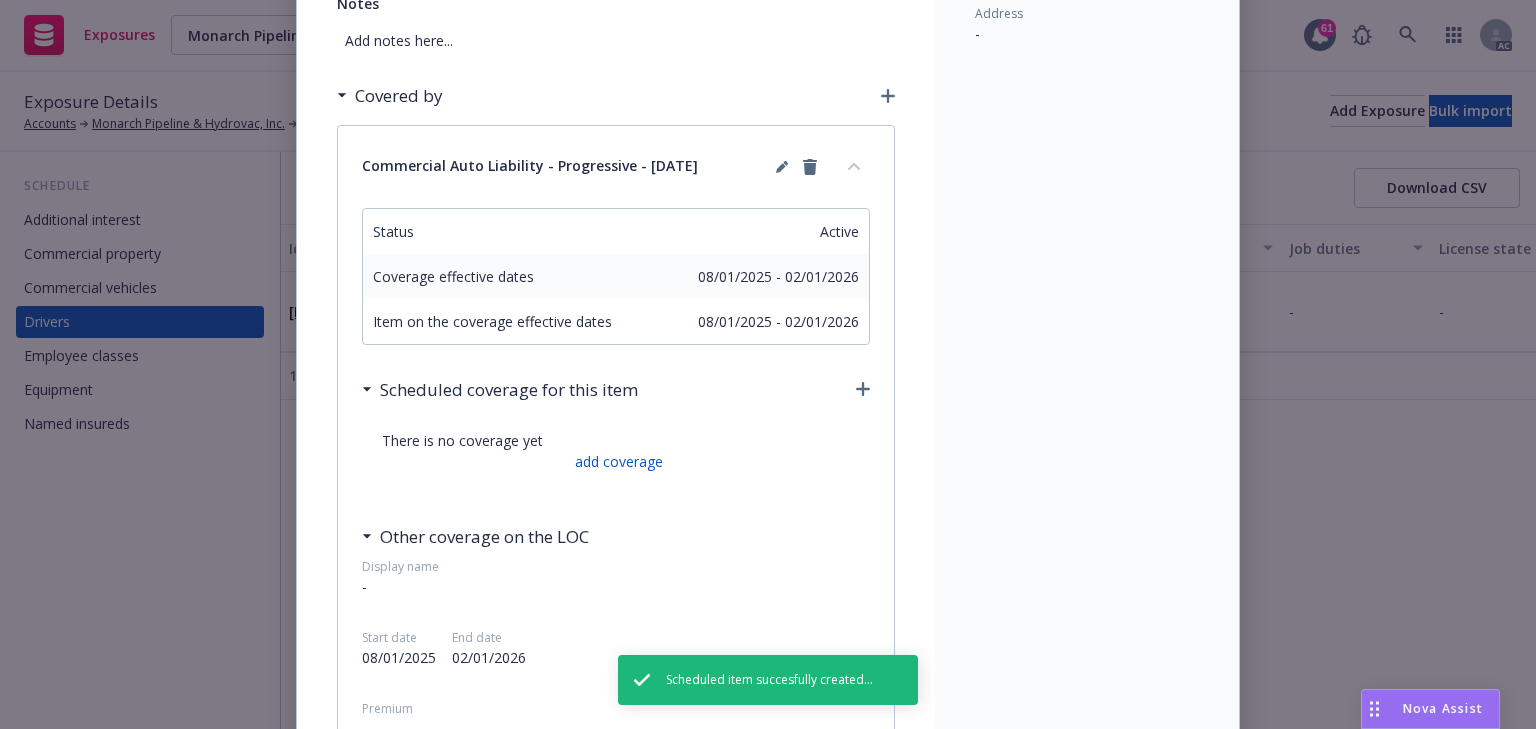 click on "There is no coverage yet" at bounding box center [616, 440] 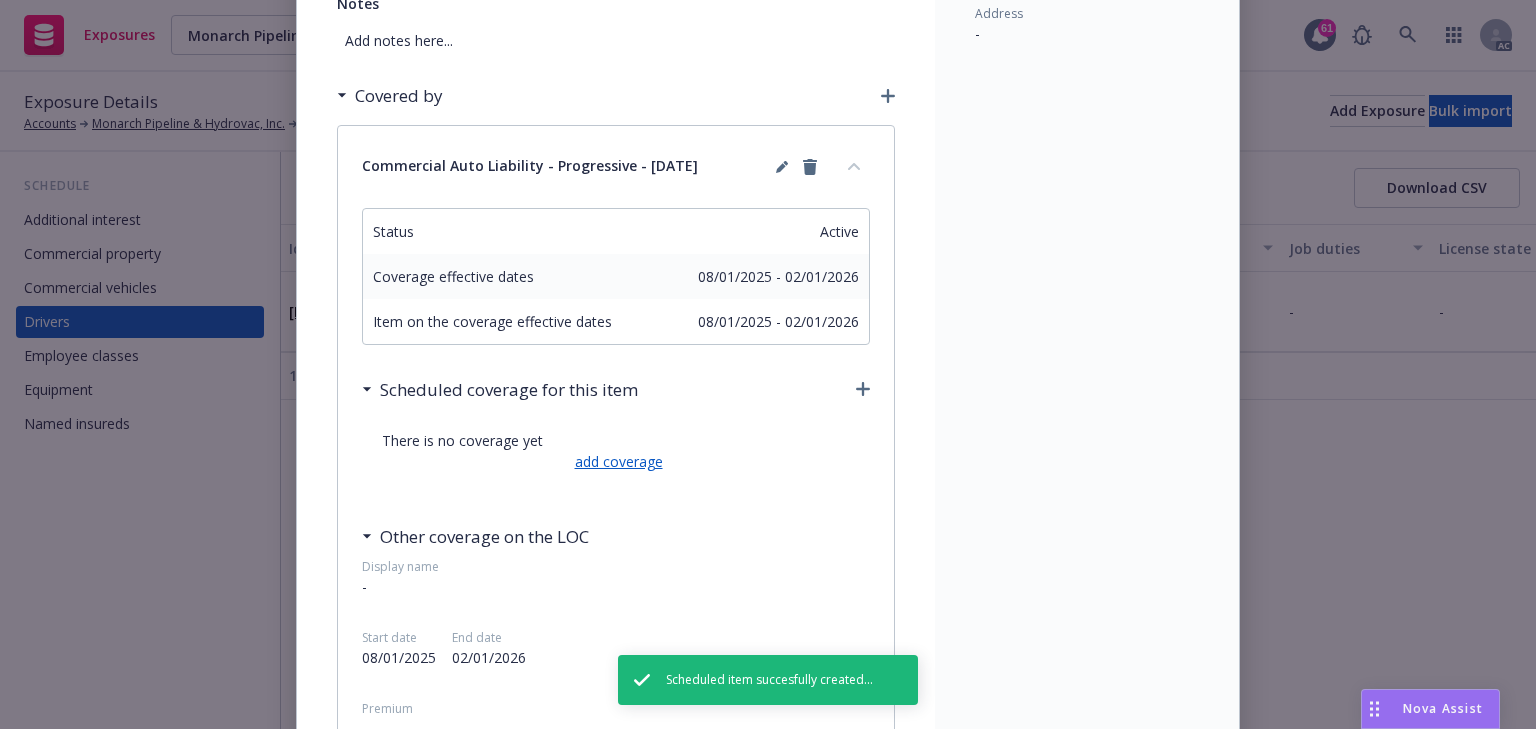 click on "add coverage" at bounding box center [616, 461] 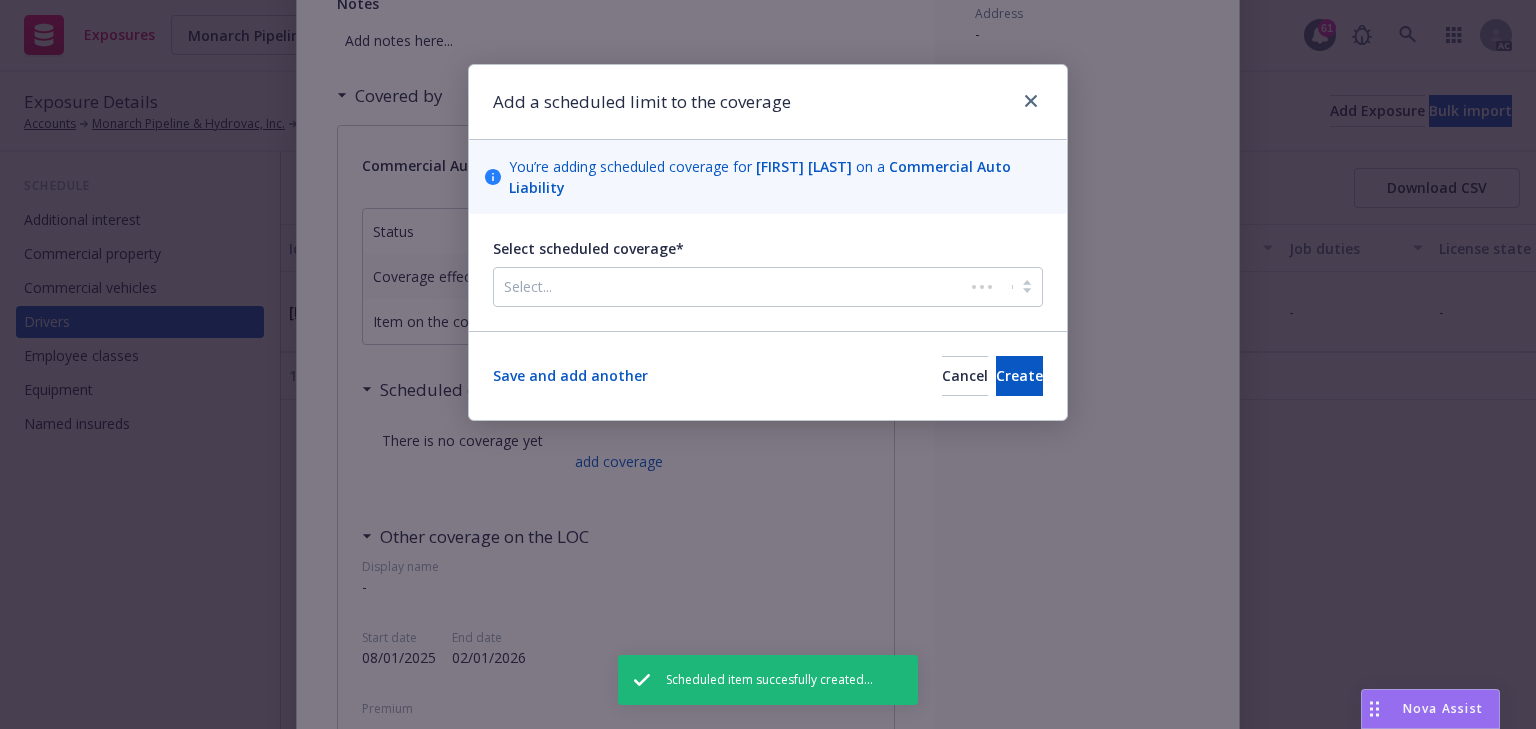click at bounding box center [729, 287] 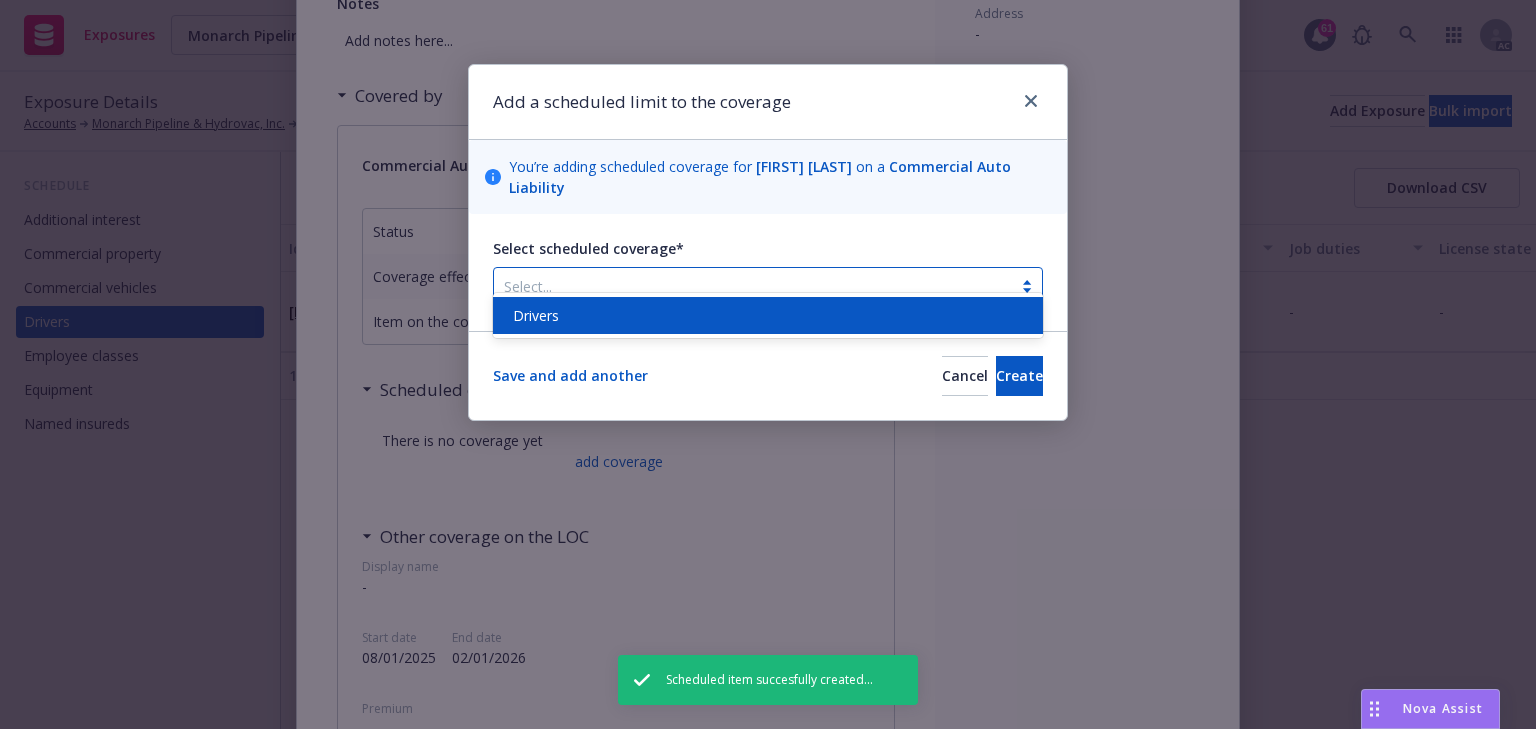 click on "Drivers" at bounding box center (768, 315) 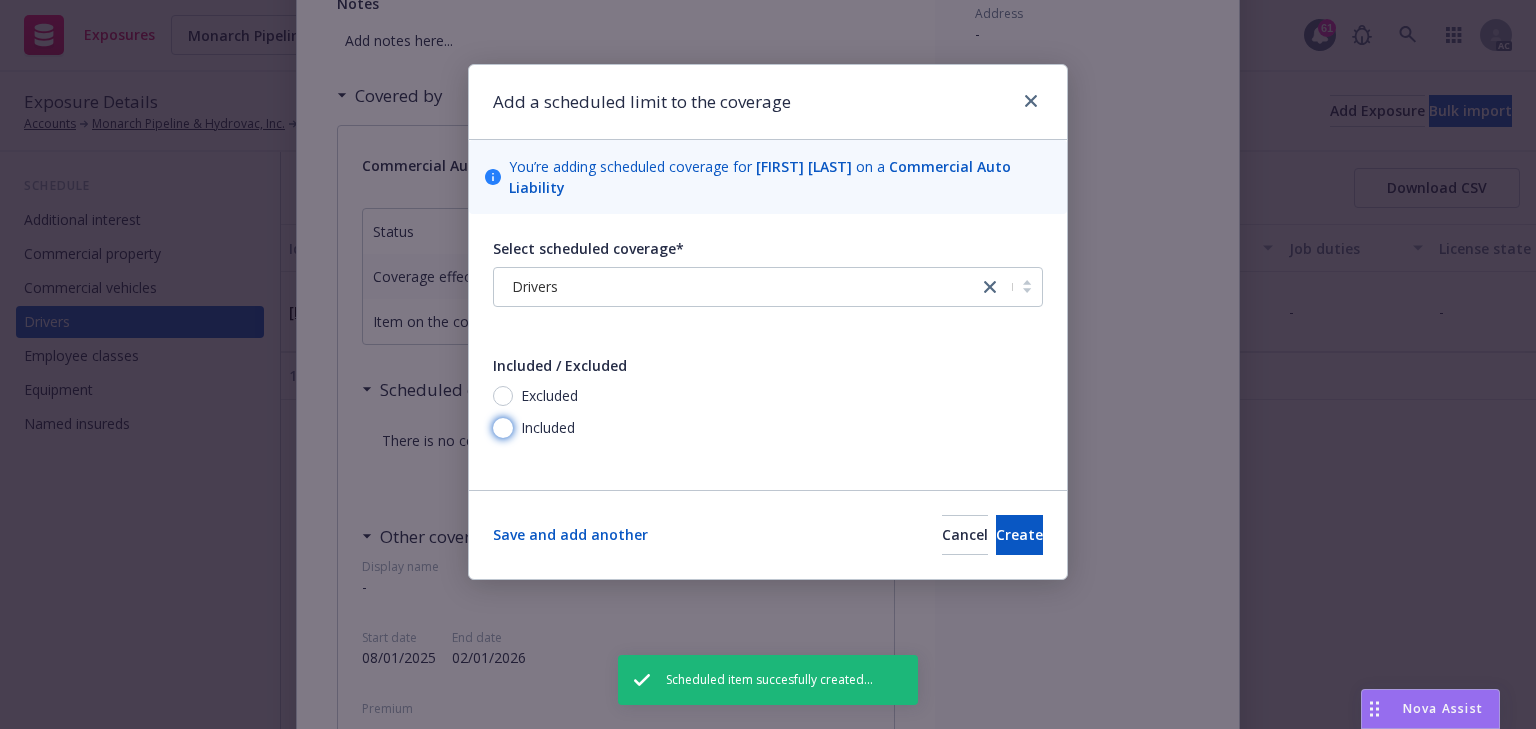 click on "Included" at bounding box center (503, 428) 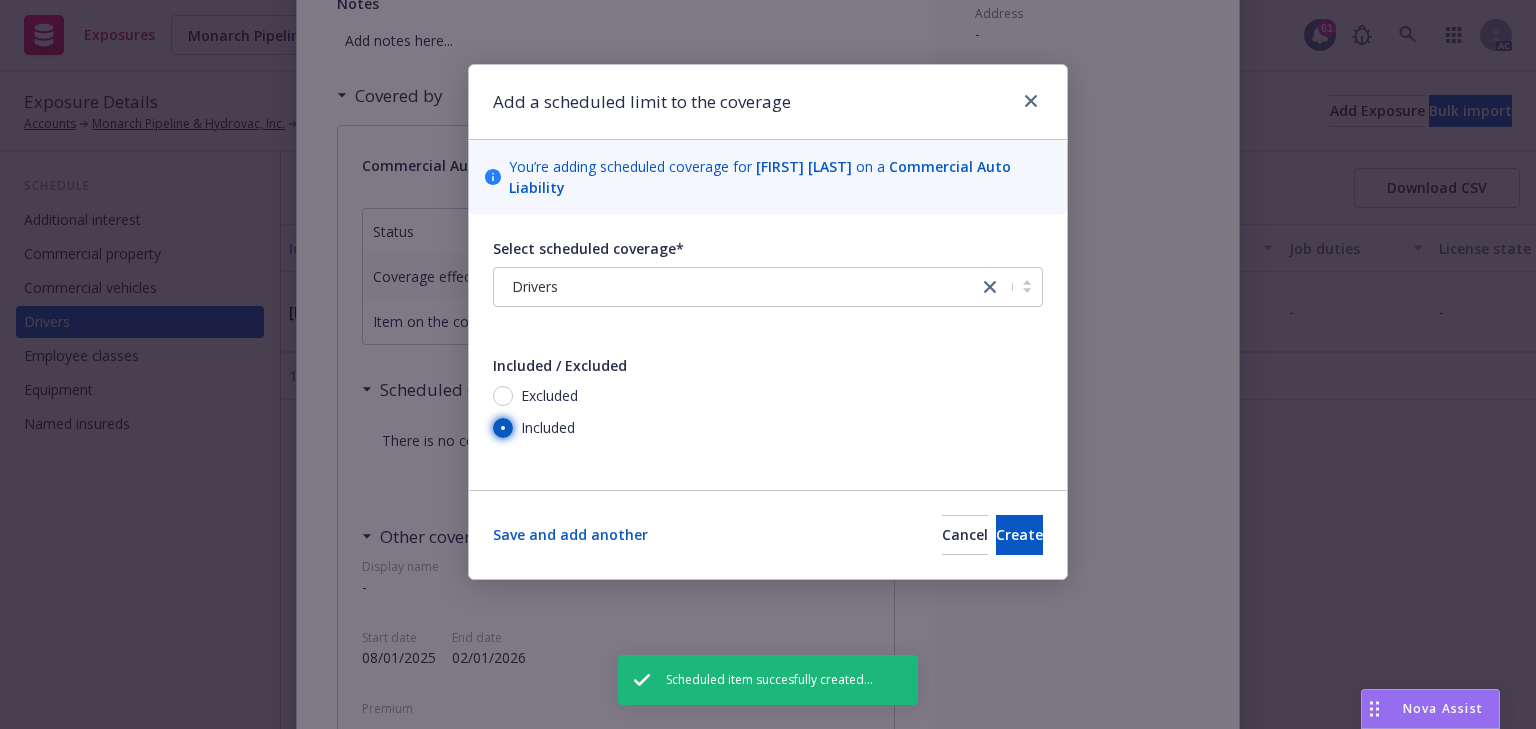 radio on "true" 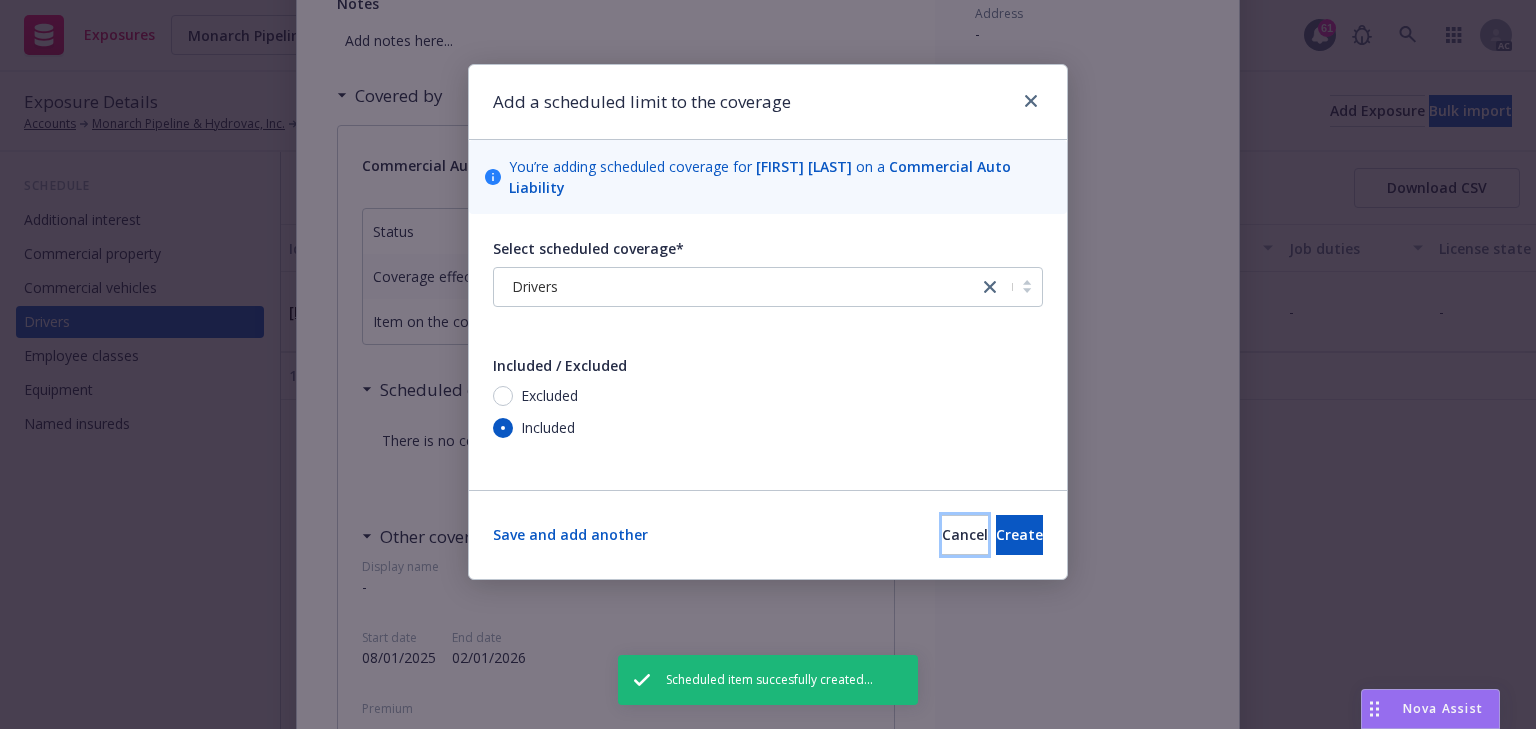 drag, startPoint x: 908, startPoint y: 509, endPoint x: 961, endPoint y: 510, distance: 53.009434 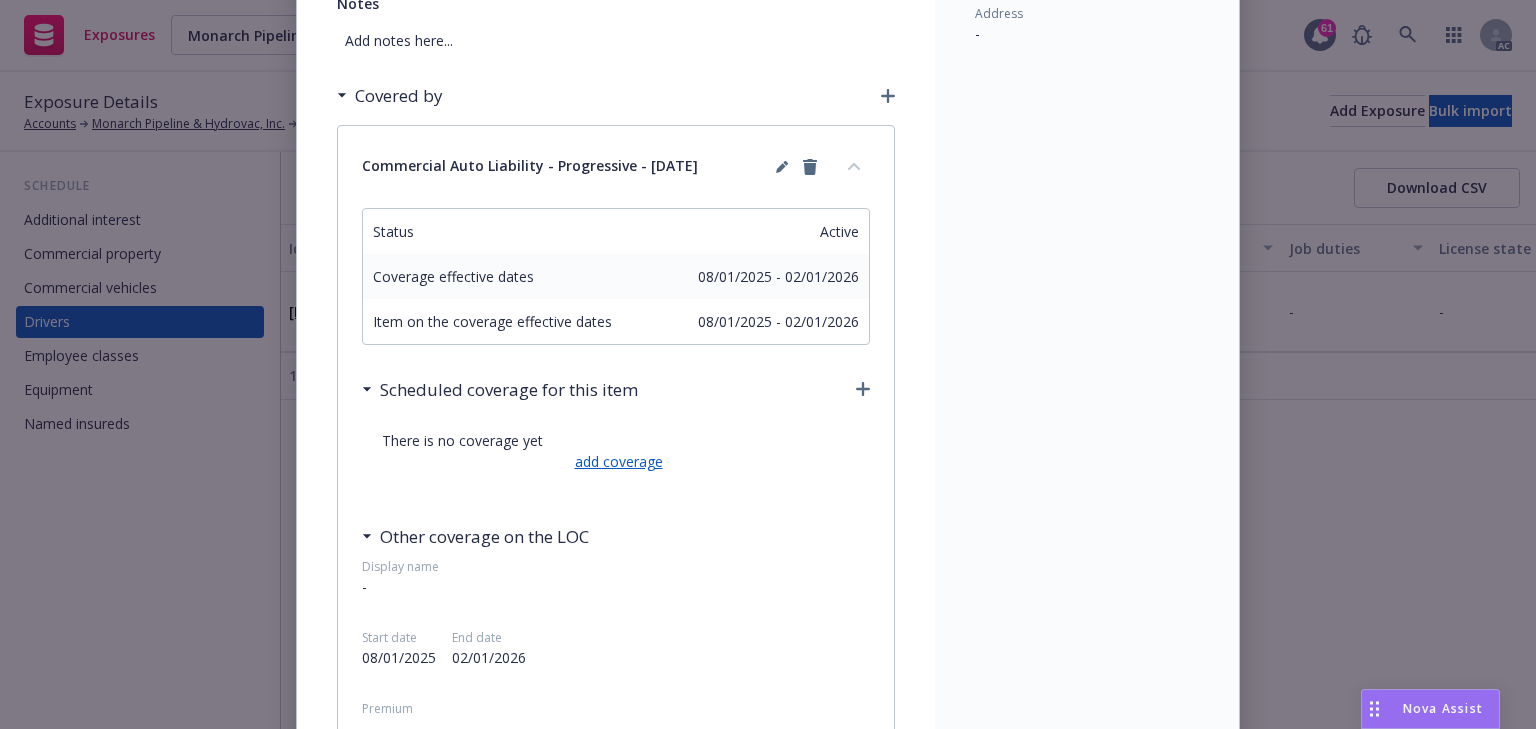 click on "add coverage" at bounding box center (616, 461) 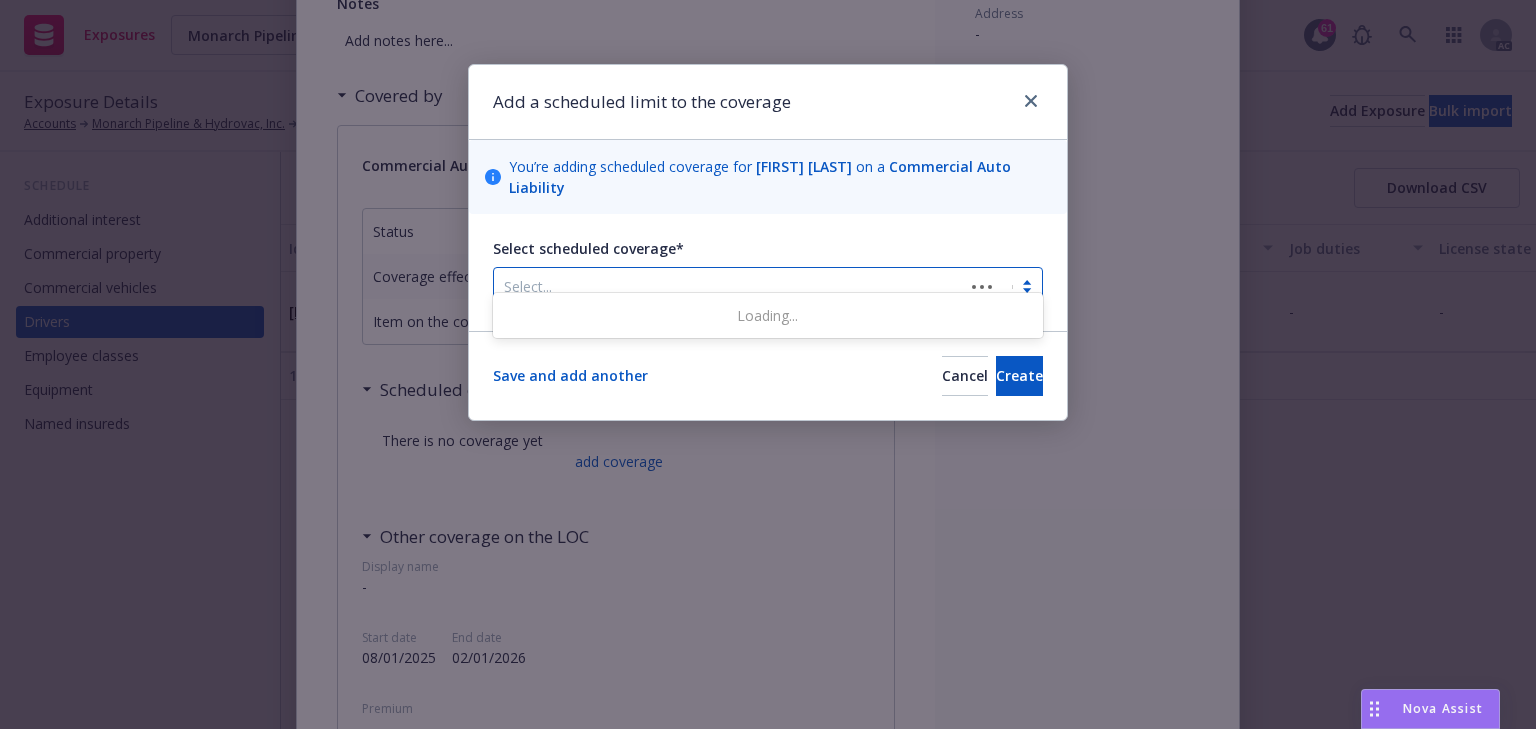 click at bounding box center (729, 287) 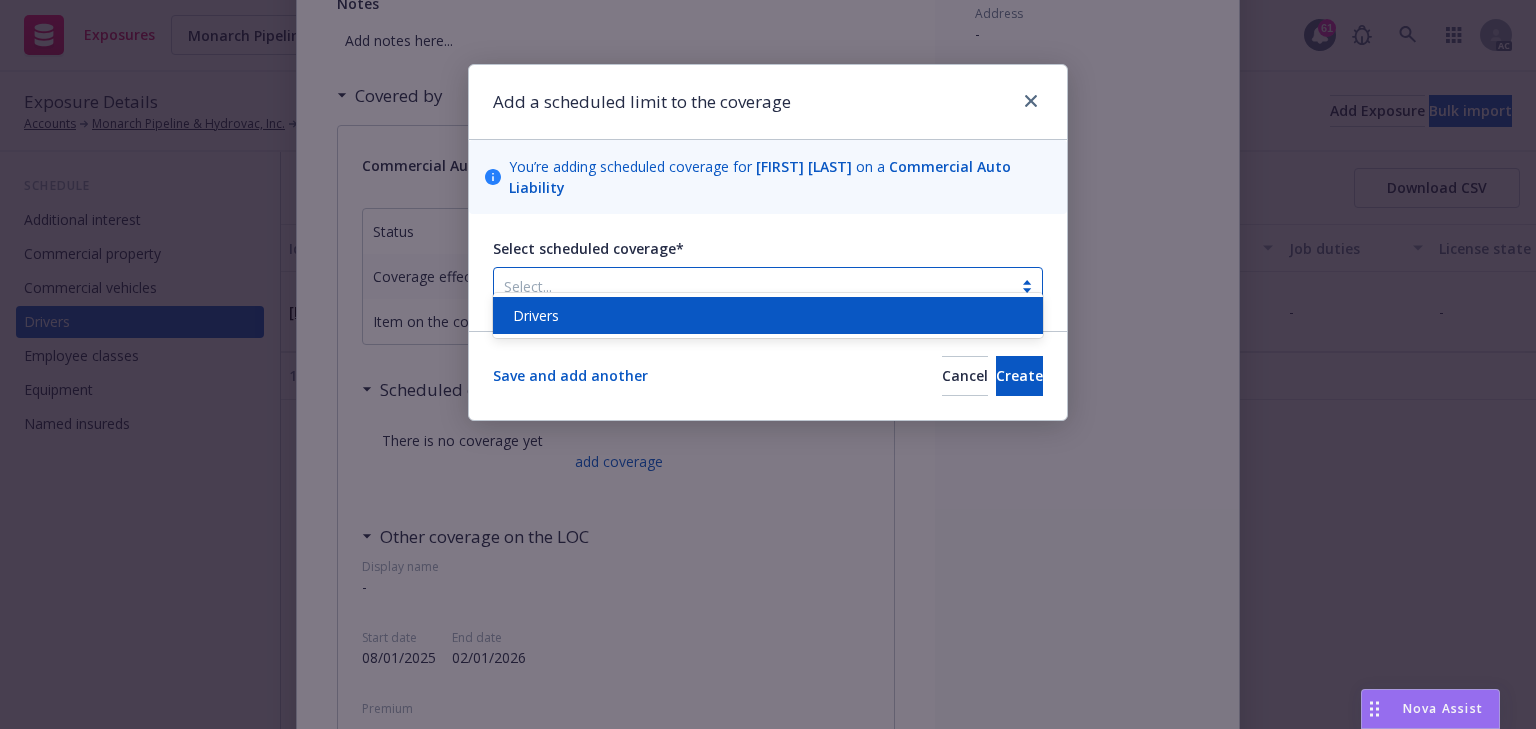 click on "Drivers" at bounding box center (536, 315) 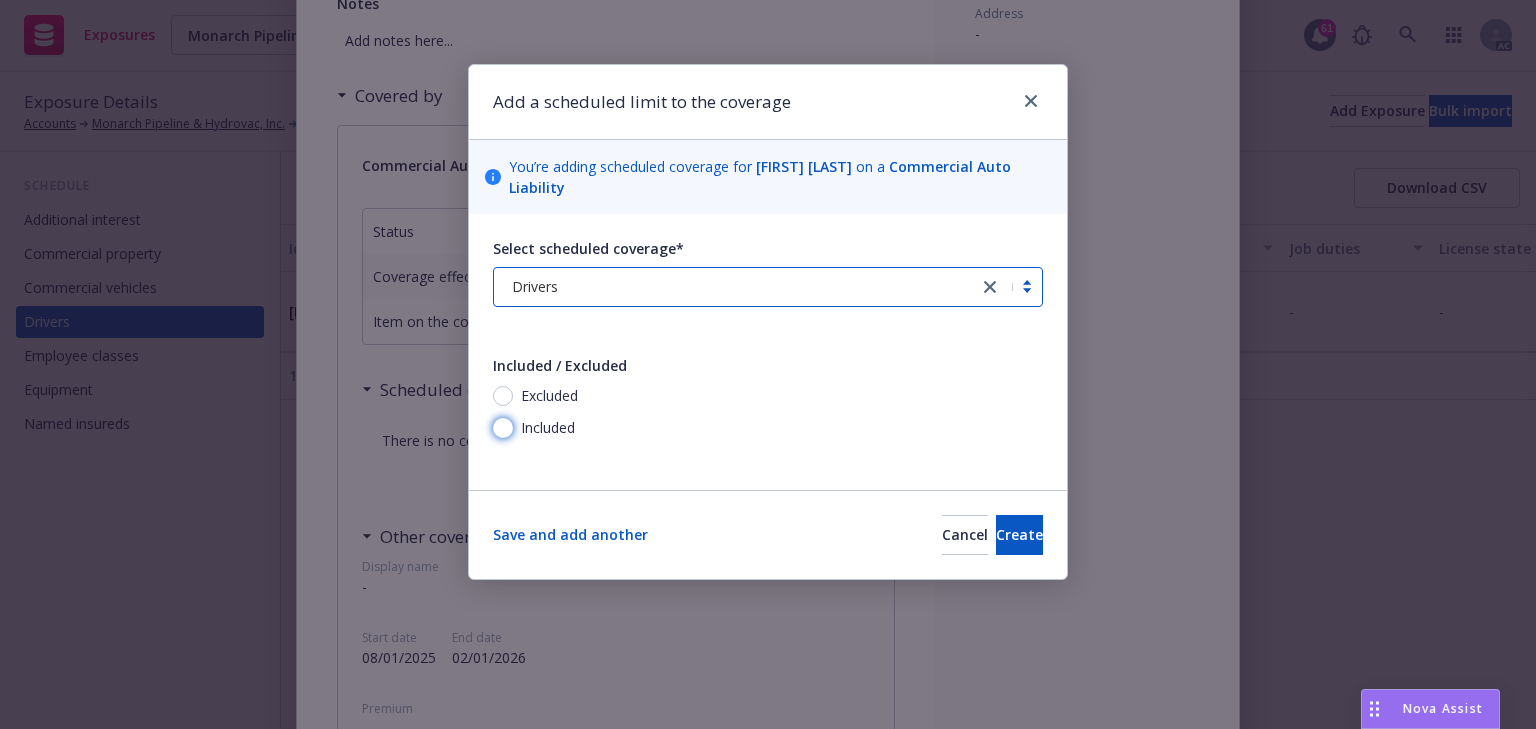 click on "Included" at bounding box center (503, 428) 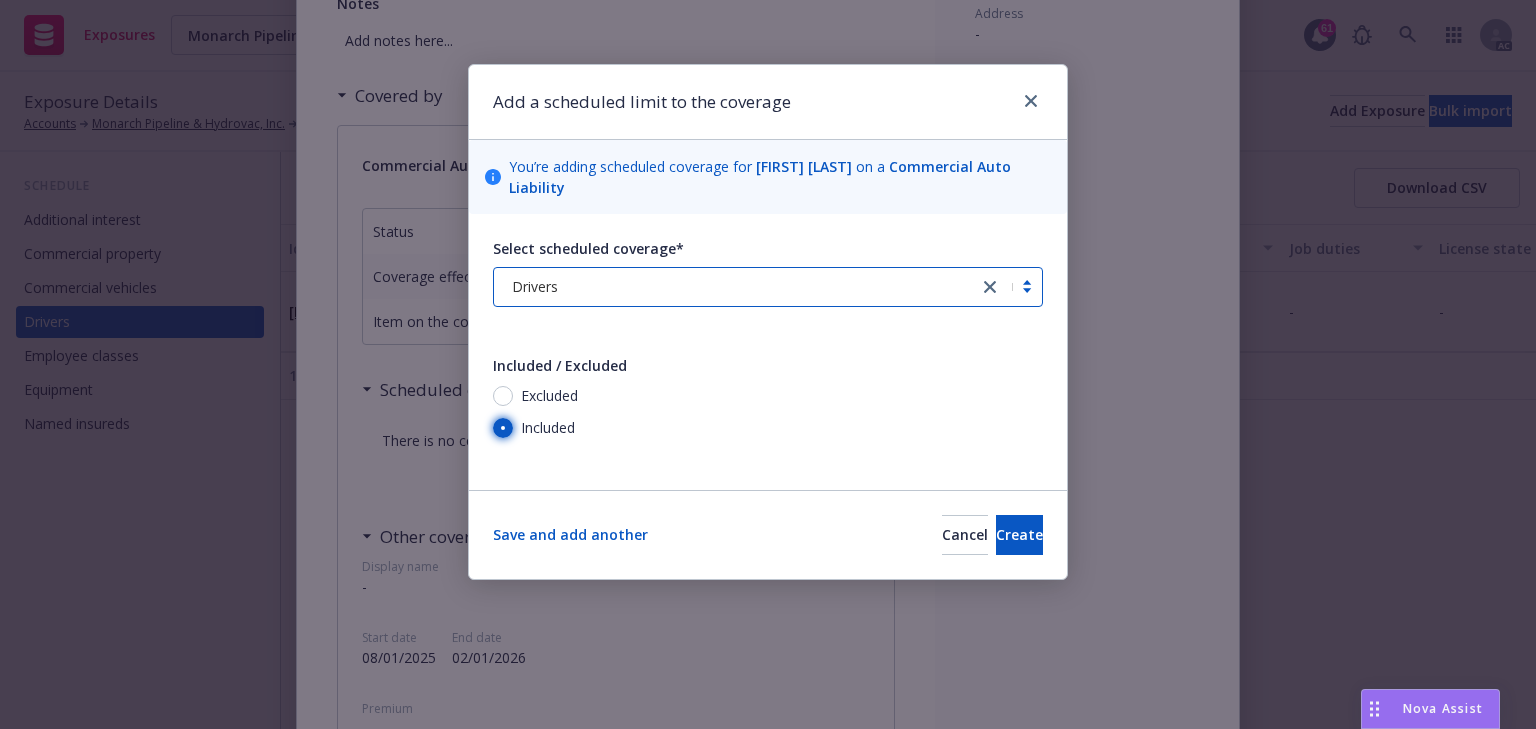 radio on "true" 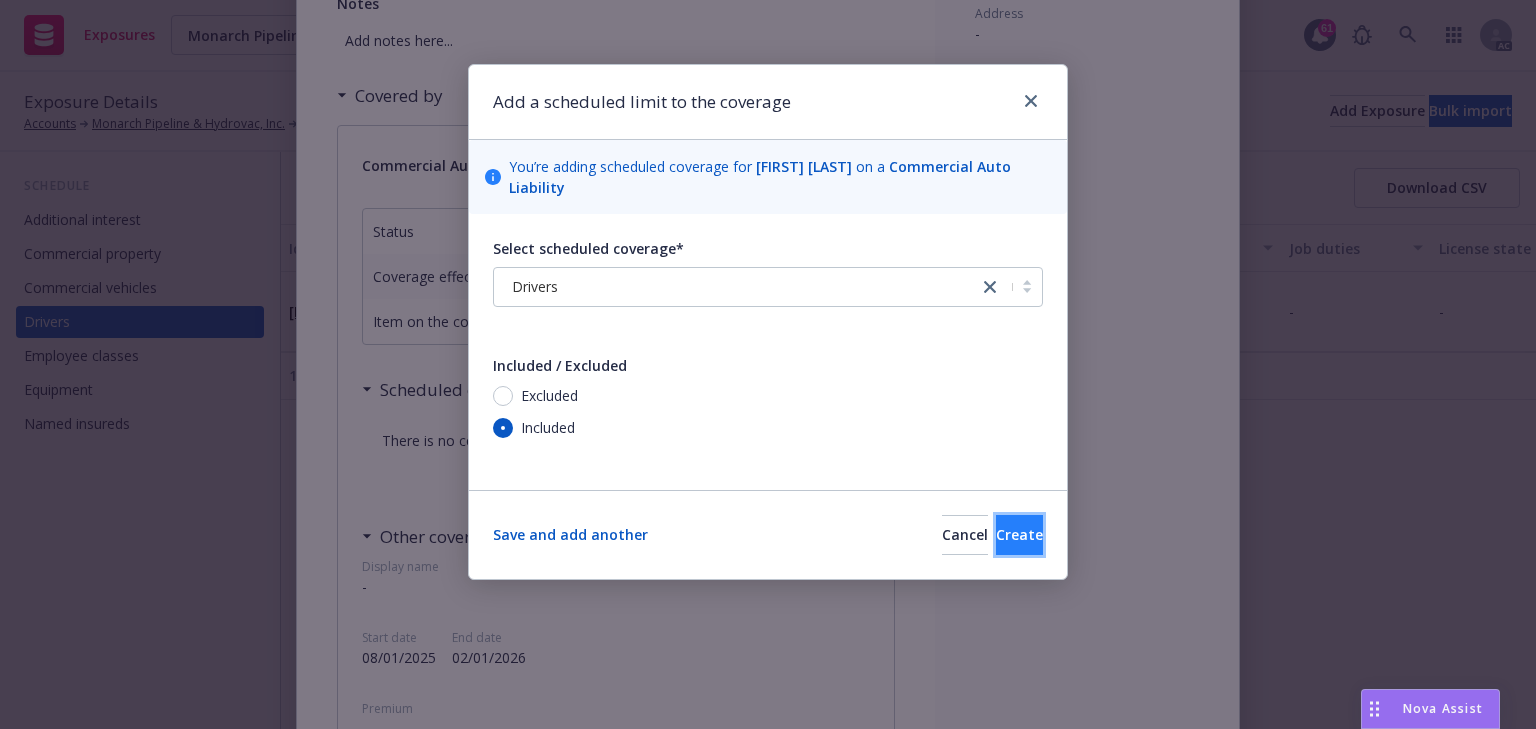 click on "Create" at bounding box center [1019, 535] 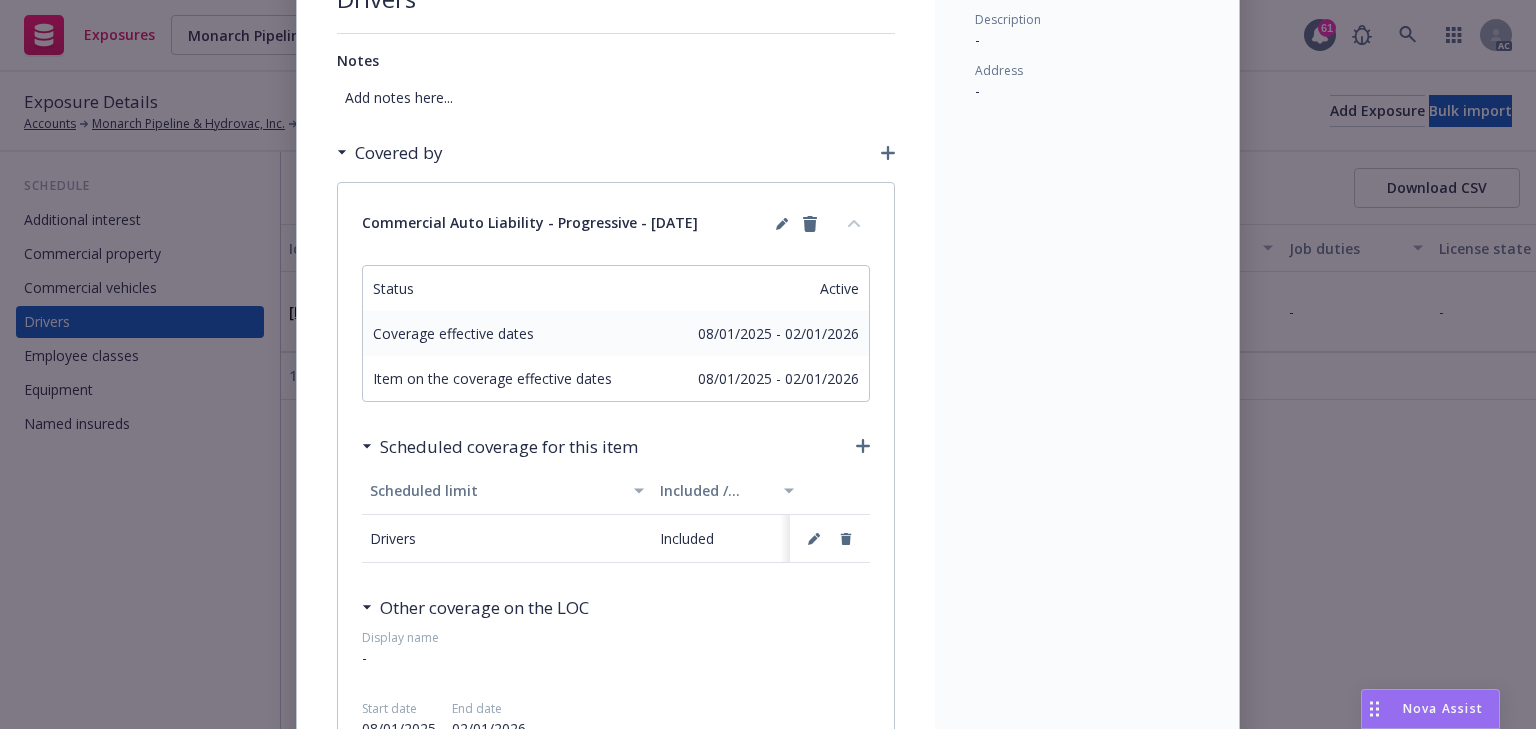 scroll, scrollTop: 0, scrollLeft: 0, axis: both 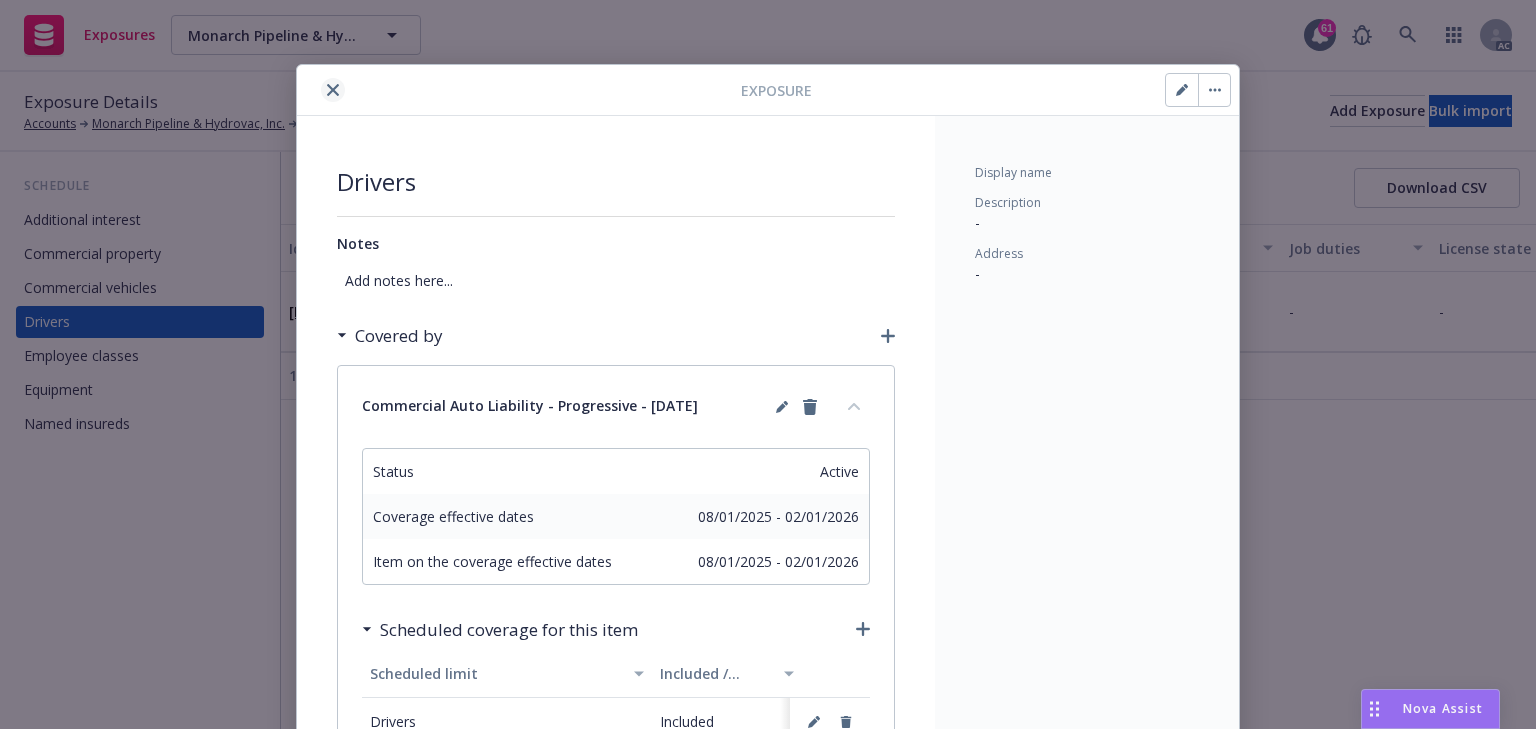 click 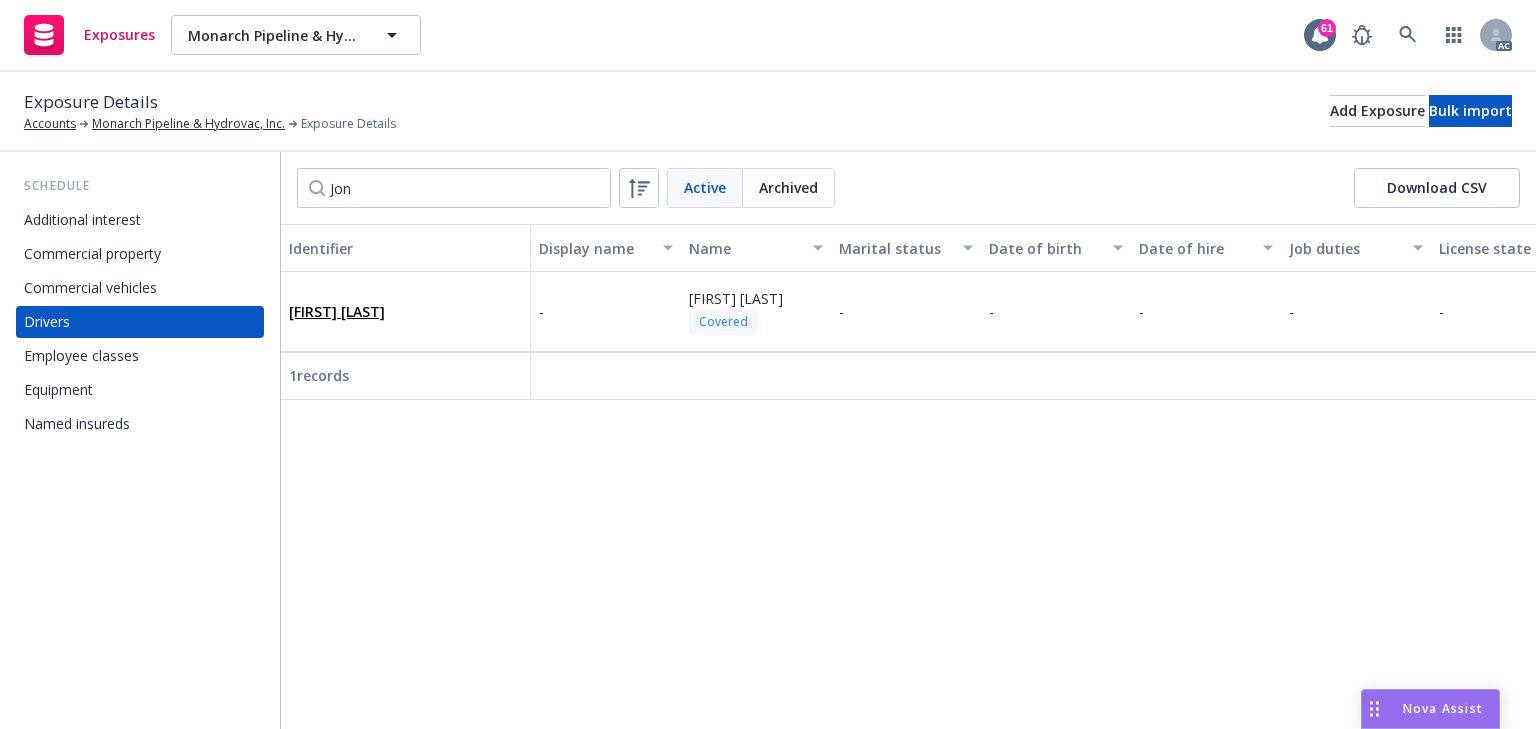 click on "Identifier Display name Name Marital status Date of birth Date of hire Job duties License state License number License expiration date Drivers license status Any suspensions/revocations? Total MVR points Date MVR was last pulled Jon Ramos - Jon Ramos Covered - - - - - - - - - - - 1  records" at bounding box center (908, 476) 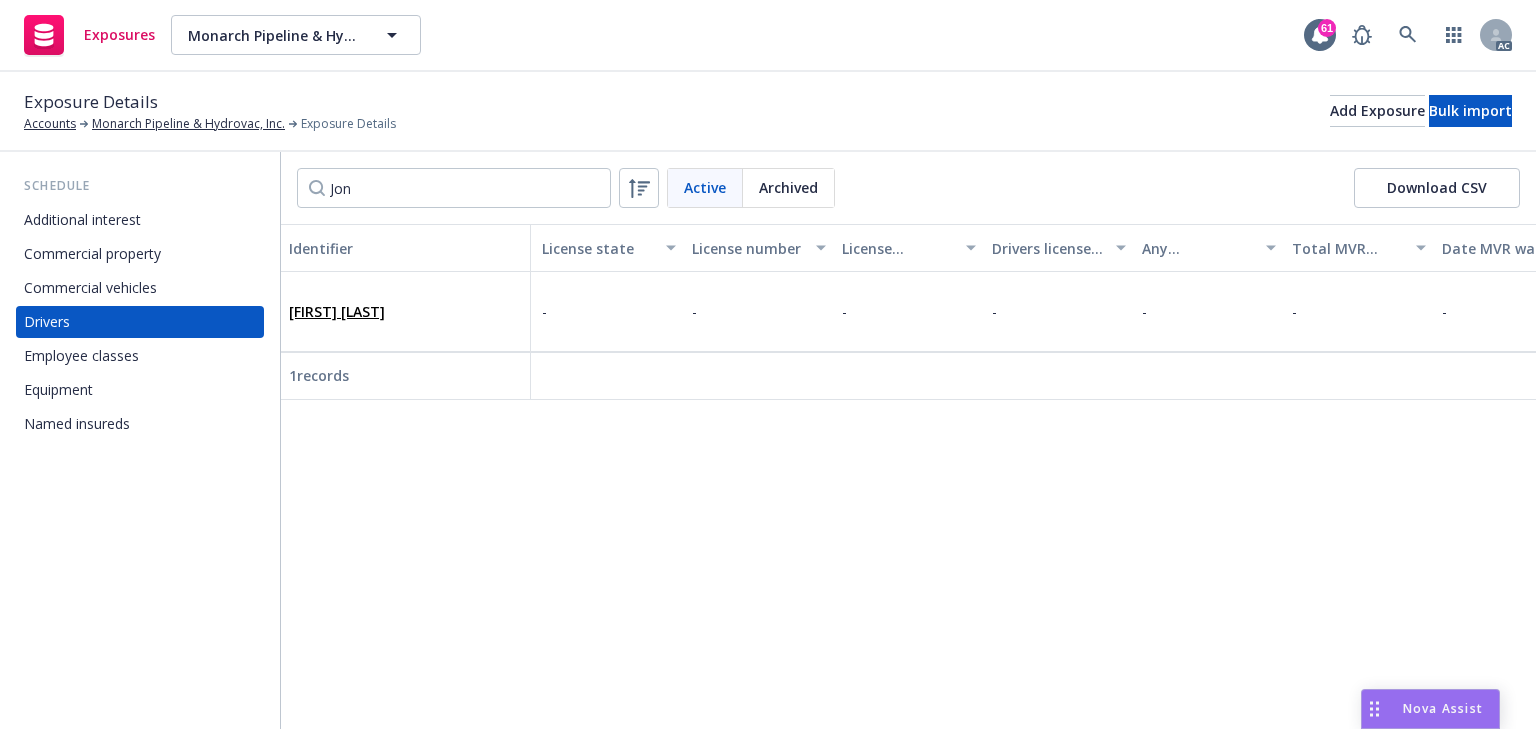 scroll, scrollTop: 0, scrollLeft: 944, axis: horizontal 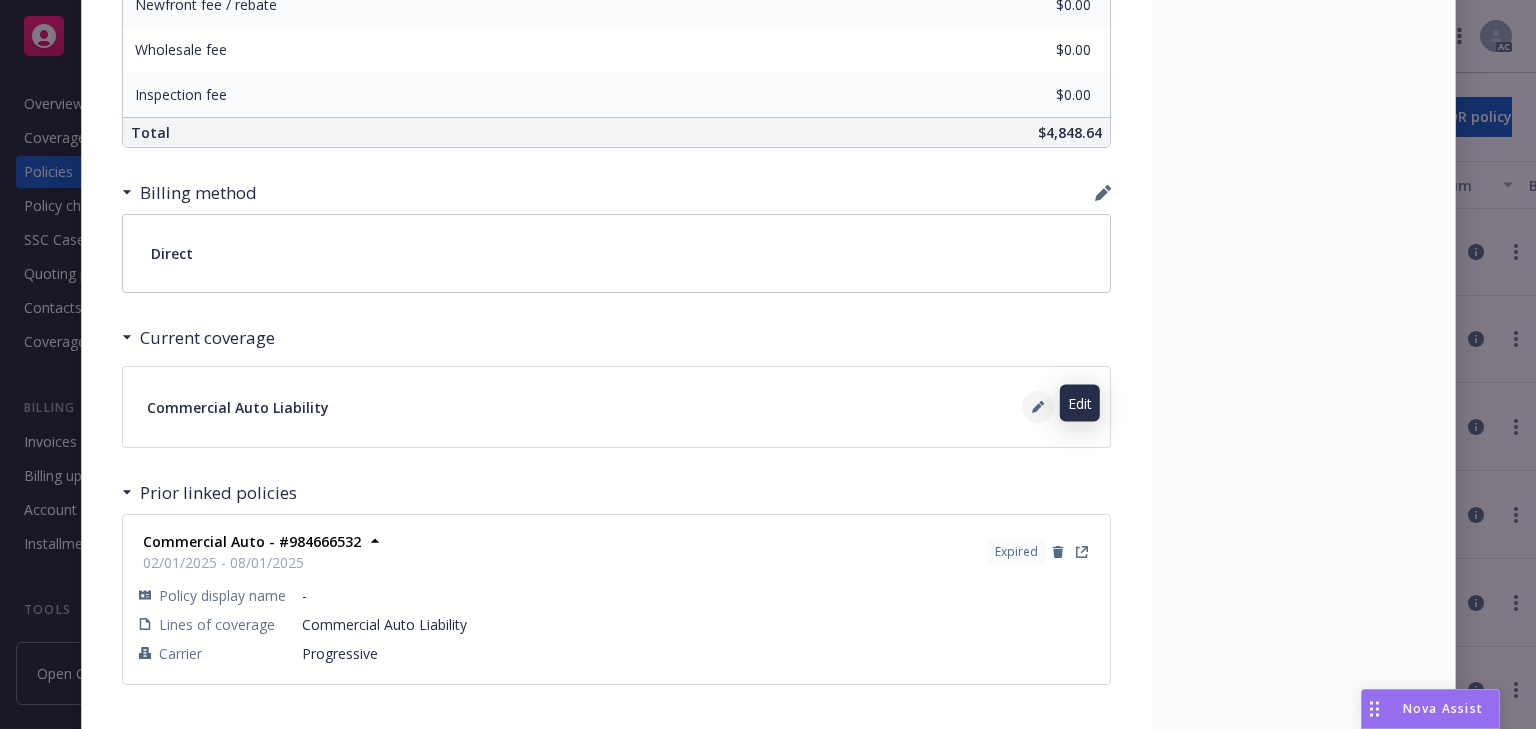 click at bounding box center [1038, 407] 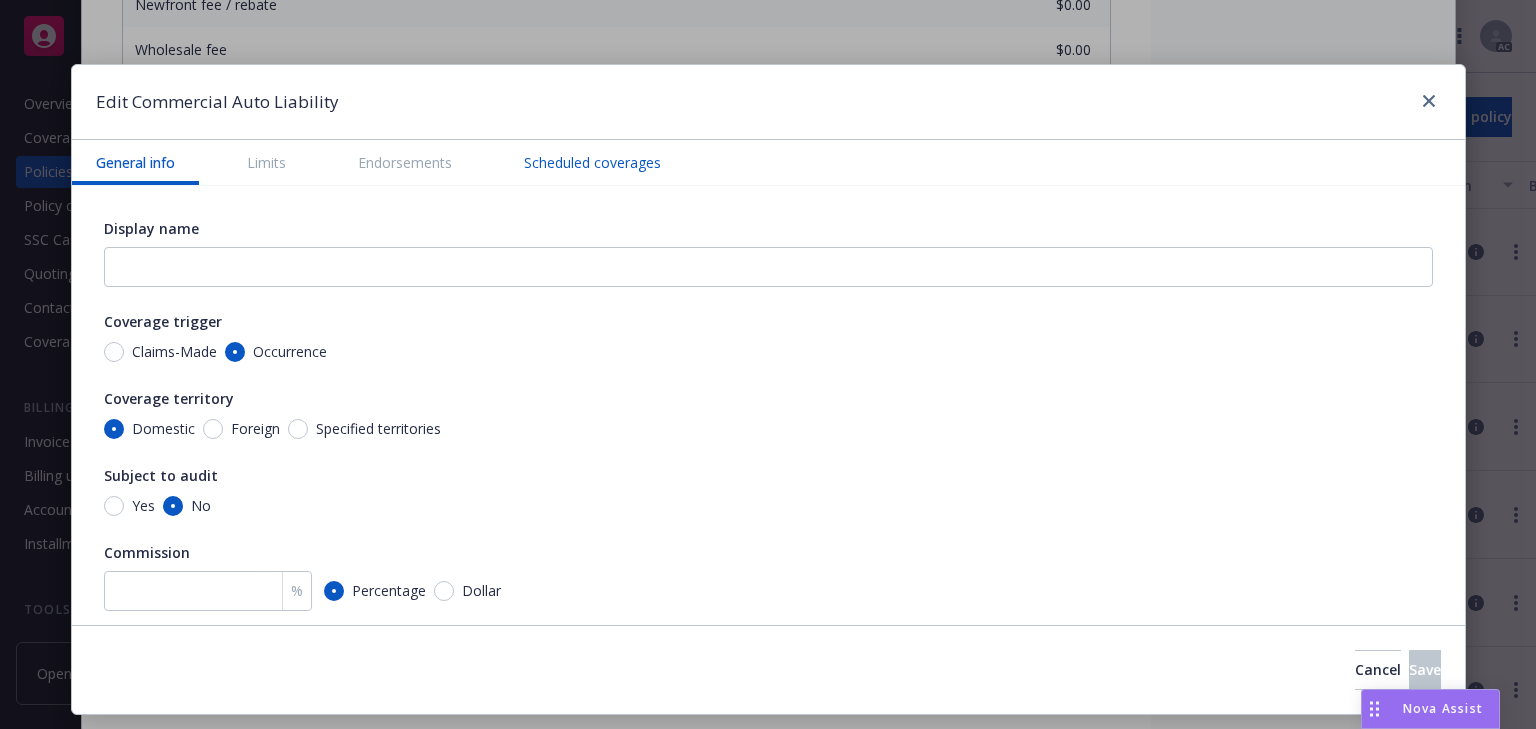 click on "Scheduled coverages" at bounding box center [592, 162] 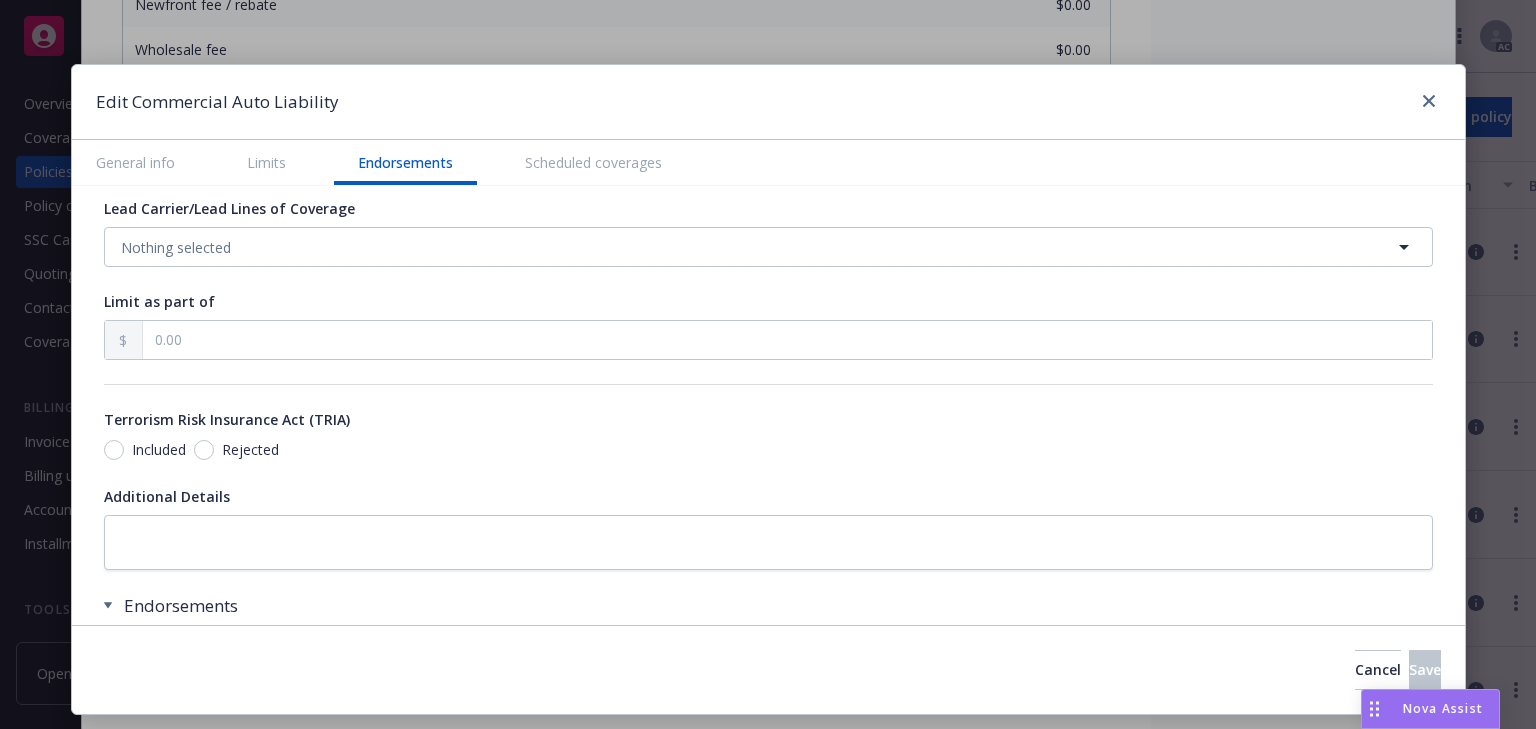 scroll, scrollTop: 3595, scrollLeft: 0, axis: vertical 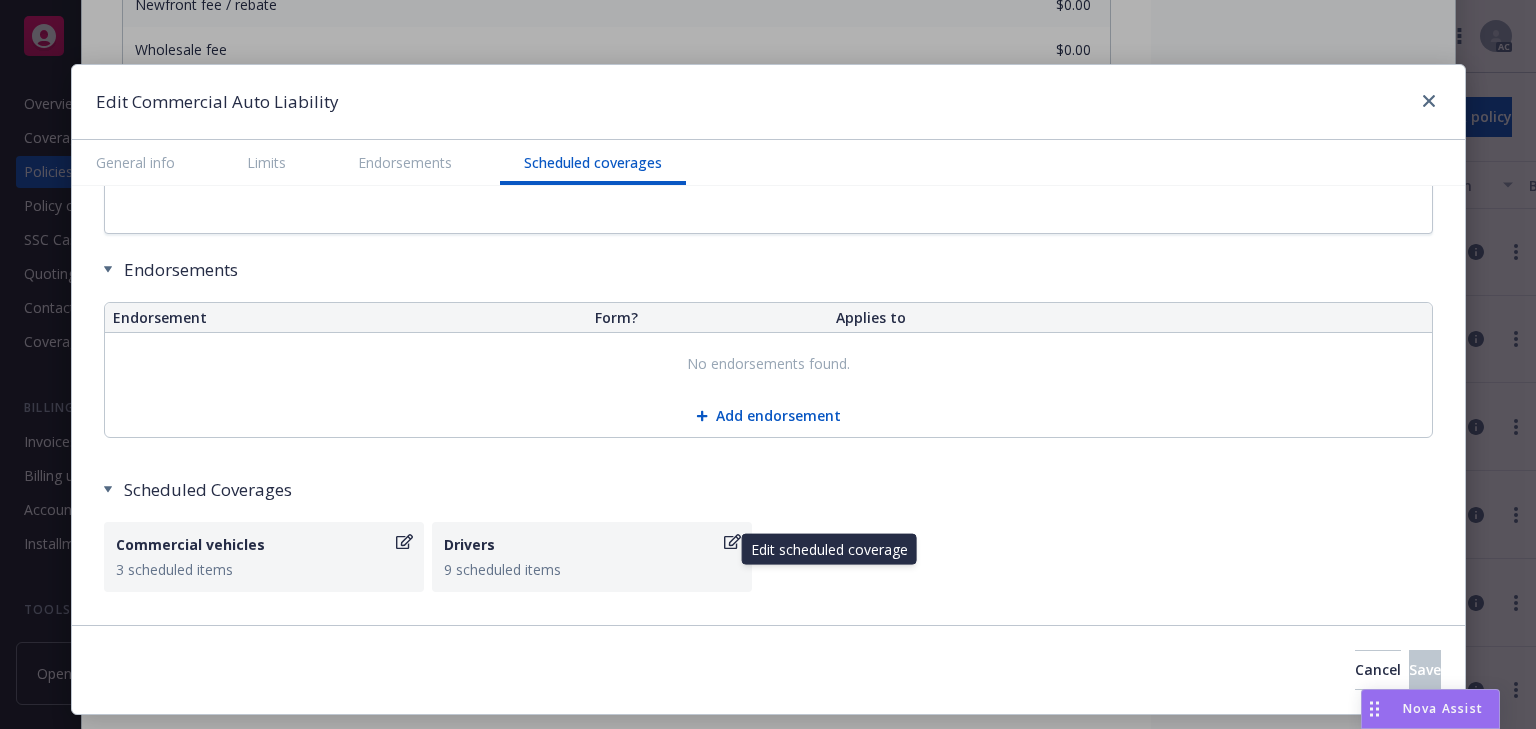 click 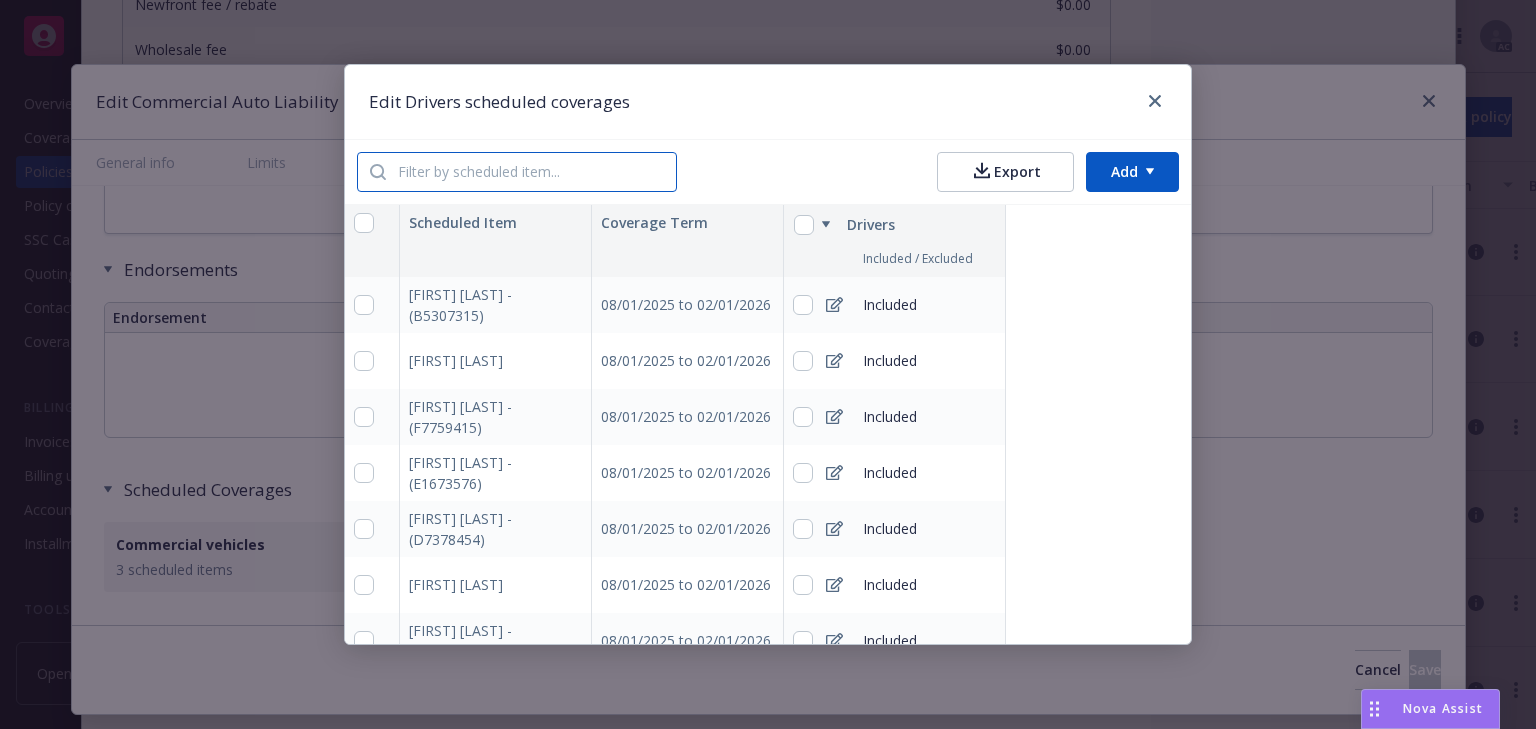 click at bounding box center (531, 172) 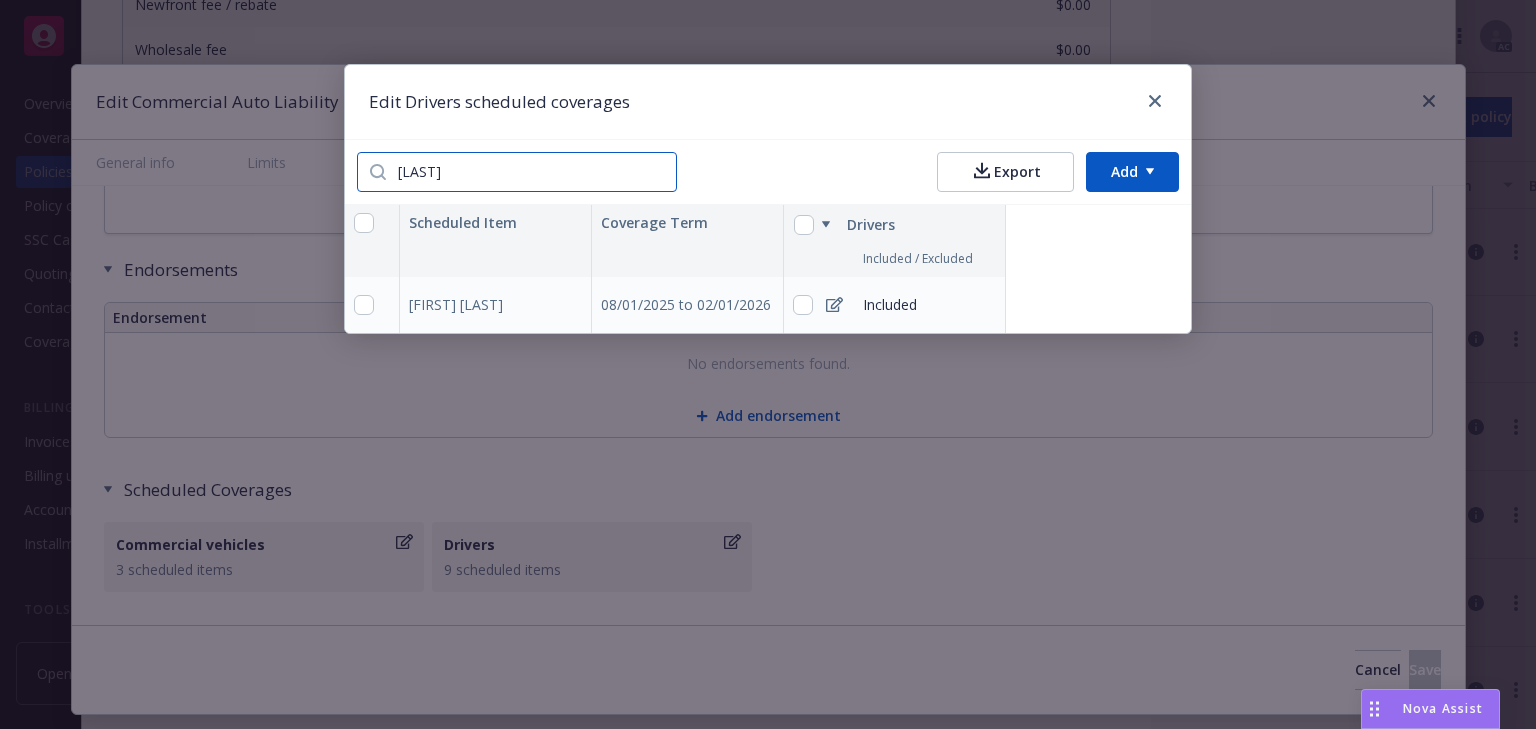 type on "[LAST]" 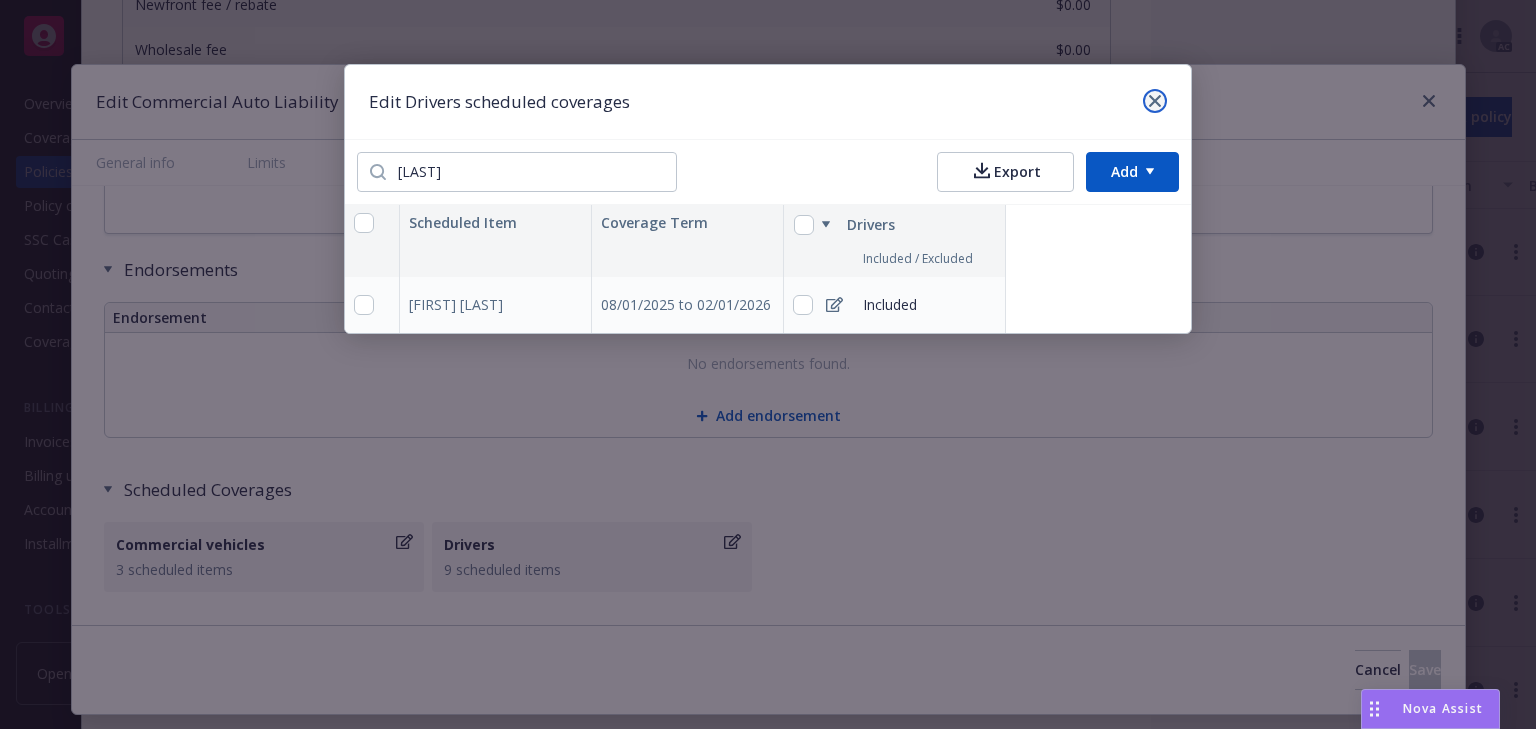 click 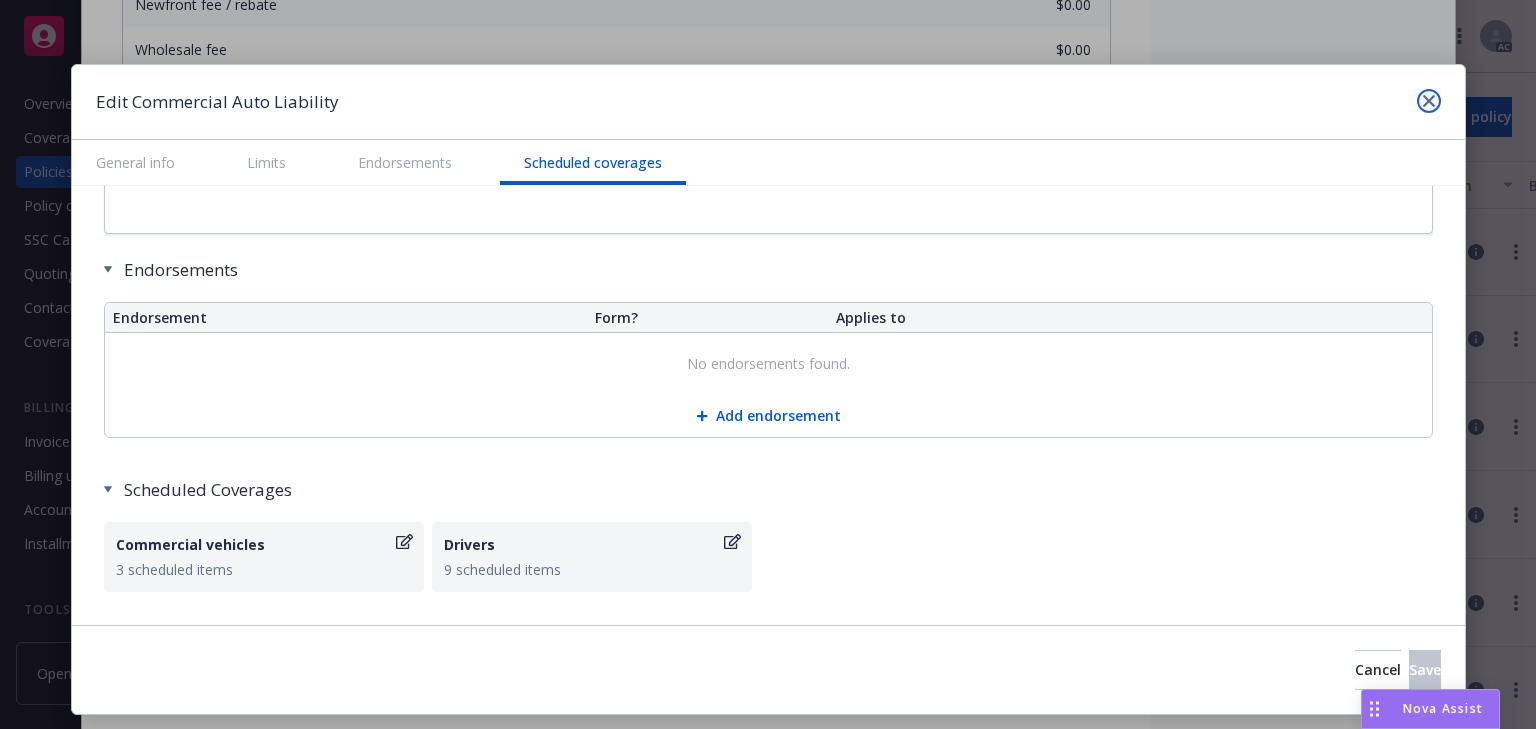 click at bounding box center (1429, 101) 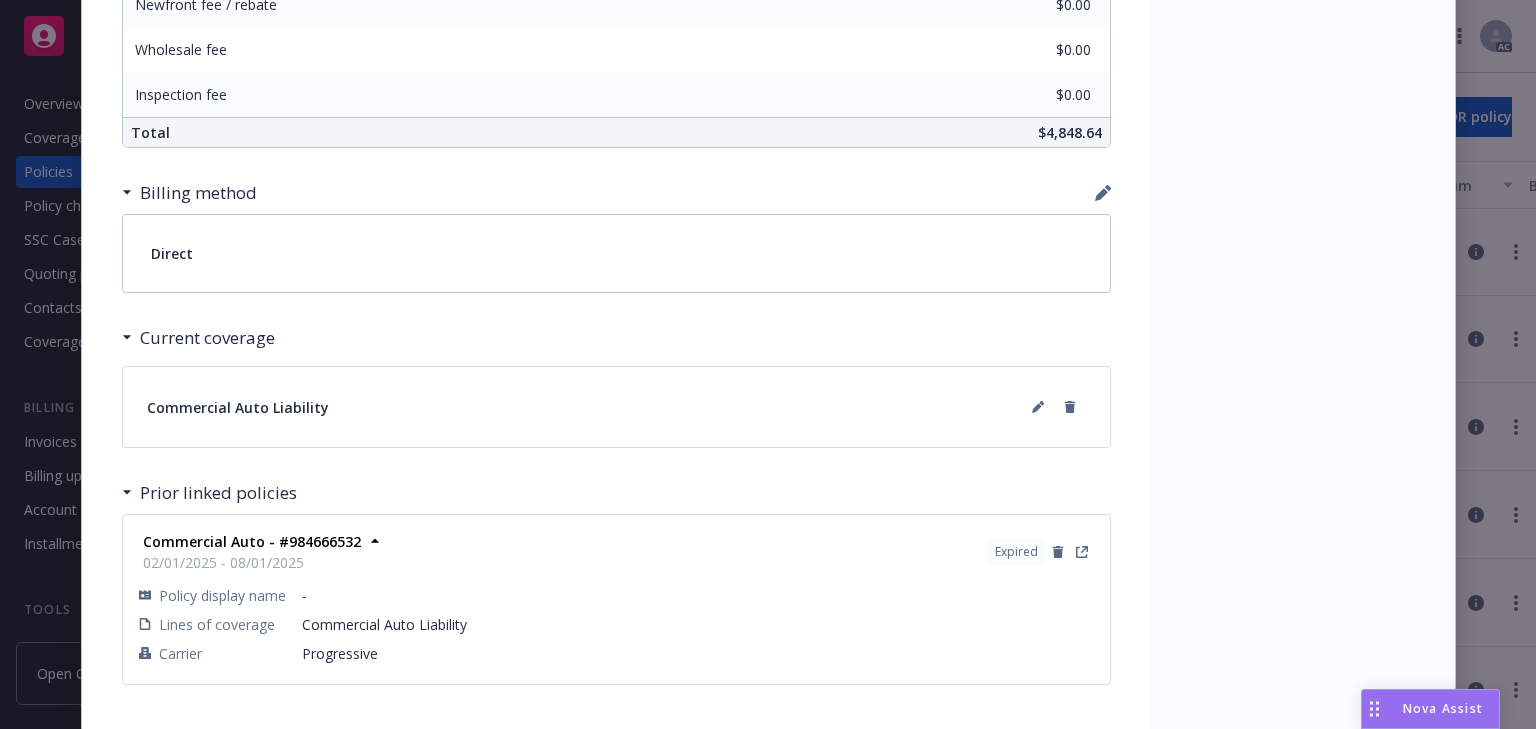 click on "Status Active Effective dates 08/01/2025 - 02/01/2026 Producer(s) [FIRST] [LAST] Service lead(s) [FIRST] [LAST] AC(s) [FIRST] [LAST] Service lead team P&C - Small Business Stage Renewal Policy number 984666532 Lines of coverage Commercial Auto Liability Carrier Progressive Writing company United Financial Casualty Company Wholesaler - Program administrator - Premium $4,848.64 Newfront will file state taxes and fees No Commission 10% / $484.86 Policy term 6 months Carrier payment status - Client payment status -" at bounding box center [1303, -254] 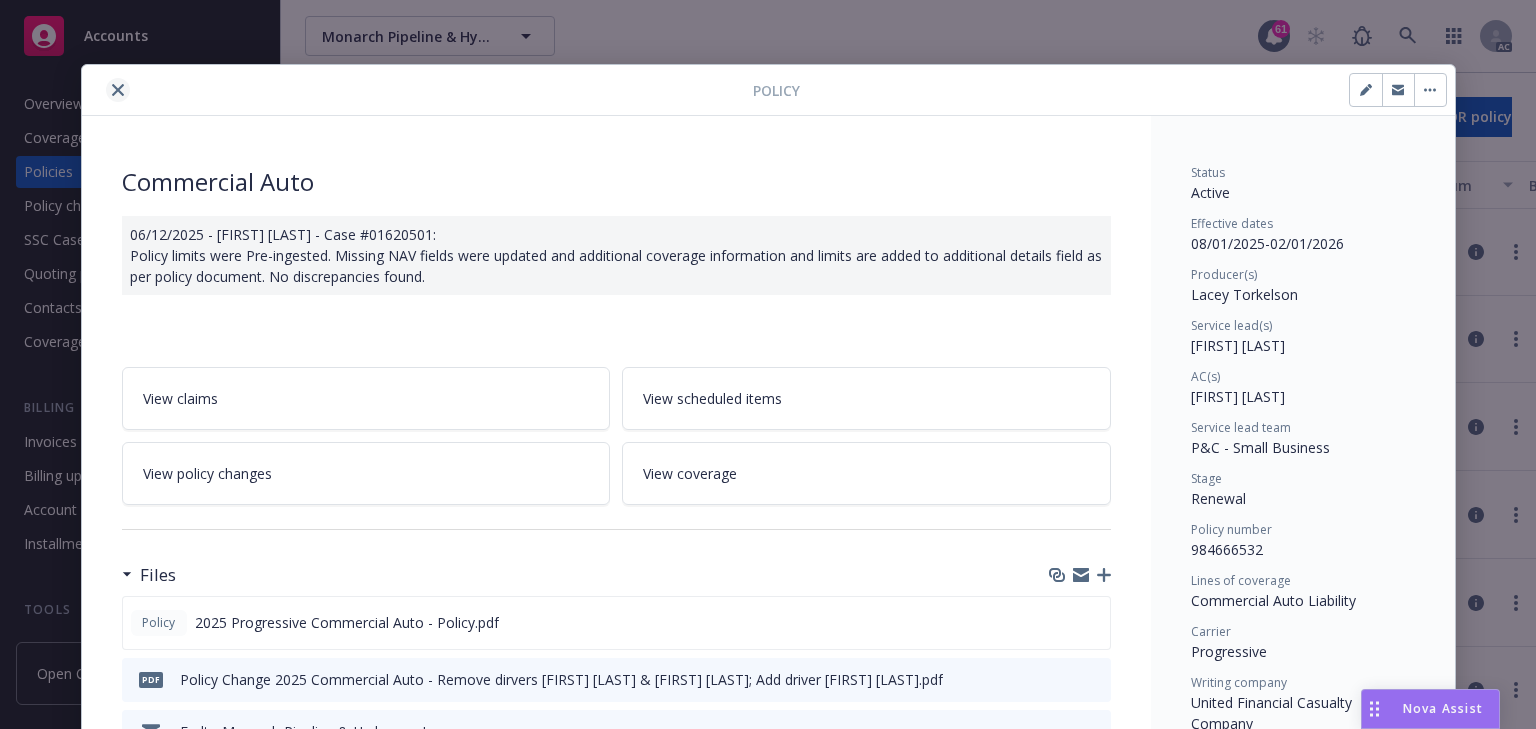 click at bounding box center (118, 90) 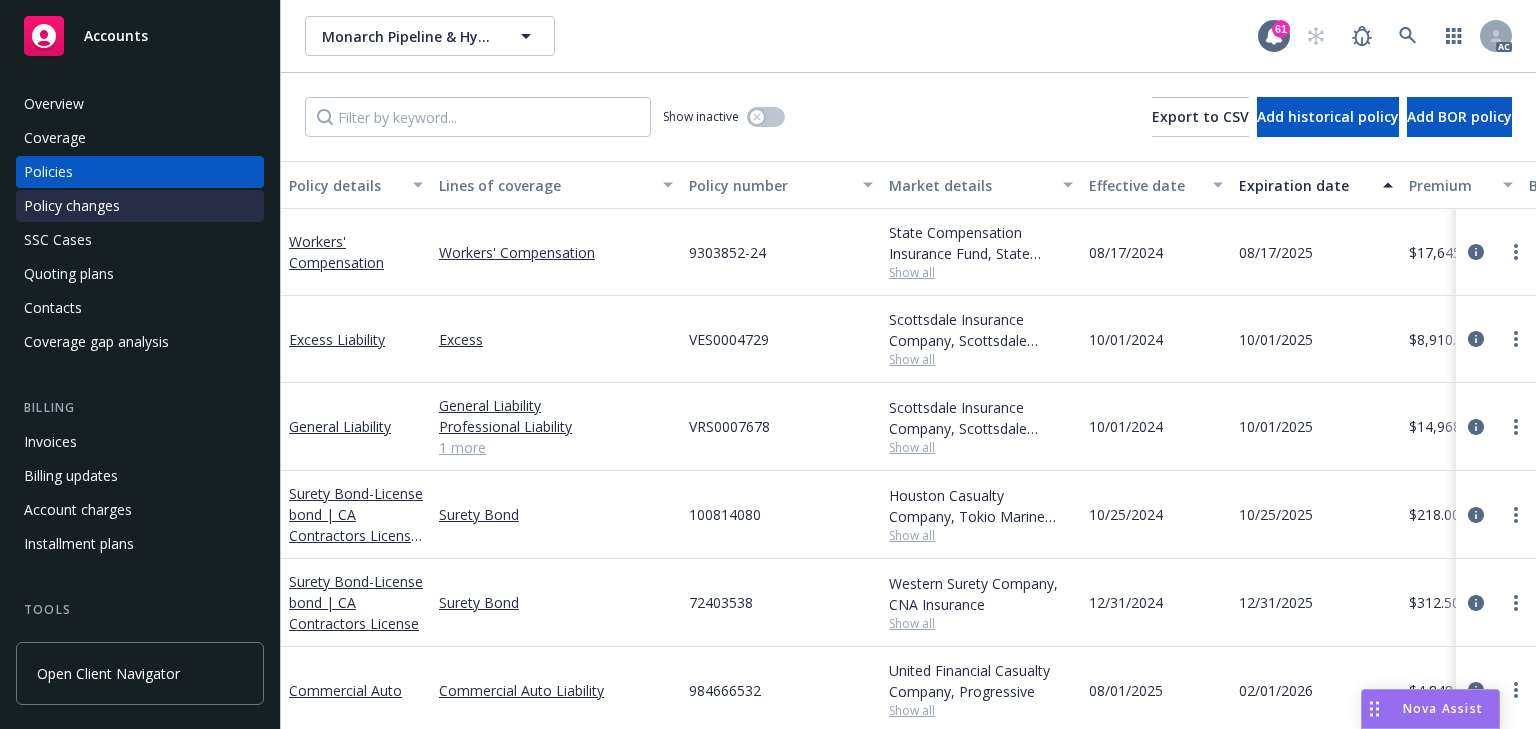 click on "Policy changes" at bounding box center (72, 206) 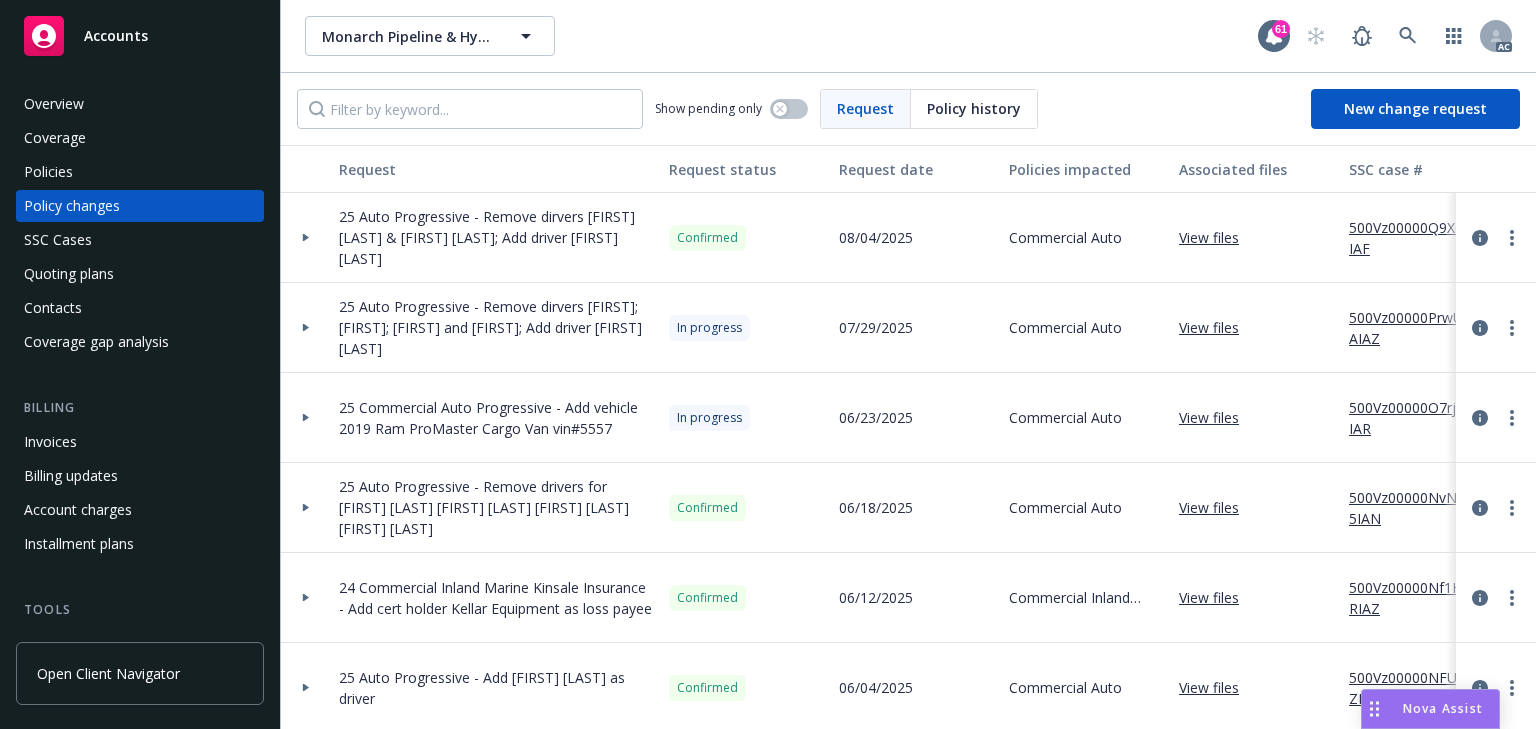 click at bounding box center [306, 238] 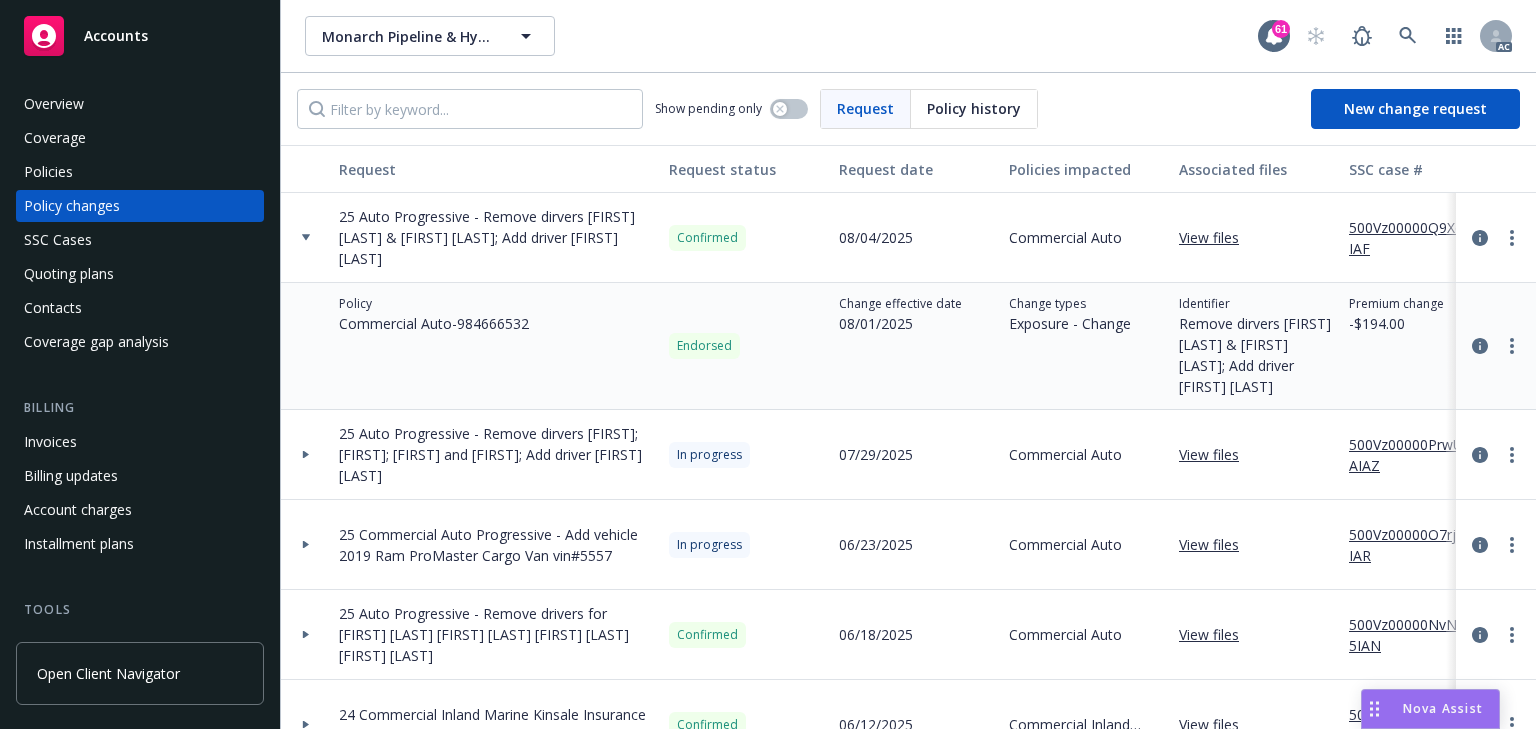 click on "Overview Coverage Policies Policy changes SSC Cases Quoting plans Contacts Coverage gap analysis" at bounding box center (140, 223) 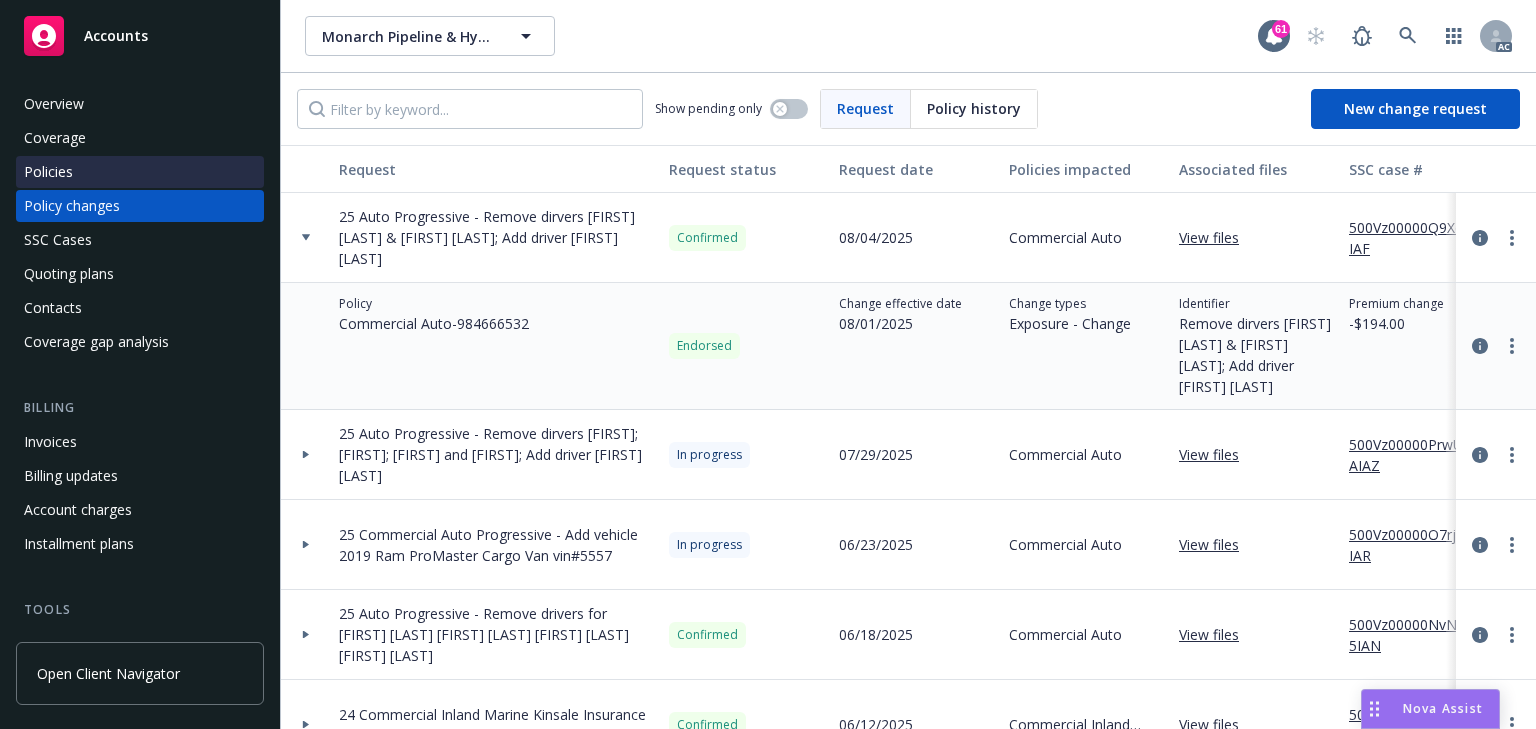 click on "Policies" at bounding box center [140, 172] 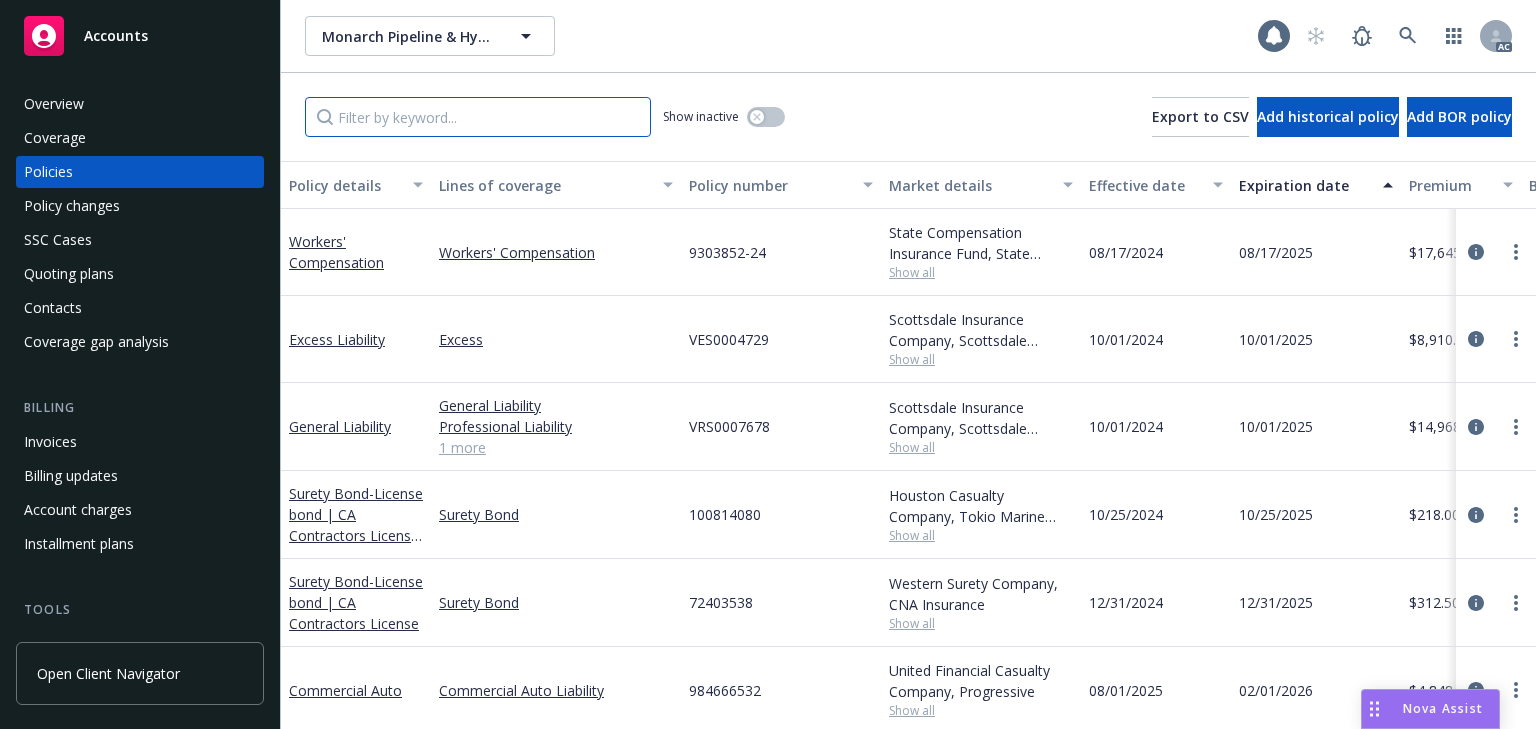 click at bounding box center (478, 117) 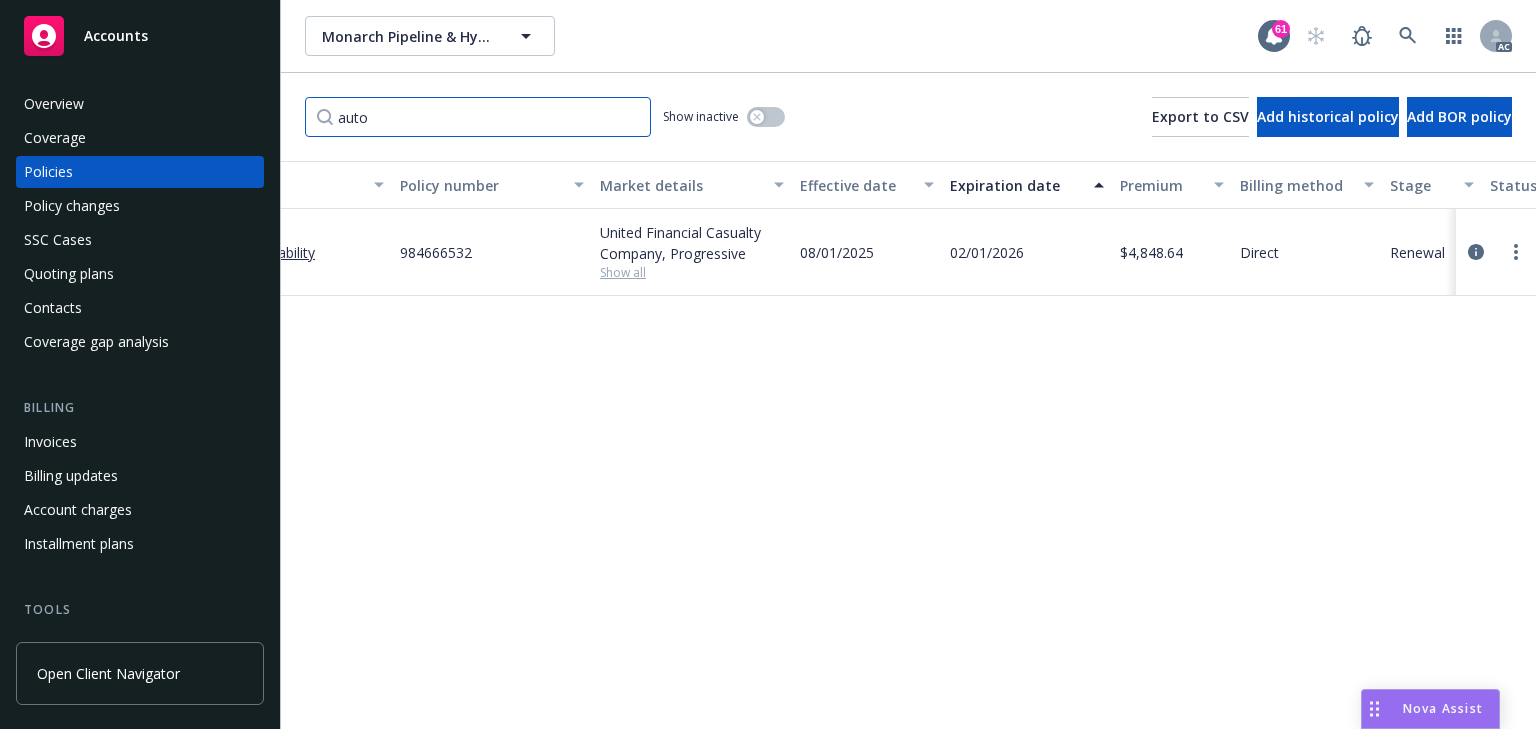 scroll, scrollTop: 0, scrollLeft: 404, axis: horizontal 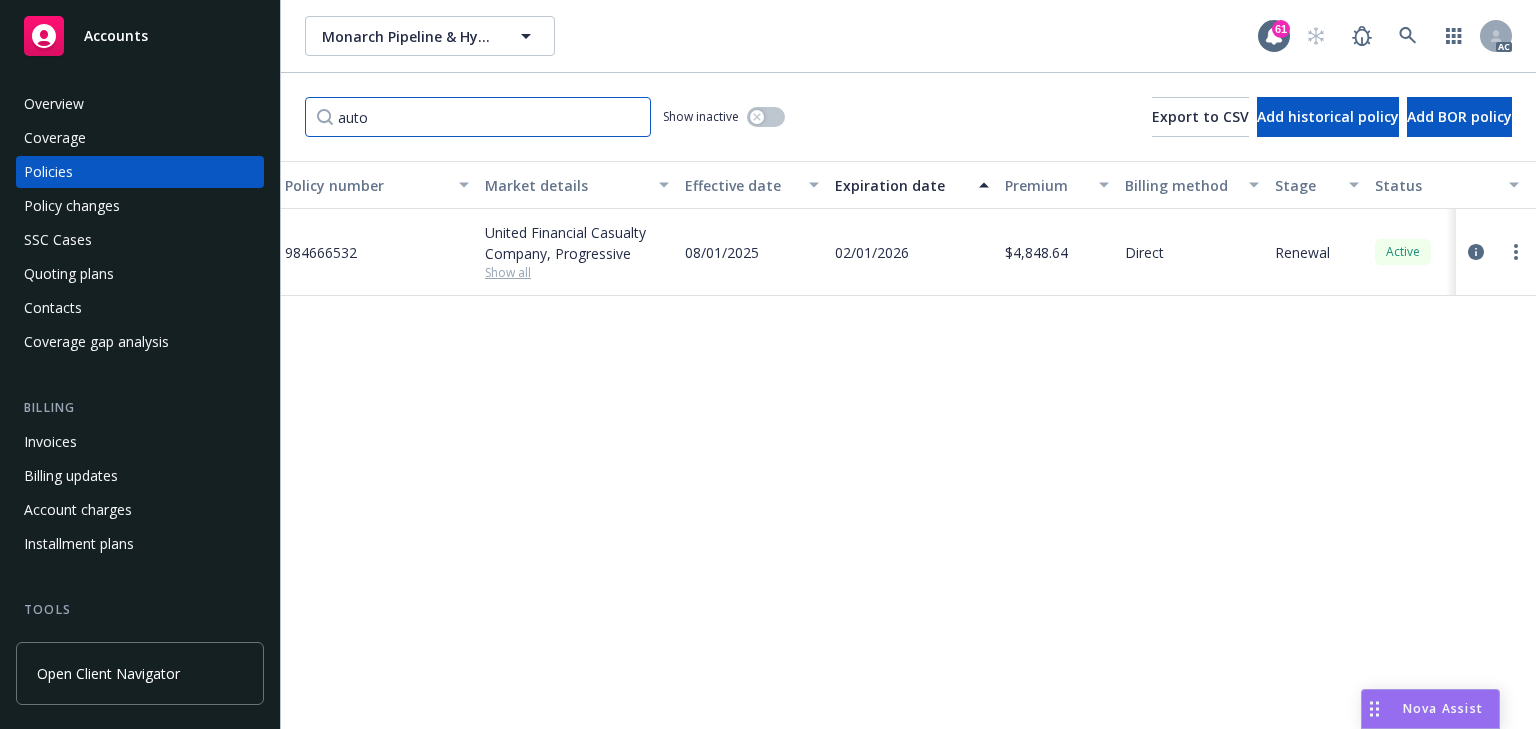type on "auto" 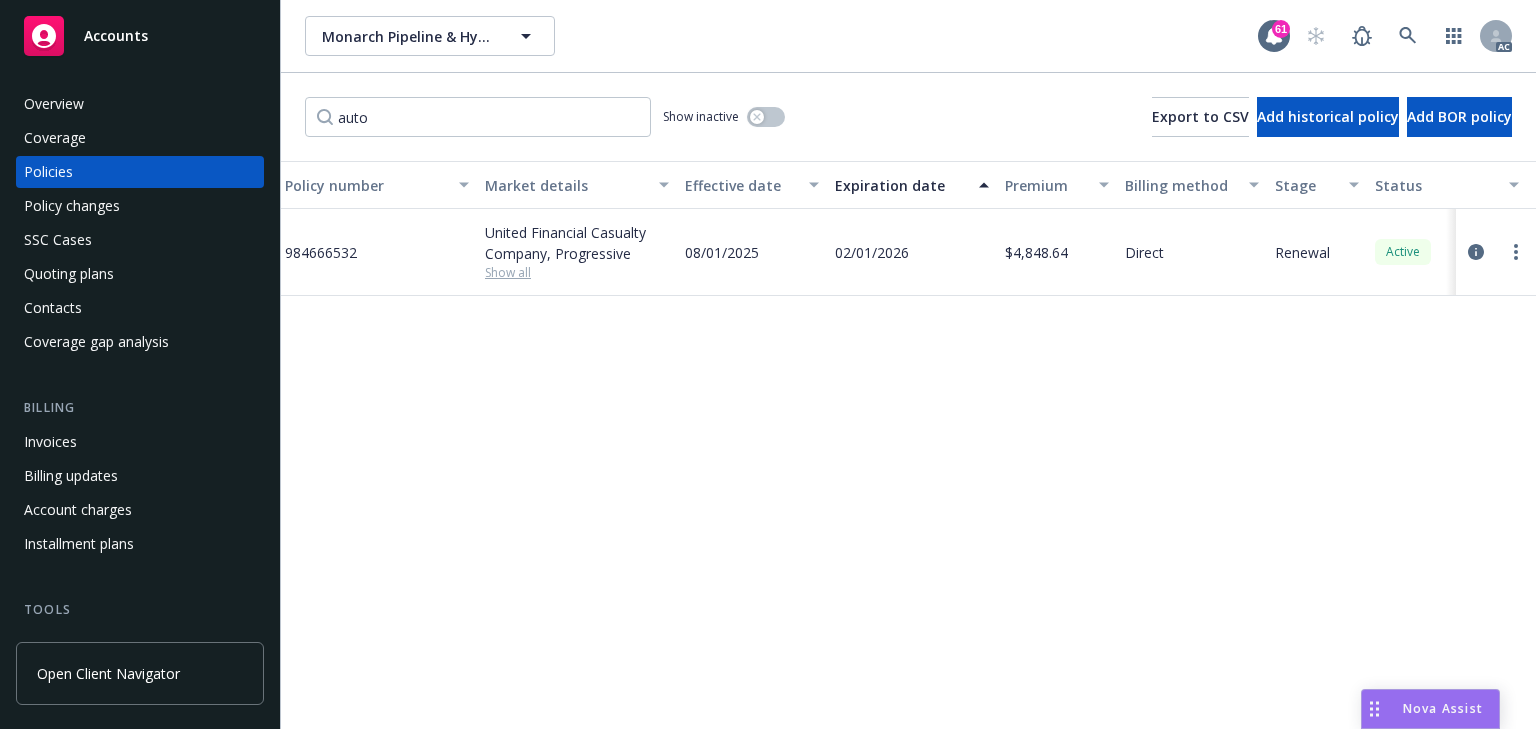 click on "Policy details Lines of coverage Policy number Market details Effective date Expiration date Premium Billing method Stage Status Service team leaders Commercial Auto Commercial Auto Liability 984666532 United Financial Casualty Company, Progressive Show all 08/01/2025 02/01/2026 $4,848.64 Direct Renewal Active [FIRST] [LAST] AC [FIRST] [LAST] AM 1 more" at bounding box center (908, 445) 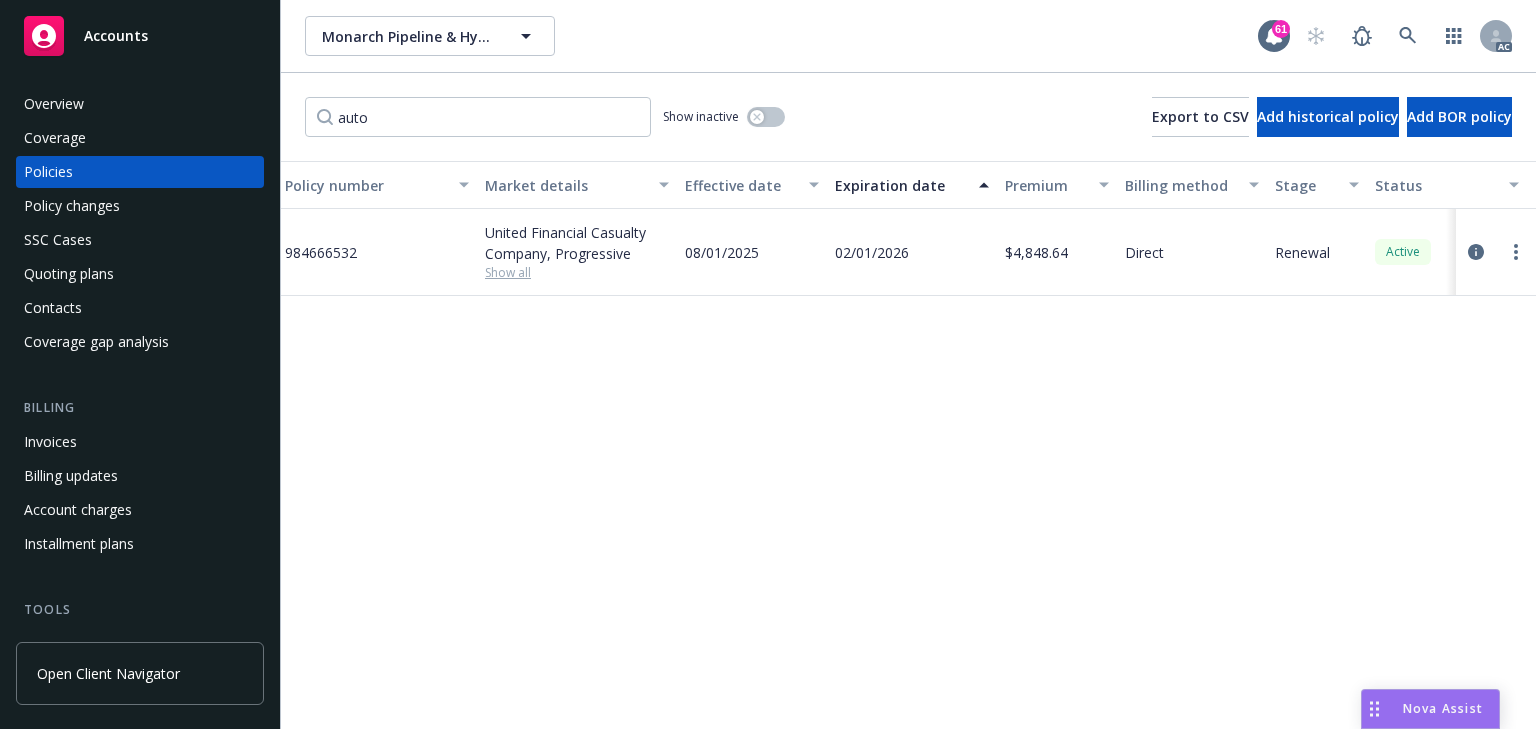 click on "Policy details Lines of coverage Policy number Market details Effective date Expiration date Premium Billing method Stage Status Service team leaders Commercial Auto Commercial Auto Liability 984666532 United Financial Casualty Company, Progressive Show all 08/01/2025 02/01/2026 $4,848.64 Direct Renewal Active [FIRST] [LAST] AC [FIRST] [LAST] AM 1 more" at bounding box center [908, 445] 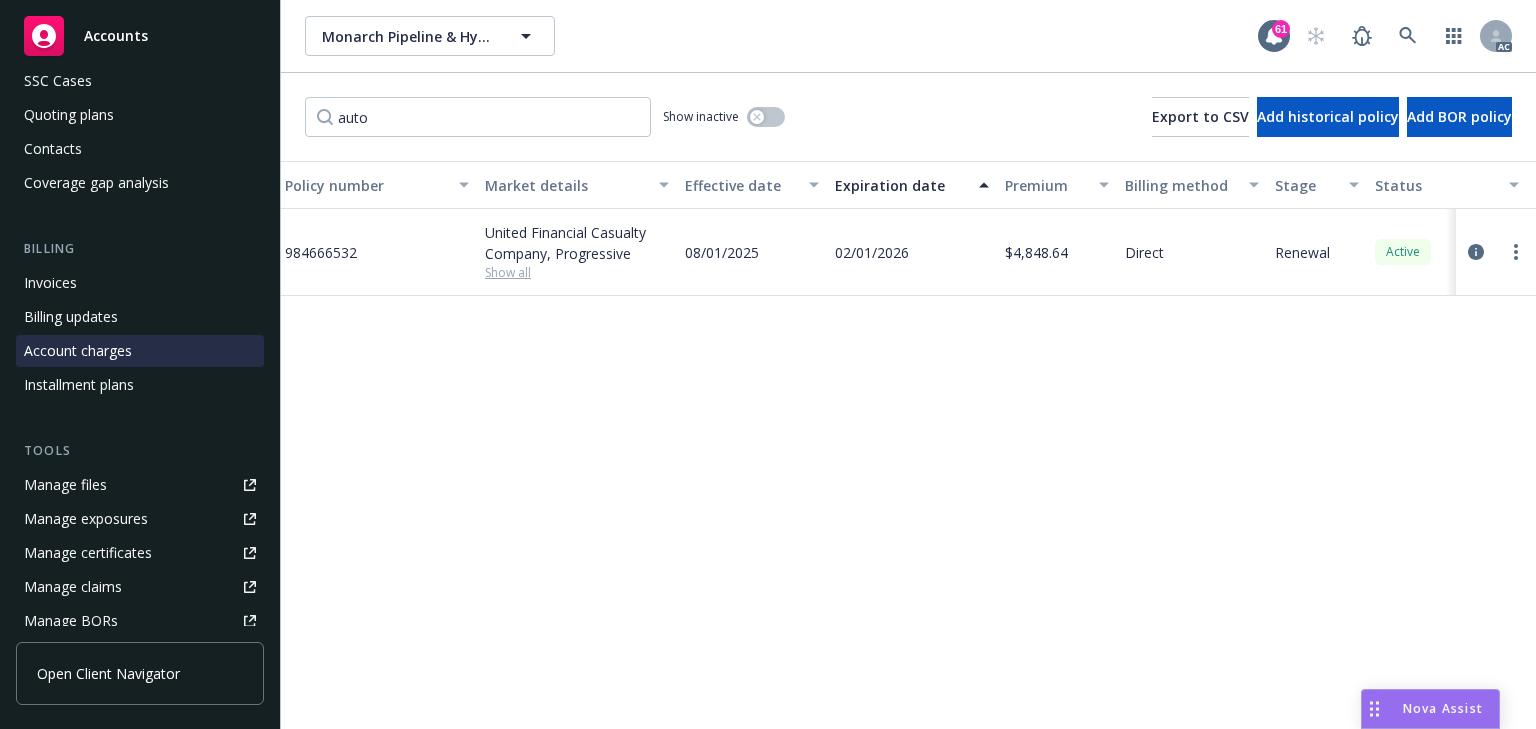 scroll, scrollTop: 160, scrollLeft: 0, axis: vertical 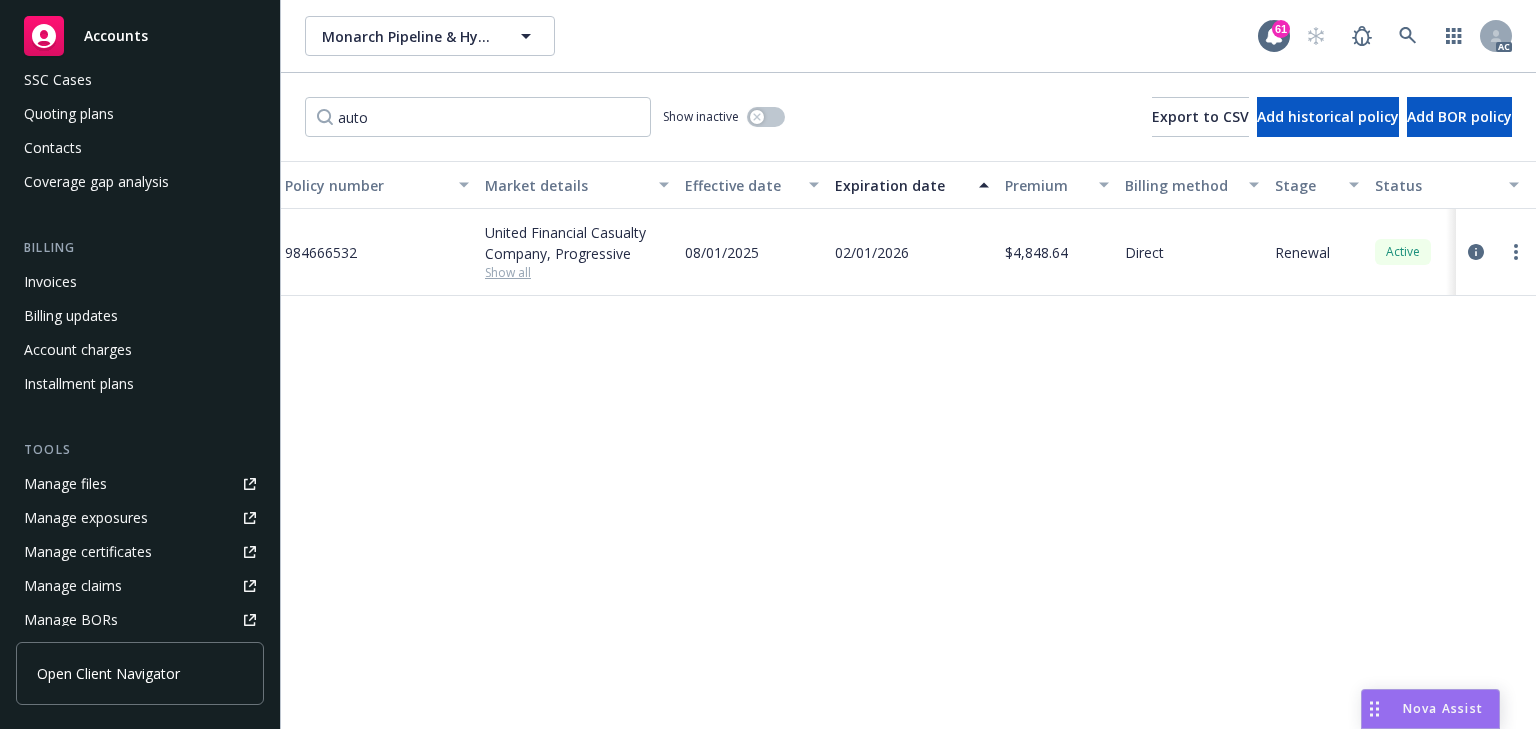 click on "984666532" at bounding box center (321, 252) 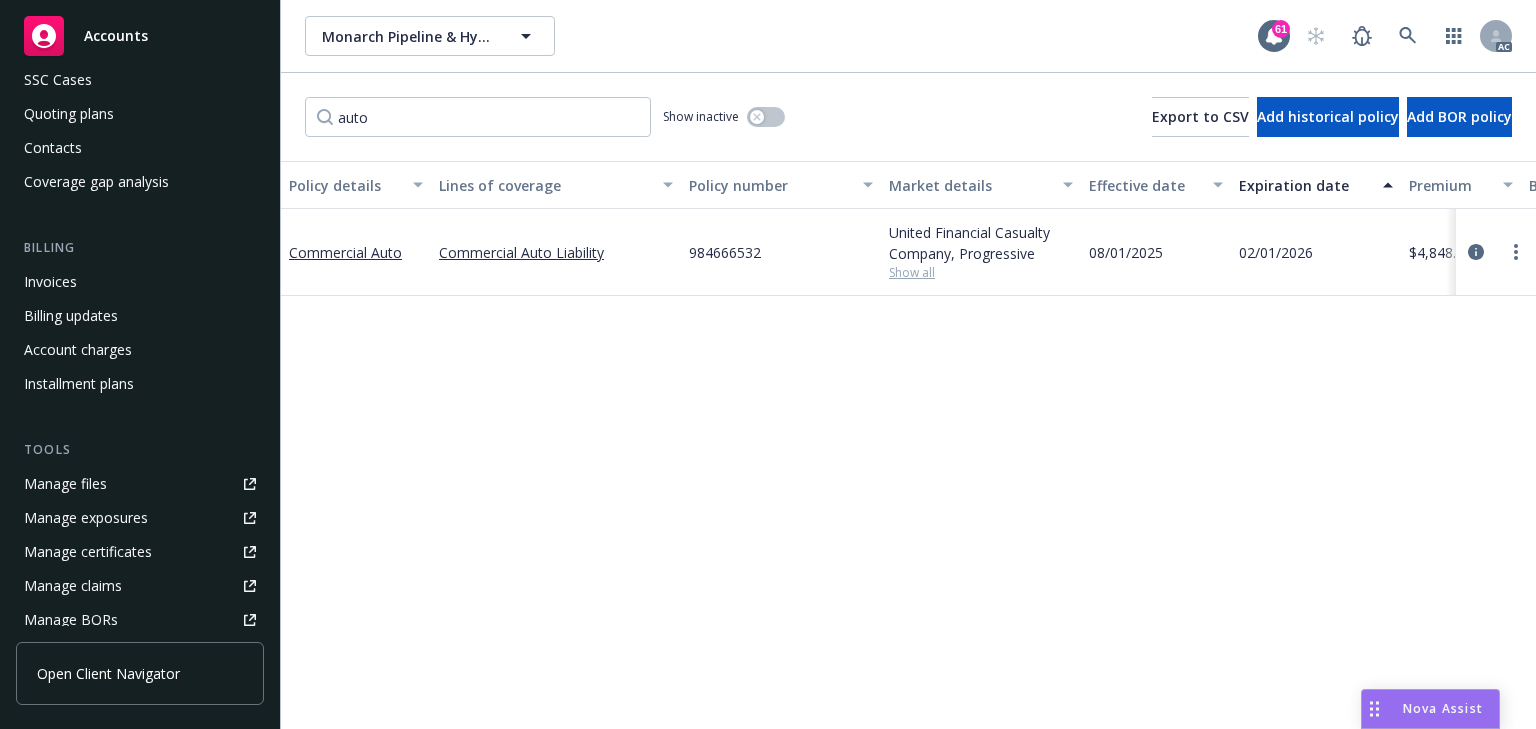 click on "Policy details Lines of coverage Policy number Market details Effective date Expiration date Premium Billing method Stage Status Service team leaders Commercial Auto Commercial Auto Liability 984666532 United Financial Casualty Company, Progressive Show all 08/01/2025 02/01/2026 $4,848.64 Direct Renewal Active [FIRST] [LAST] AC [FIRST] [LAST] AM 1 more" at bounding box center (908, 445) 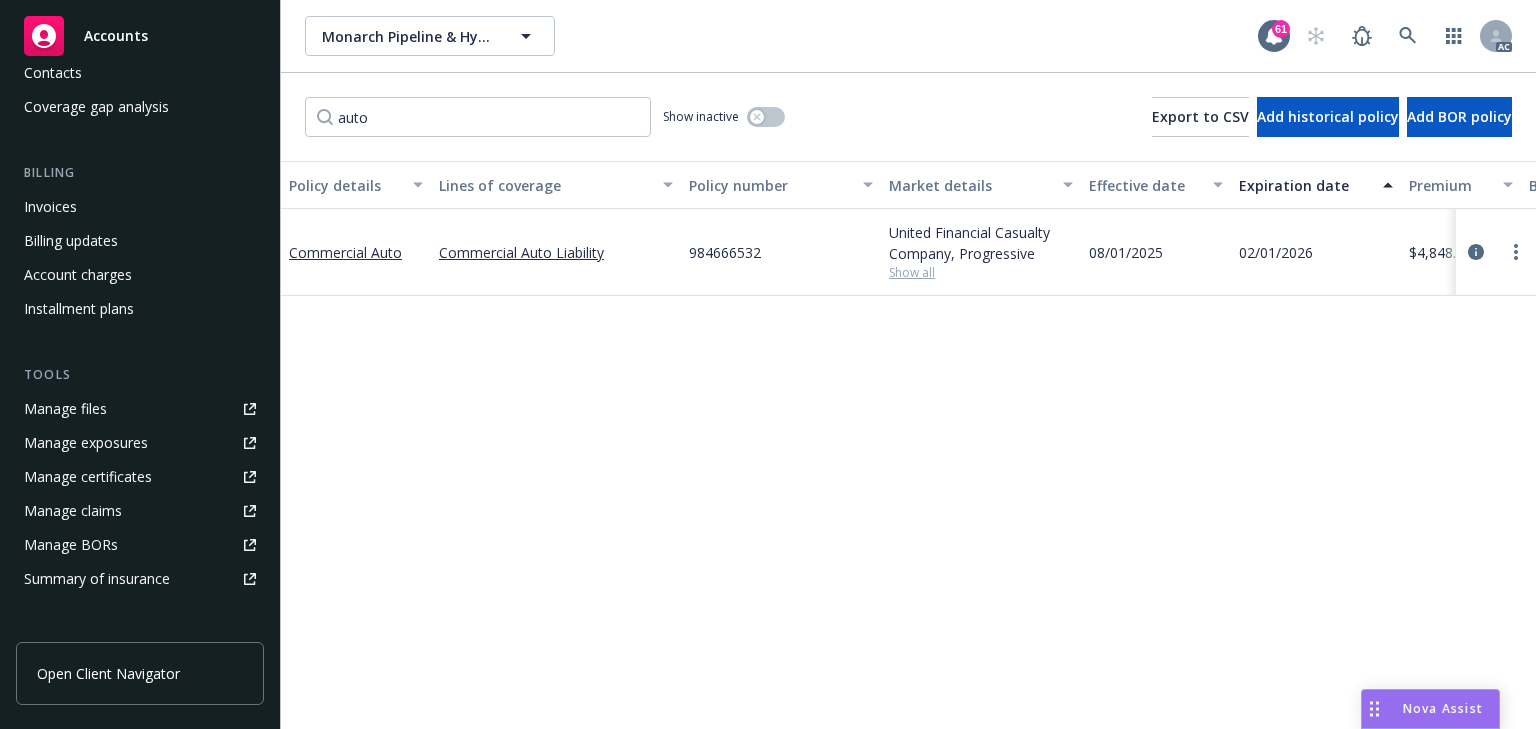 scroll, scrollTop: 320, scrollLeft: 0, axis: vertical 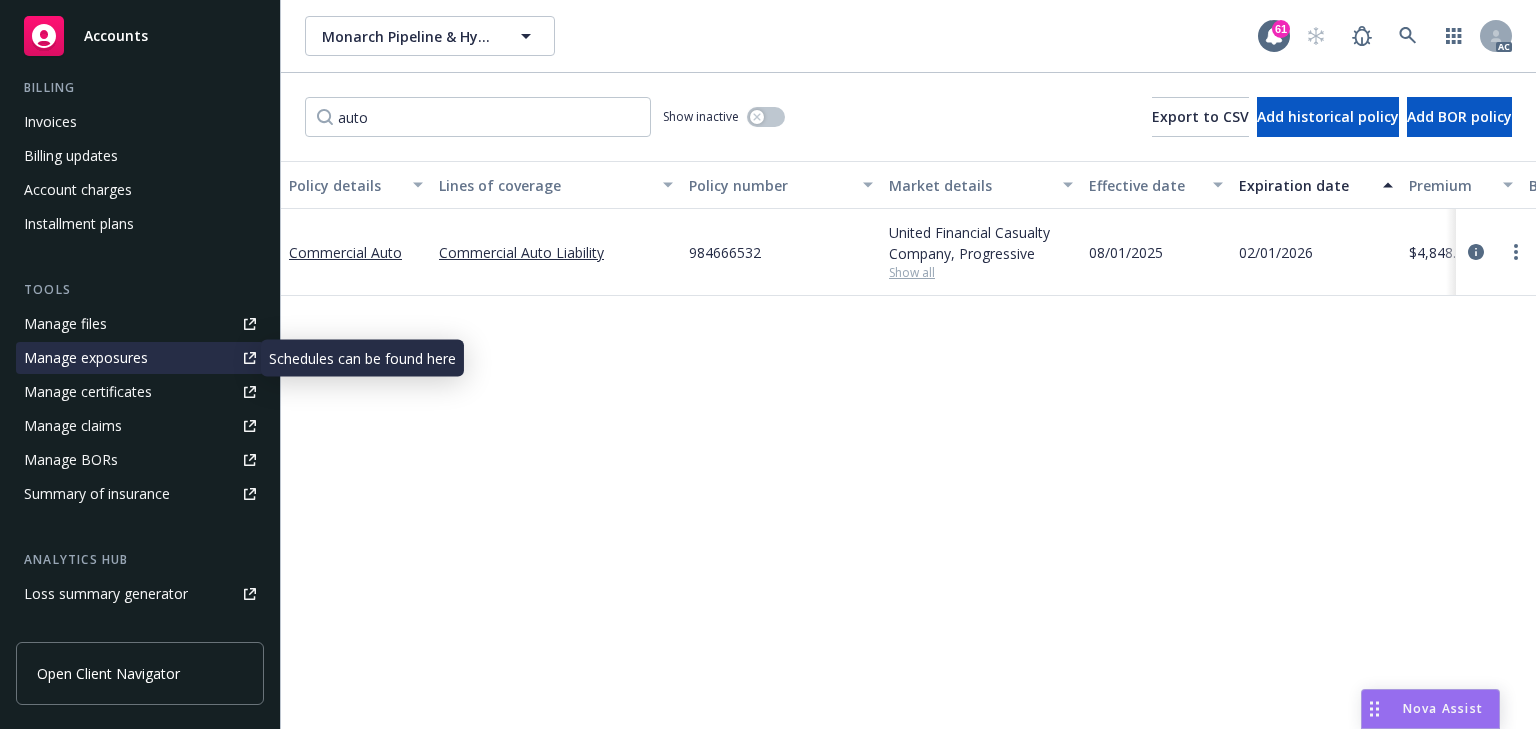 click on "Manage exposures" at bounding box center [86, 358] 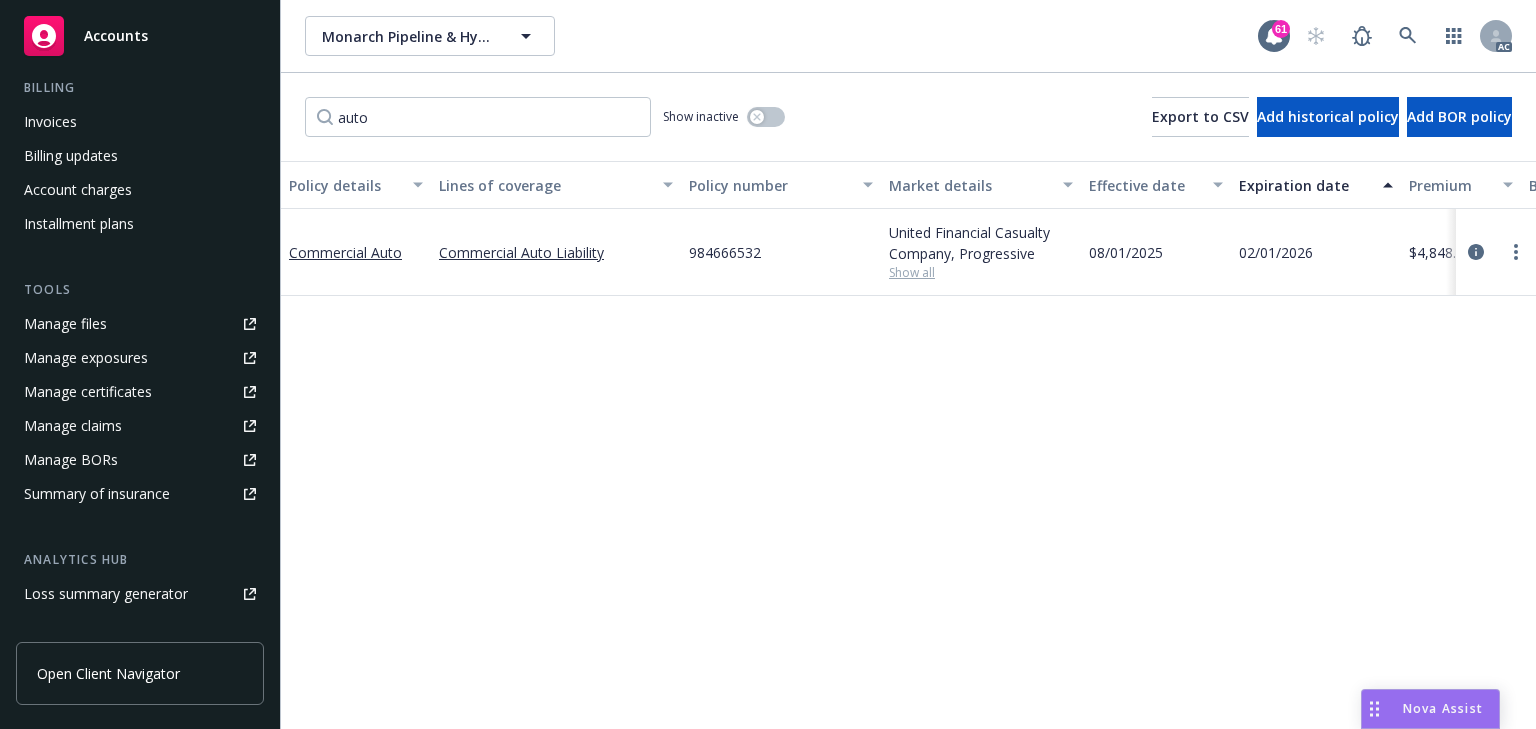 click on "Policy details Lines of coverage Policy number Market details Effective date Expiration date Premium Billing method Stage Status Service team leaders Commercial Auto Commercial Auto Liability 984666532 United Financial Casualty Company, Progressive Show all 08/01/2025 02/01/2026 $4,848.64 Direct Renewal Active [FIRST] [LAST] AC [FIRST] [LAST] AM 1 more" at bounding box center [908, 445] 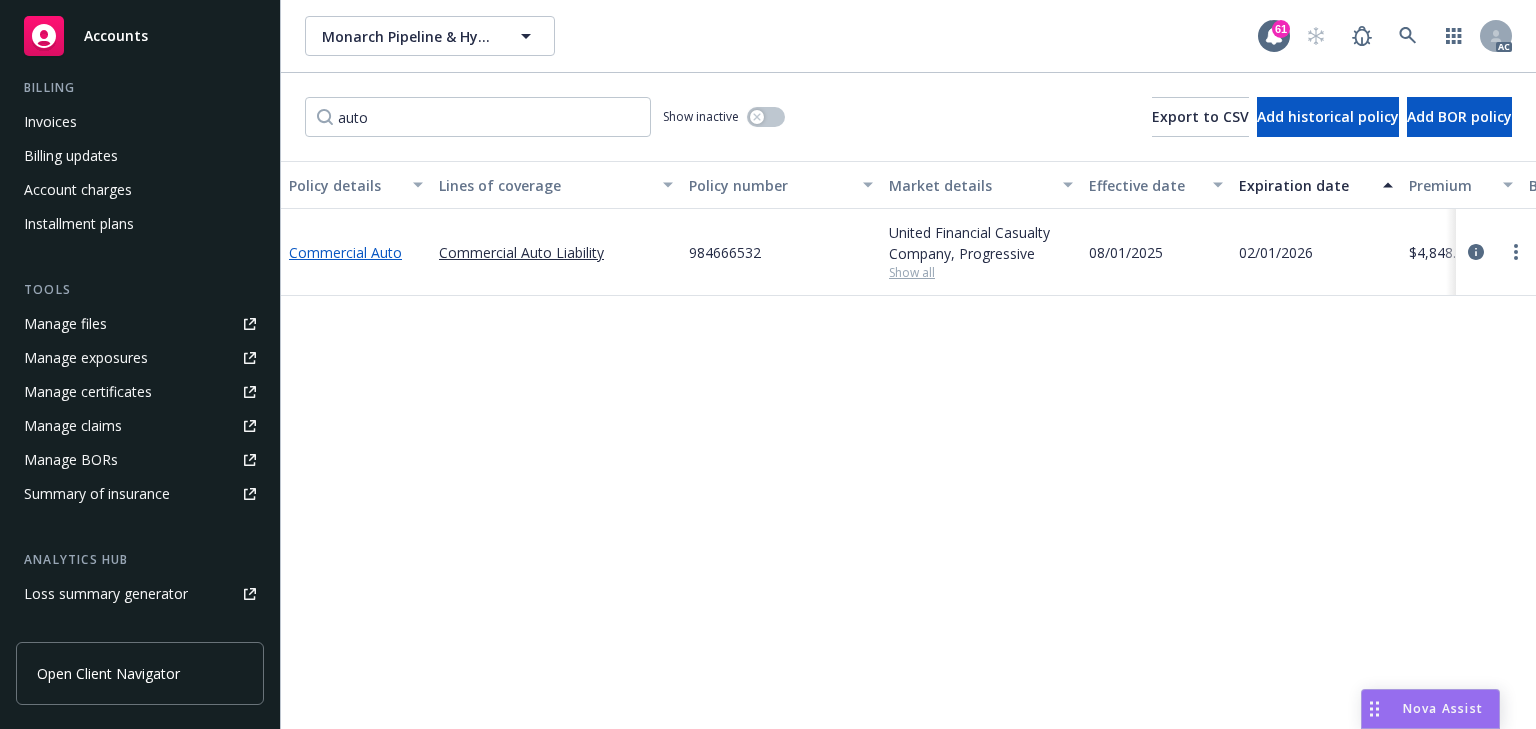 click on "Commercial Auto" at bounding box center (345, 252) 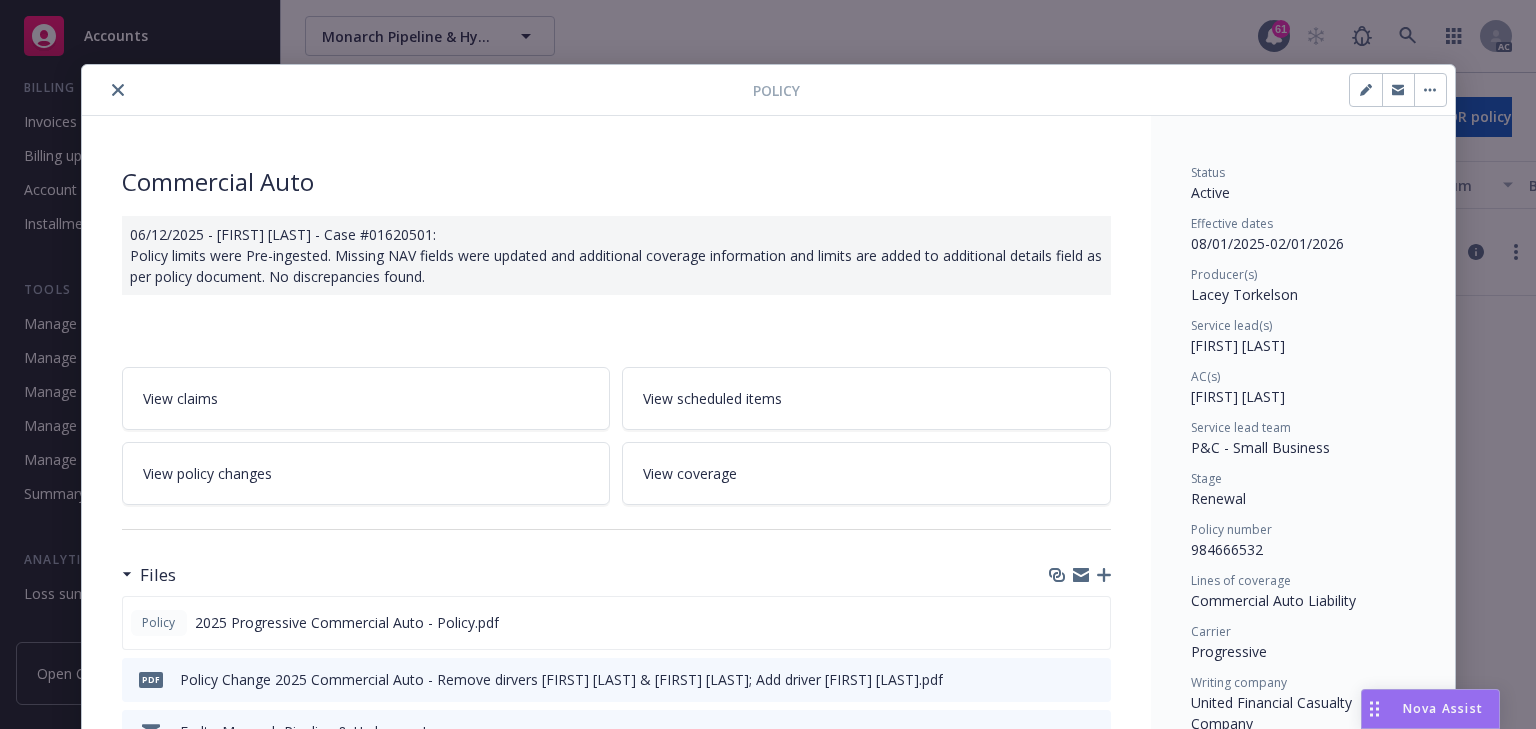 click on "Commercial Auto 06/12/2025 - [FIRST] [LAST] - Case #01620501:
Policy limits were Pre-ingested. Missing NAV fields were updated and additional coverage information and limits are added to additional details field as per policy document. No discrepancies found. View claims View scheduled items View policy changes View coverage Files Policy 2025 Progressive Commercial Auto - Policy.pdf pdf Policy Change 2025 Commercial Auto - Remove dirvers [FIRST] [LAST] & [FIRST] [LAST]; Add driver [FIRST] [LAST].pdf Endt - Monarch Pipeline & Hydrovac, Inc. pdf Progressive Corporation Auto 24-26 Loss Runs - Valued 07-18-2025.pdf RE: Commercial Auto Renewal_08-01-2025_Monarch Pipeline & Hydrovac, Inc._ Newfront Insurance Re: Commercial Auto Renewal_08-01-2025_Monarch Pipeline & Hydrovac, Inc._ Newfront Insurance View all Billing summary Billing summary includes policy changes. View the policy start billing summary on the policy start page . Amount ($) Premium $4,848.64 Surplus lines state tax $0.00 Surplus lines state fee -" at bounding box center [616, 1103] 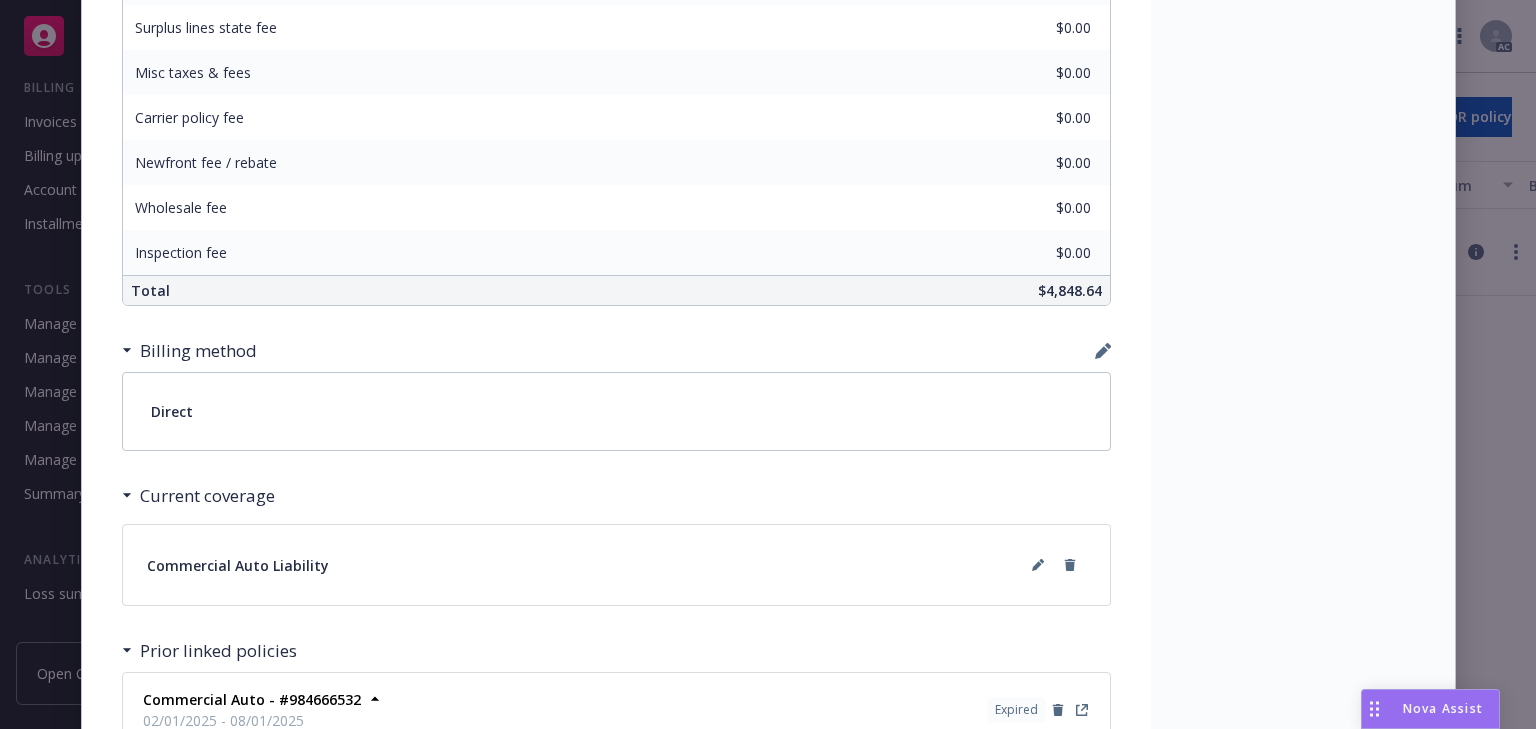 scroll, scrollTop: 1357, scrollLeft: 0, axis: vertical 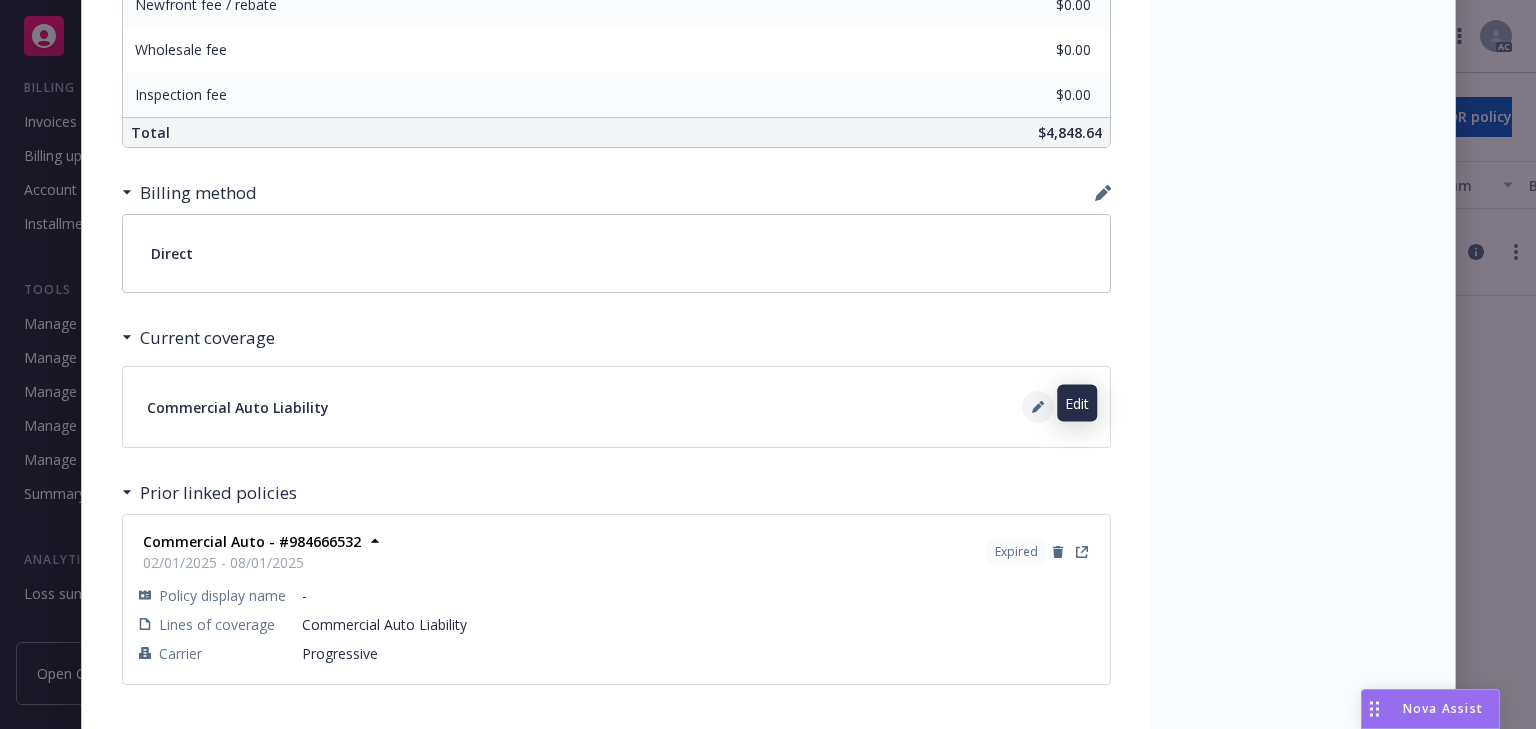 click at bounding box center [1038, 407] 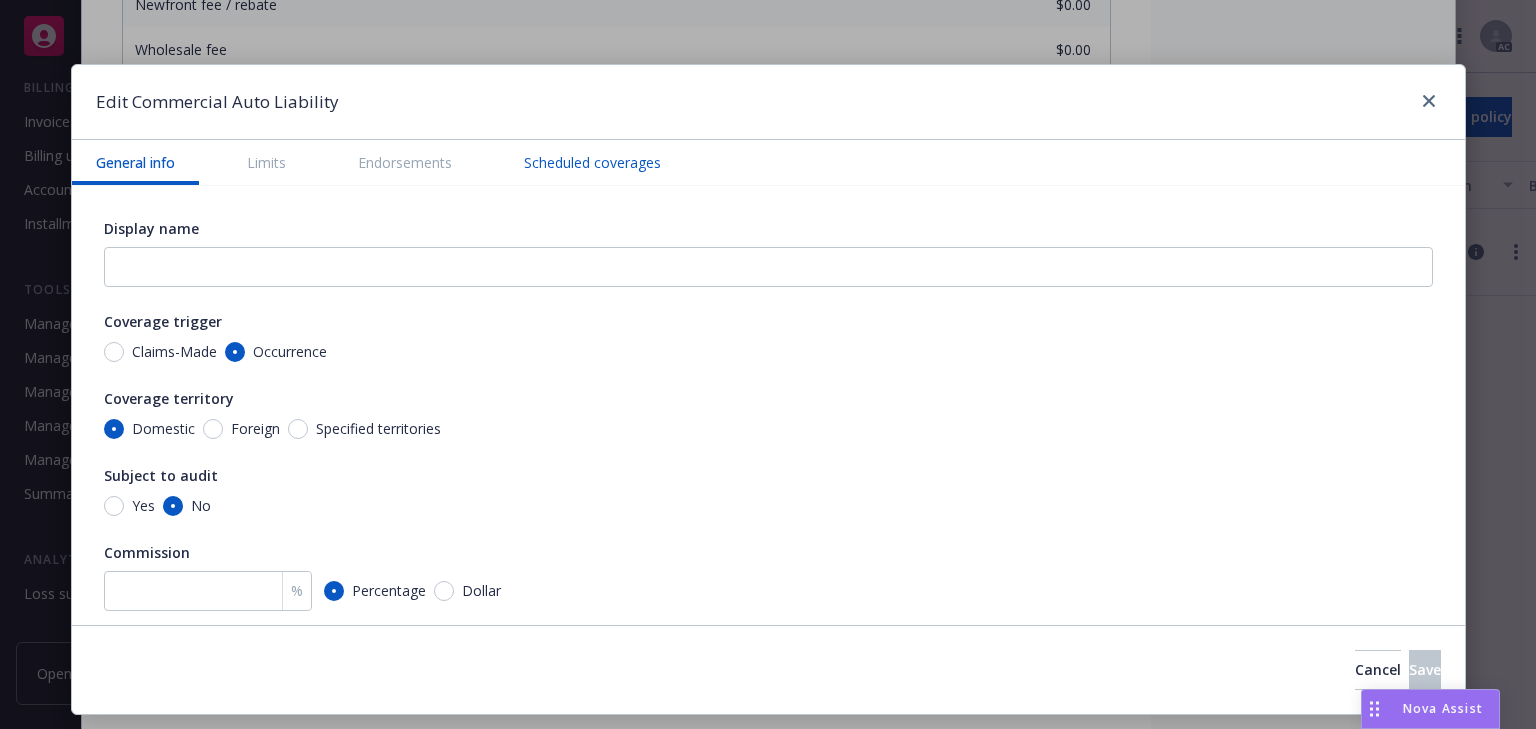 click on "Scheduled coverages" at bounding box center [592, 162] 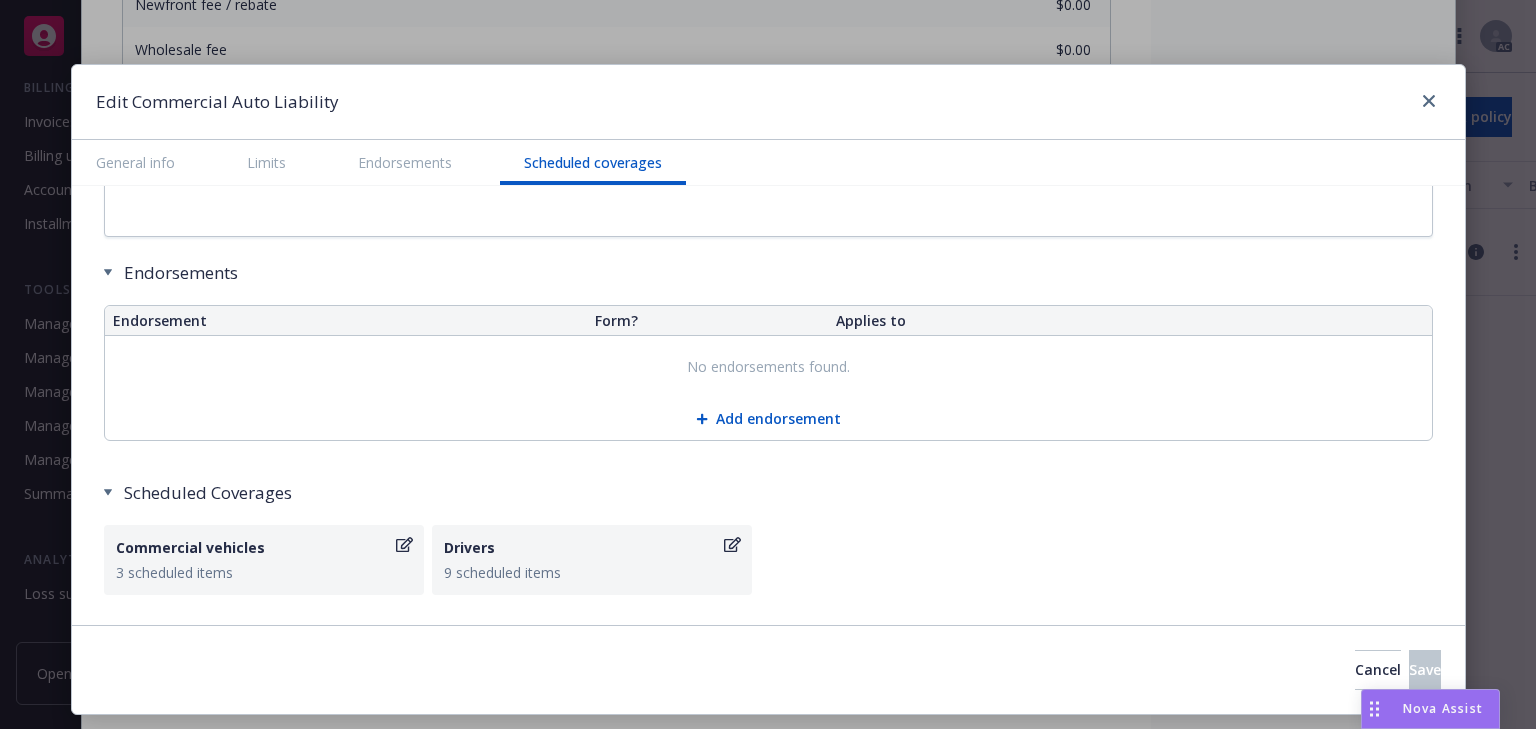 scroll, scrollTop: 3595, scrollLeft: 0, axis: vertical 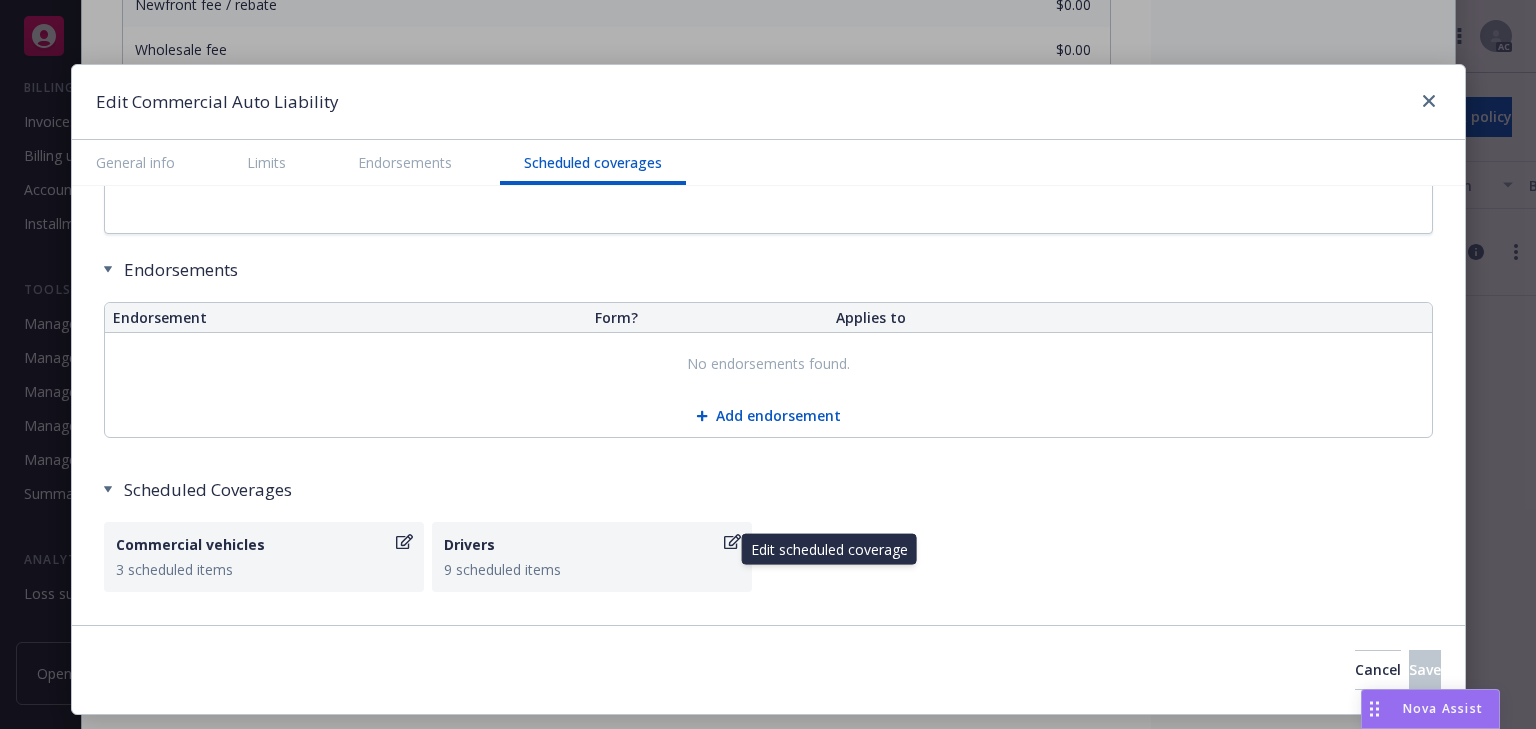 click 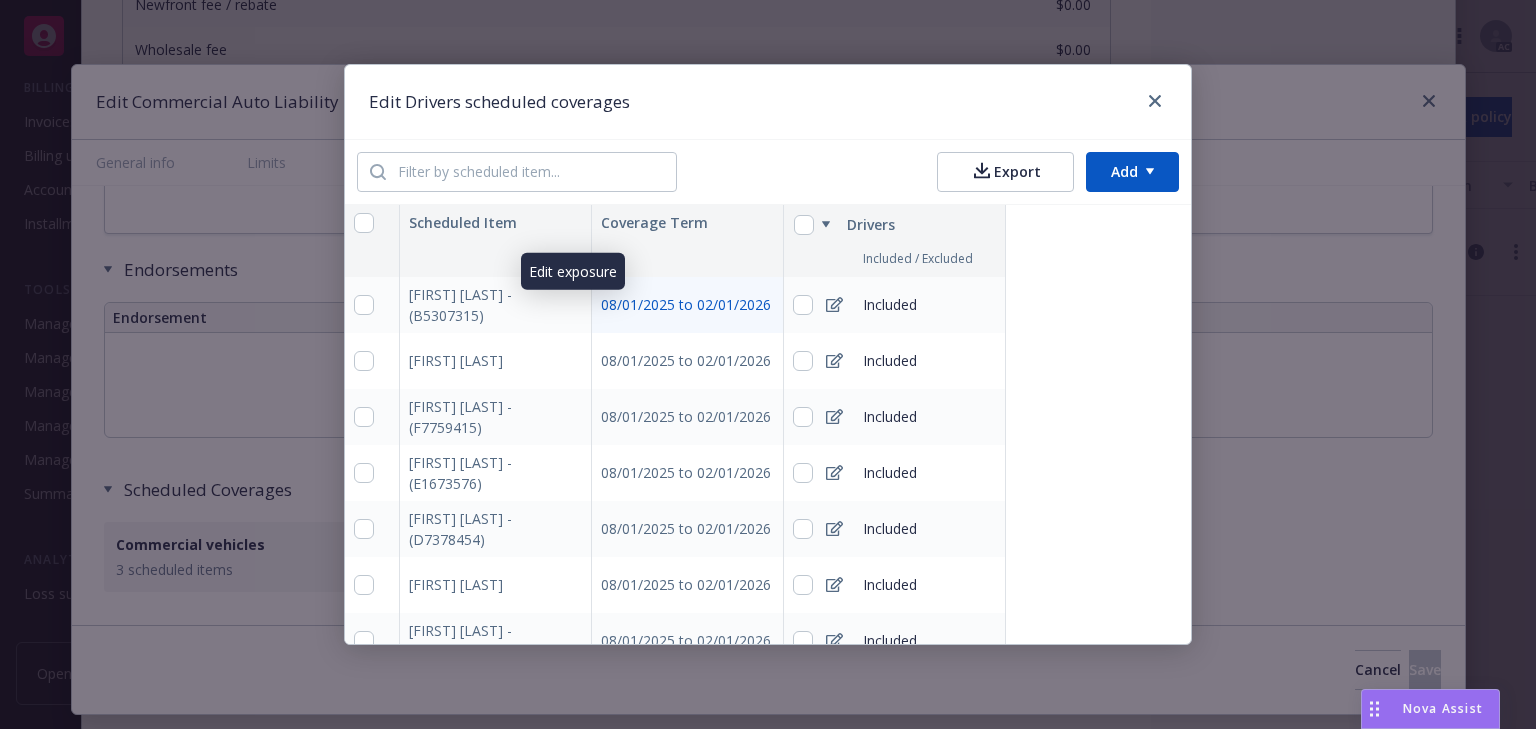 click on "08/01/2025 to 02/01/2026" at bounding box center [688, 305] 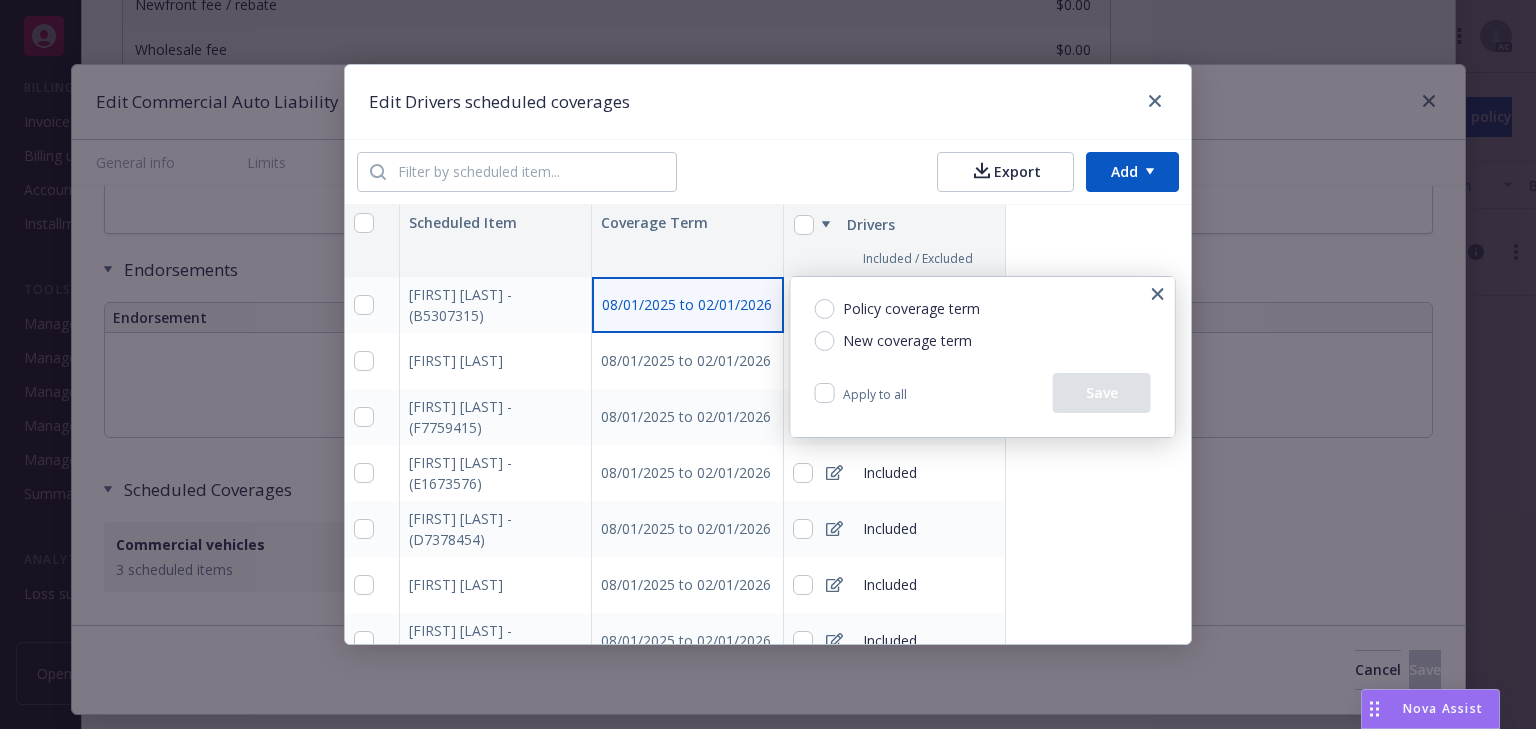 click on "Accounts Overview Coverage Policies Policy changes SSC Cases Quoting plans Contacts Coverage gap analysis Billing Invoices Billing updates Account charges Installment plans Tools Manage files Manage exposures Manage certificates Manage claims Manage BORs Summary of insurance Analytics hub Loss summary generator Account settings Service team Sales relationships Related accounts Client navigator features Client access Open Client Navigator Monarch Pipeline & Hydrovac, Inc. Monarch Pipeline & Hydrovac, Inc. 61 AC auto Show inactive Export to CSV Add historical policy Add BOR policy Policy details Lines of coverage Policy number Market details Effective date Expiration date Premium Billing method Stage Status Service team leaders Commercial Auto Commercial Auto Liability 984666532 United Financial Casualty Company, Progressive Show all 08/01/2025 02/01/2026 $4,848.64 Direct Renewal Active [FIRST] [LAST] AC [FIRST] [LAST] AM 1 more Monarch Pipeline & Hydrovac, Inc. | Policies Nova Assist BI and TR x pdf" at bounding box center (768, 364) 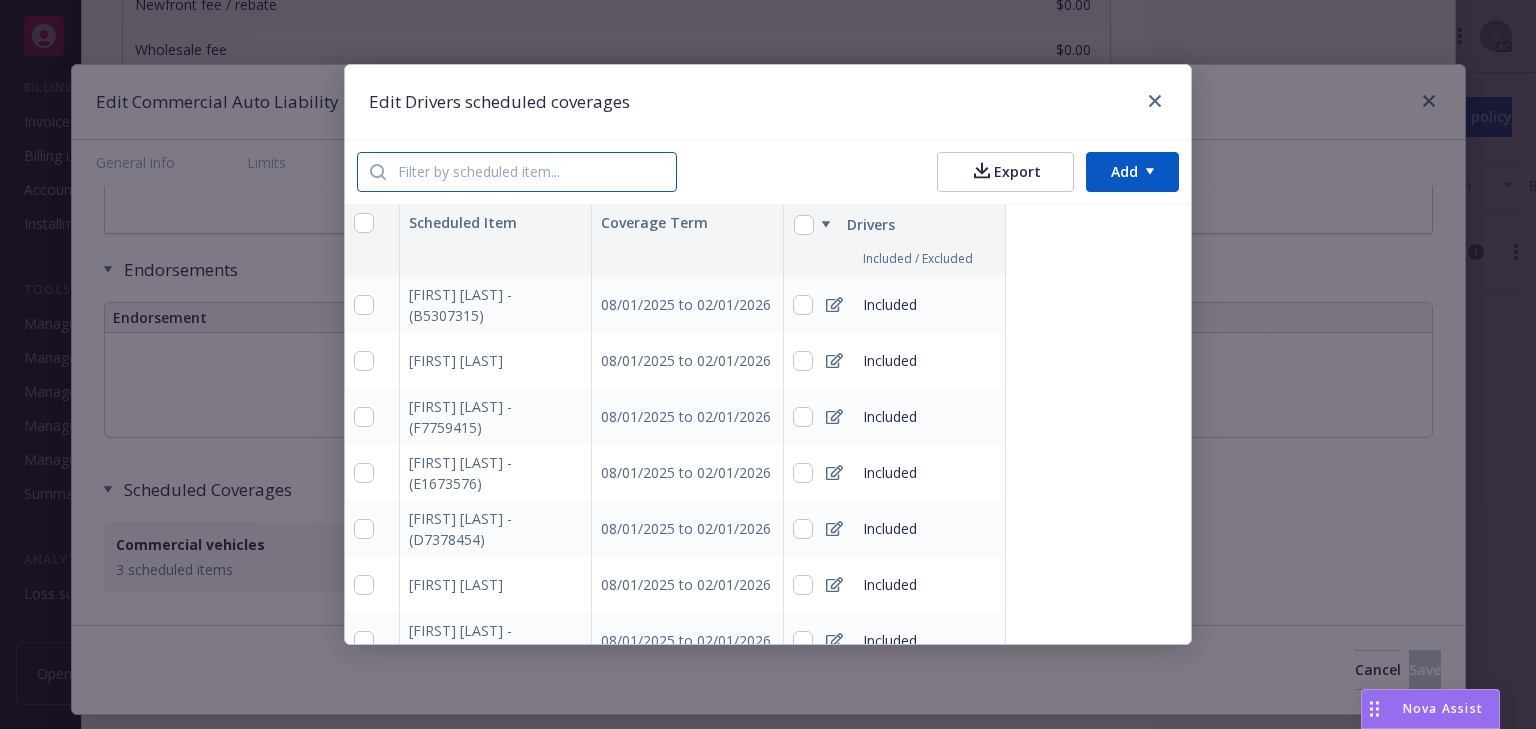 click at bounding box center (531, 172) 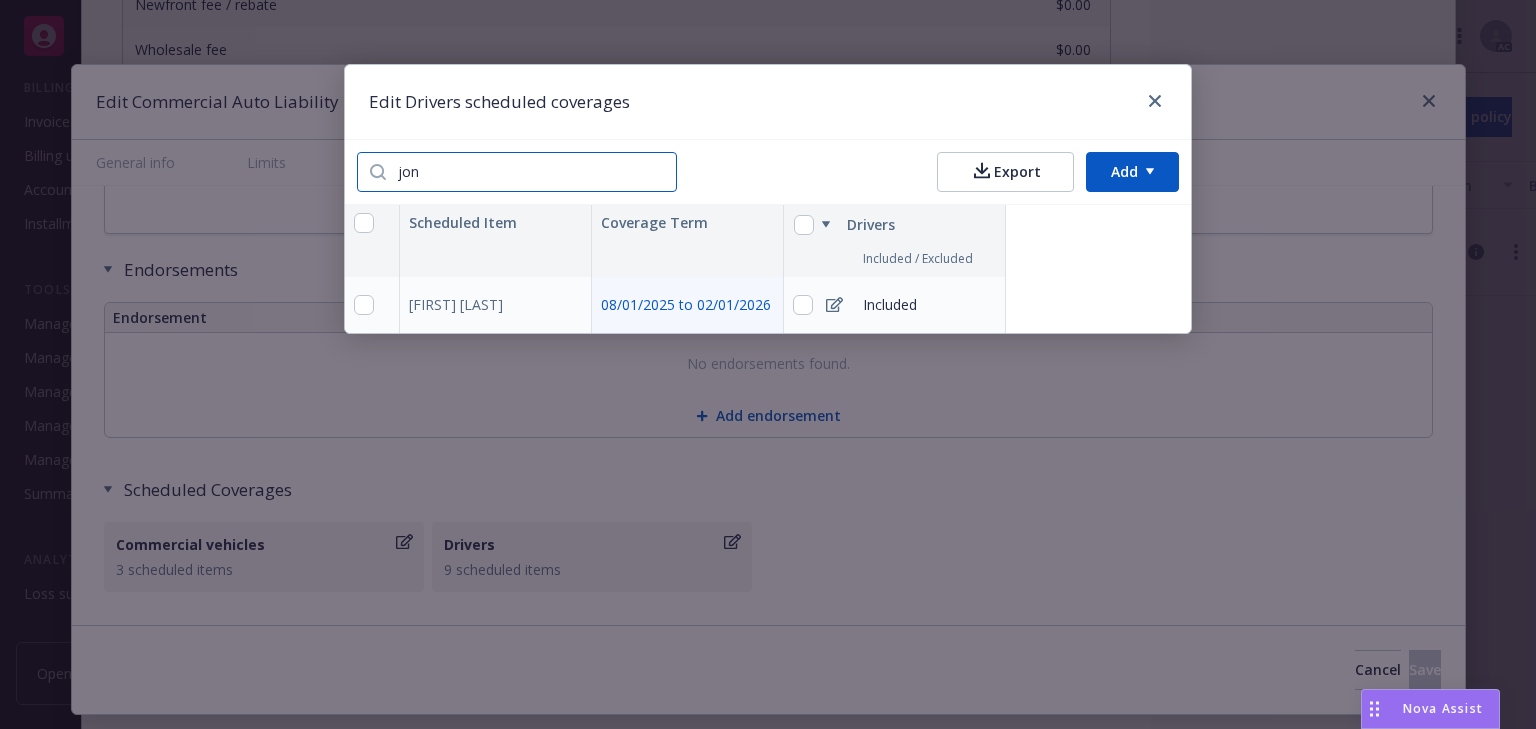 type on "jon" 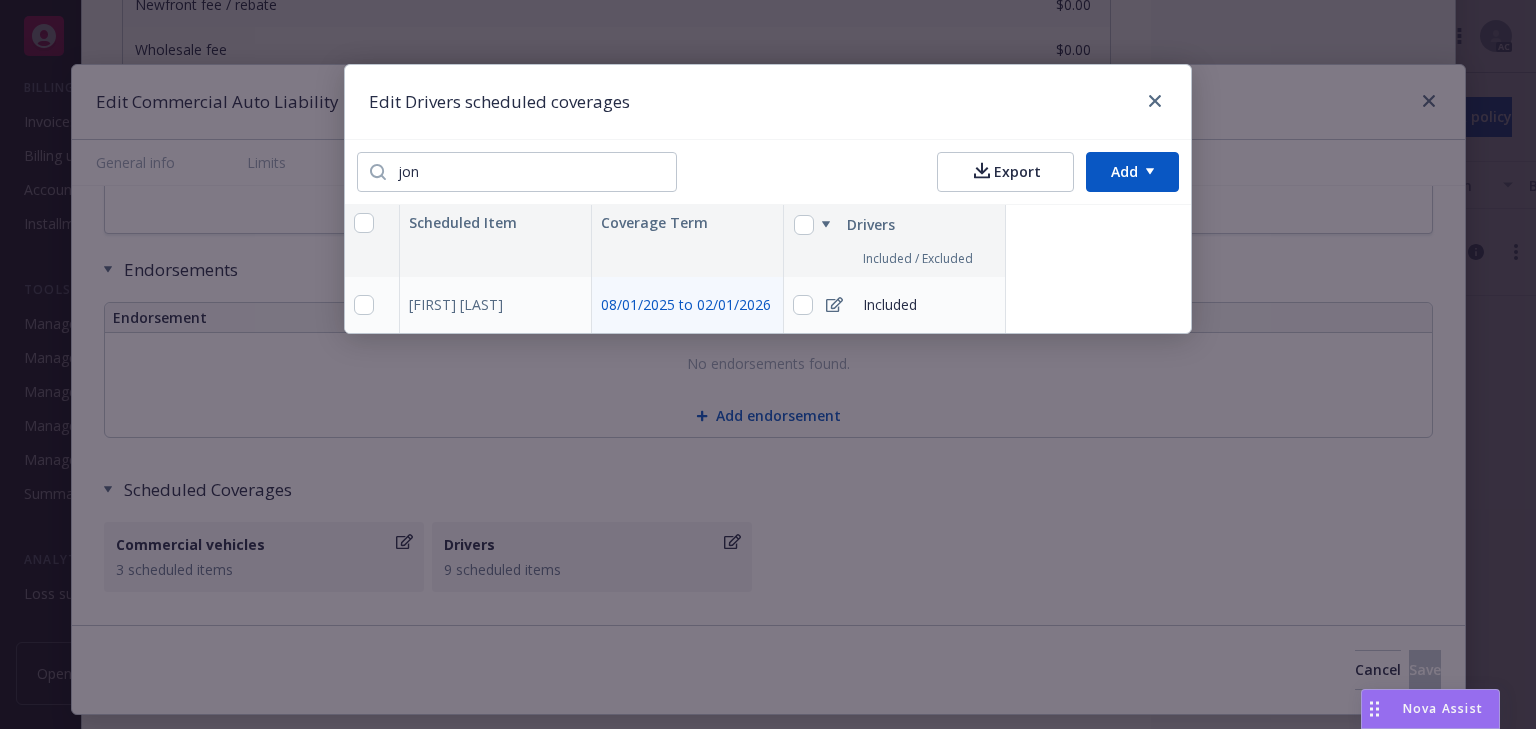 click on "08/01/2025 to 02/01/2026" at bounding box center [688, 305] 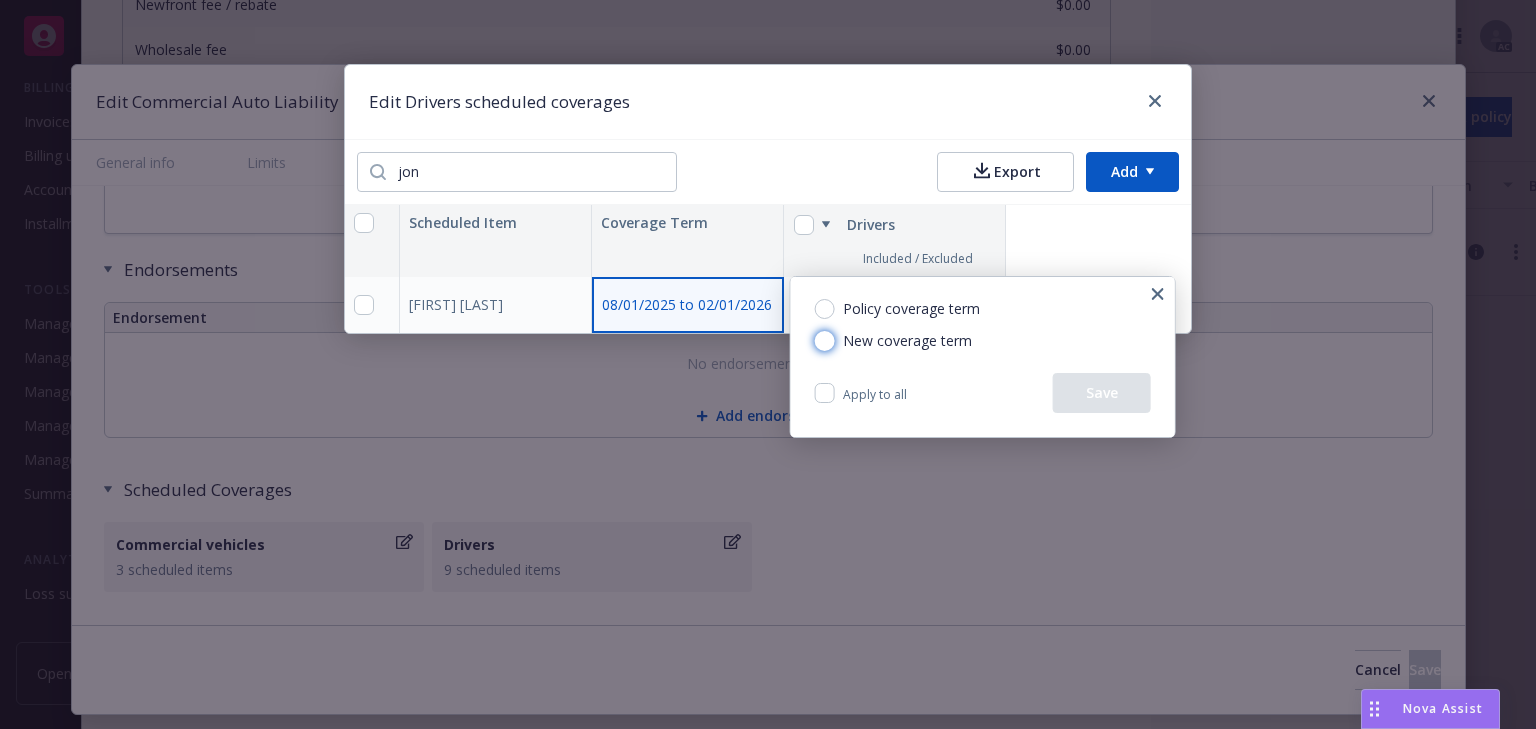 click on "New coverage term" at bounding box center [825, 341] 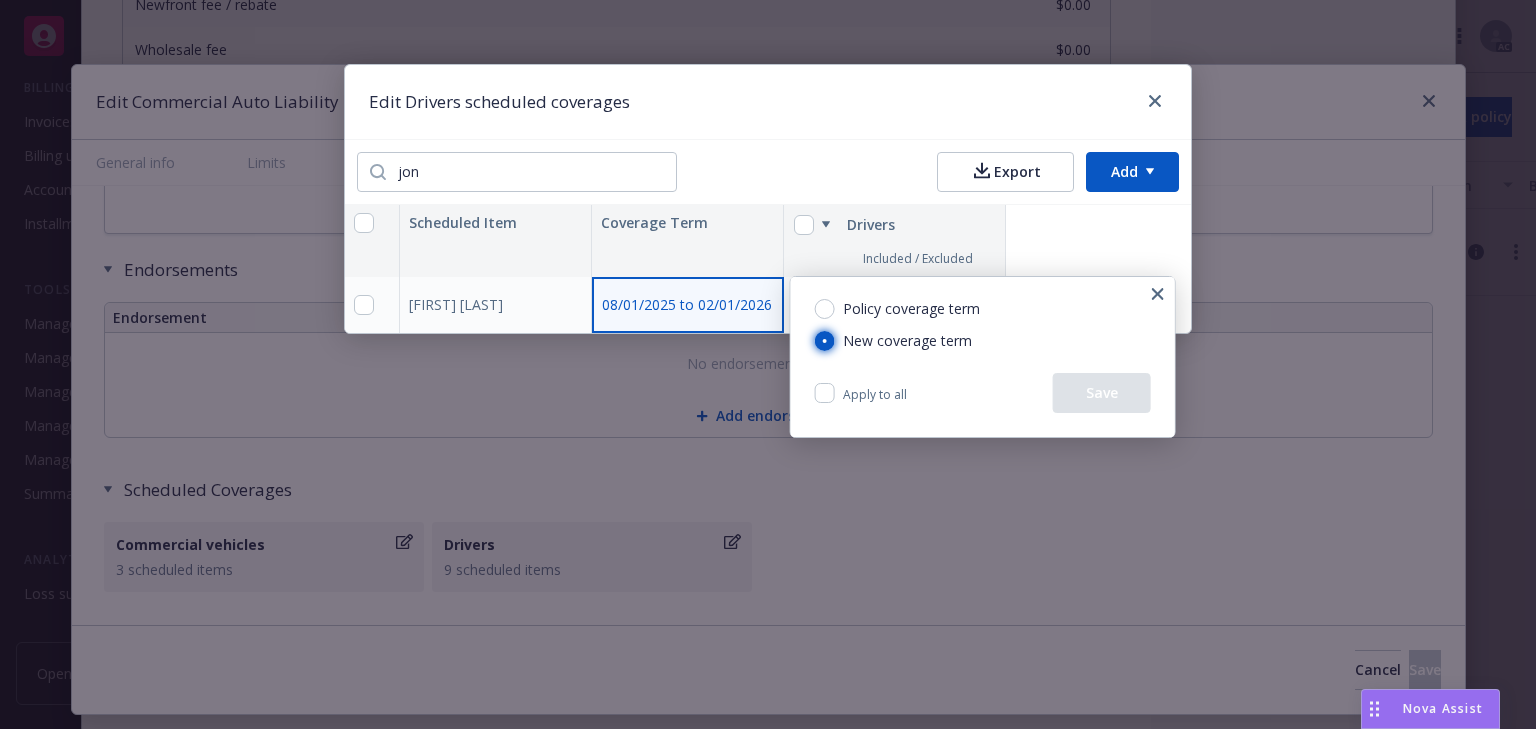 radio on "true" 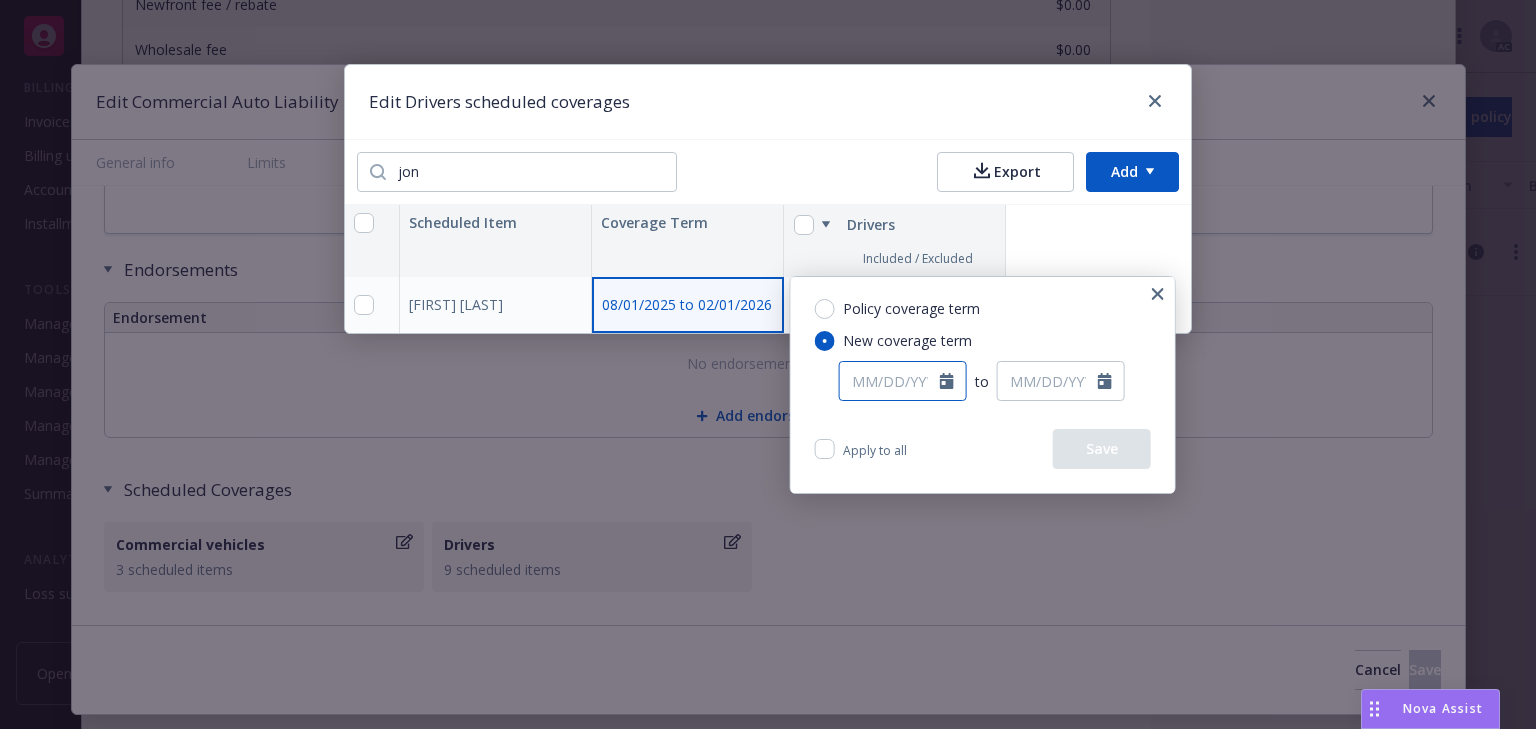 click at bounding box center [890, 381] 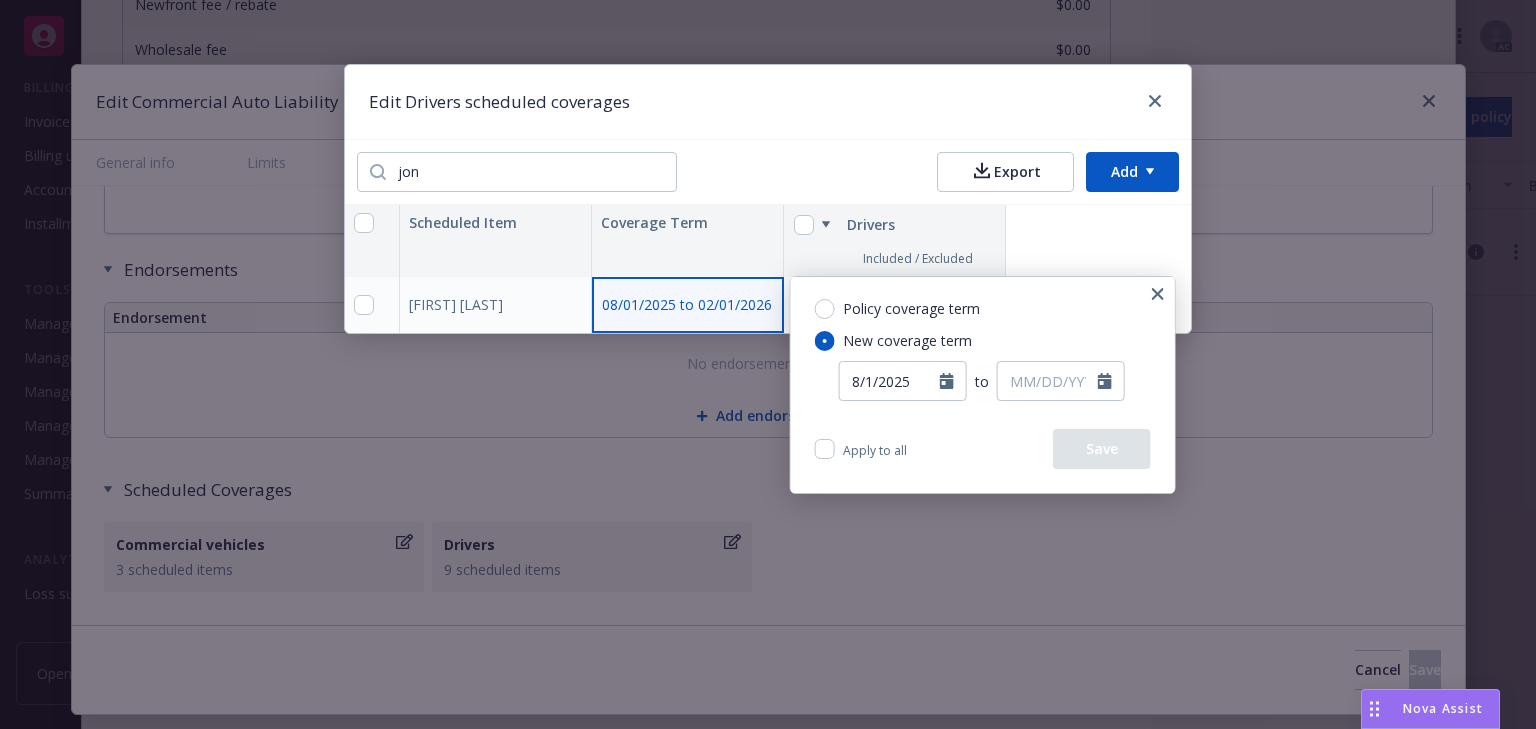 type on "08/01/2025" 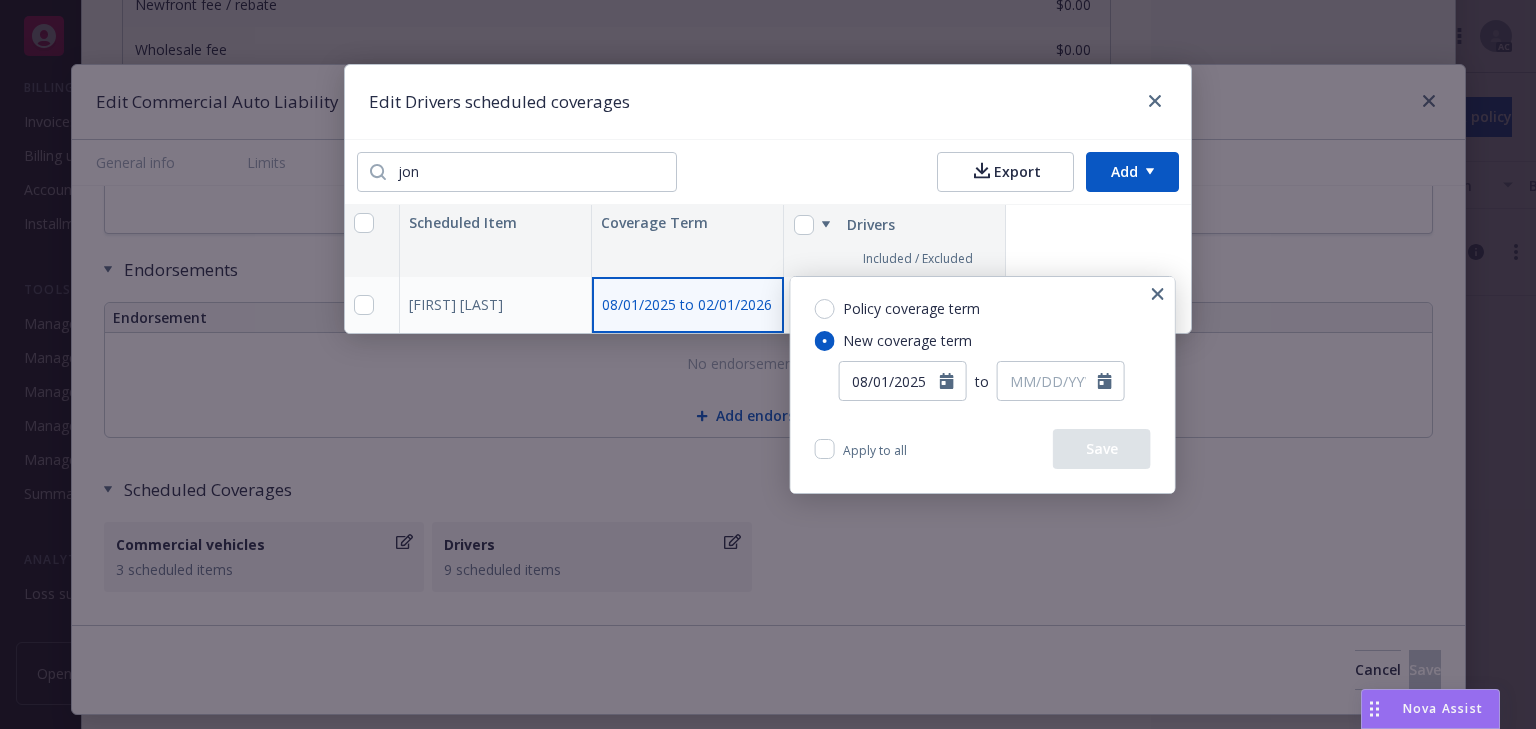 click on "Policy coverage term New coverage term 08/01/2025 January February March April May June July August September October November December 2025 Su Mo Tu We Th Fr Sa 27 28 29 30 31 1 2 3 4 5 6 7 8 9 10 11 12 13 14 15 16 17 18 19 20 21 22 23 24 25 26 27 28 29 30 31 1 2 3 4 5 6 to" at bounding box center [983, 353] 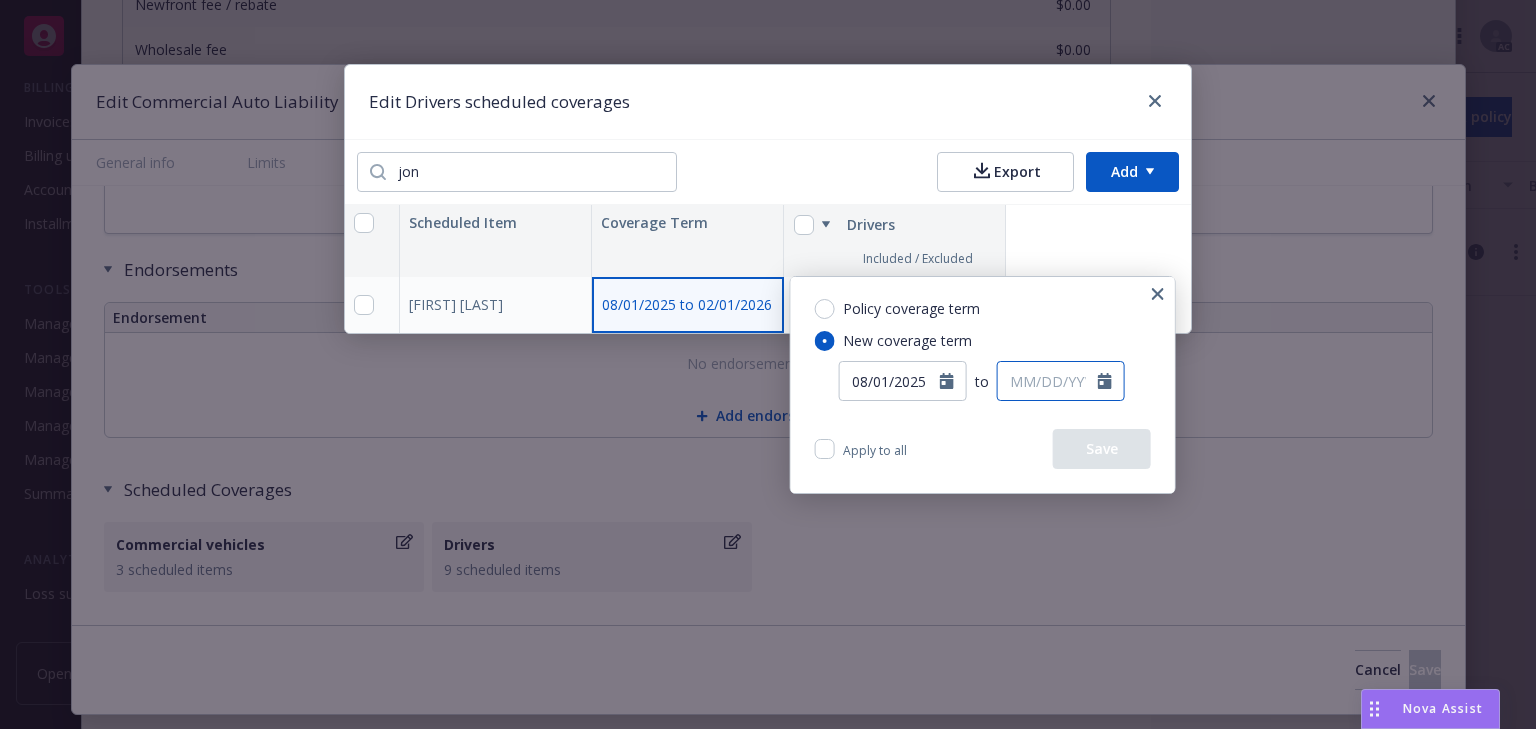click at bounding box center (1048, 381) 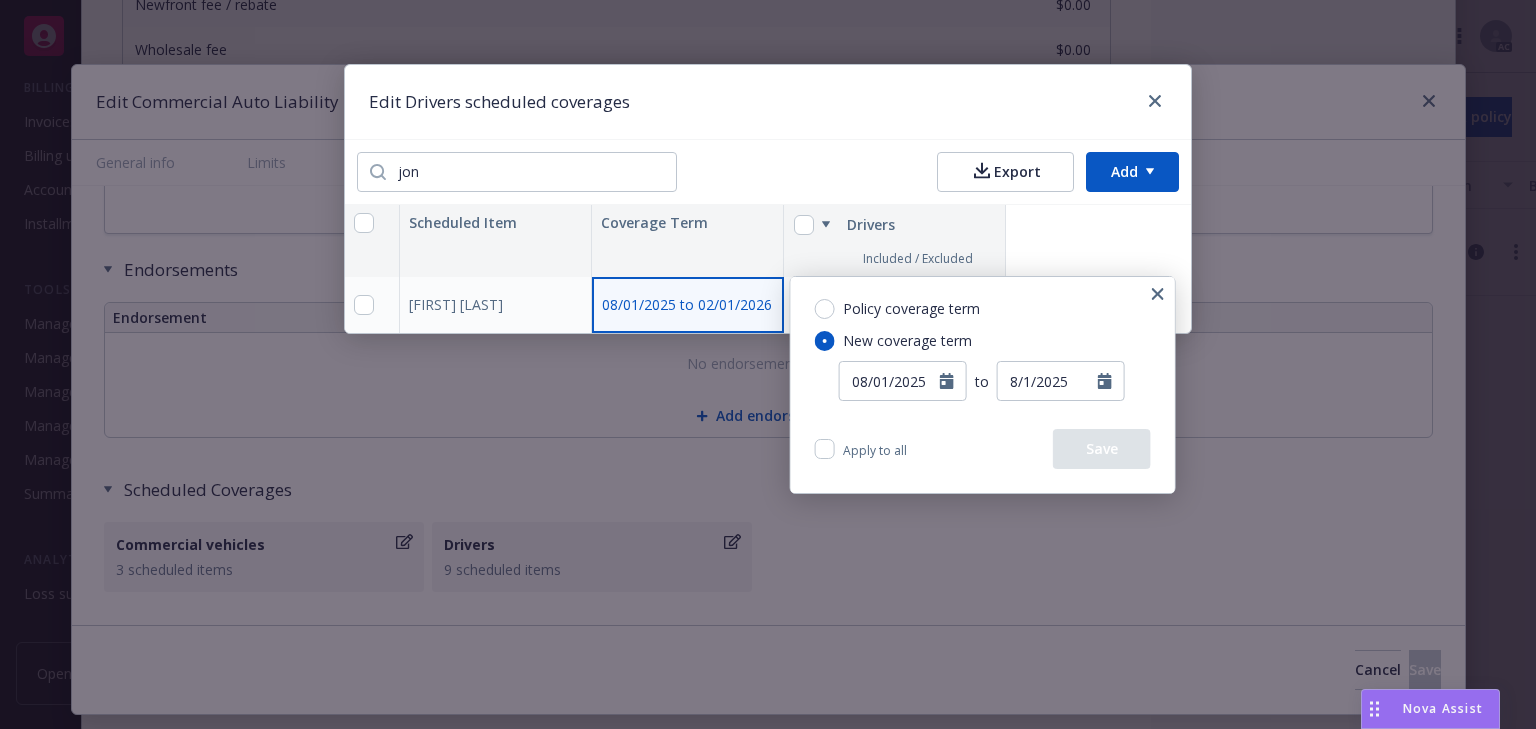 type on "08/01/2025" 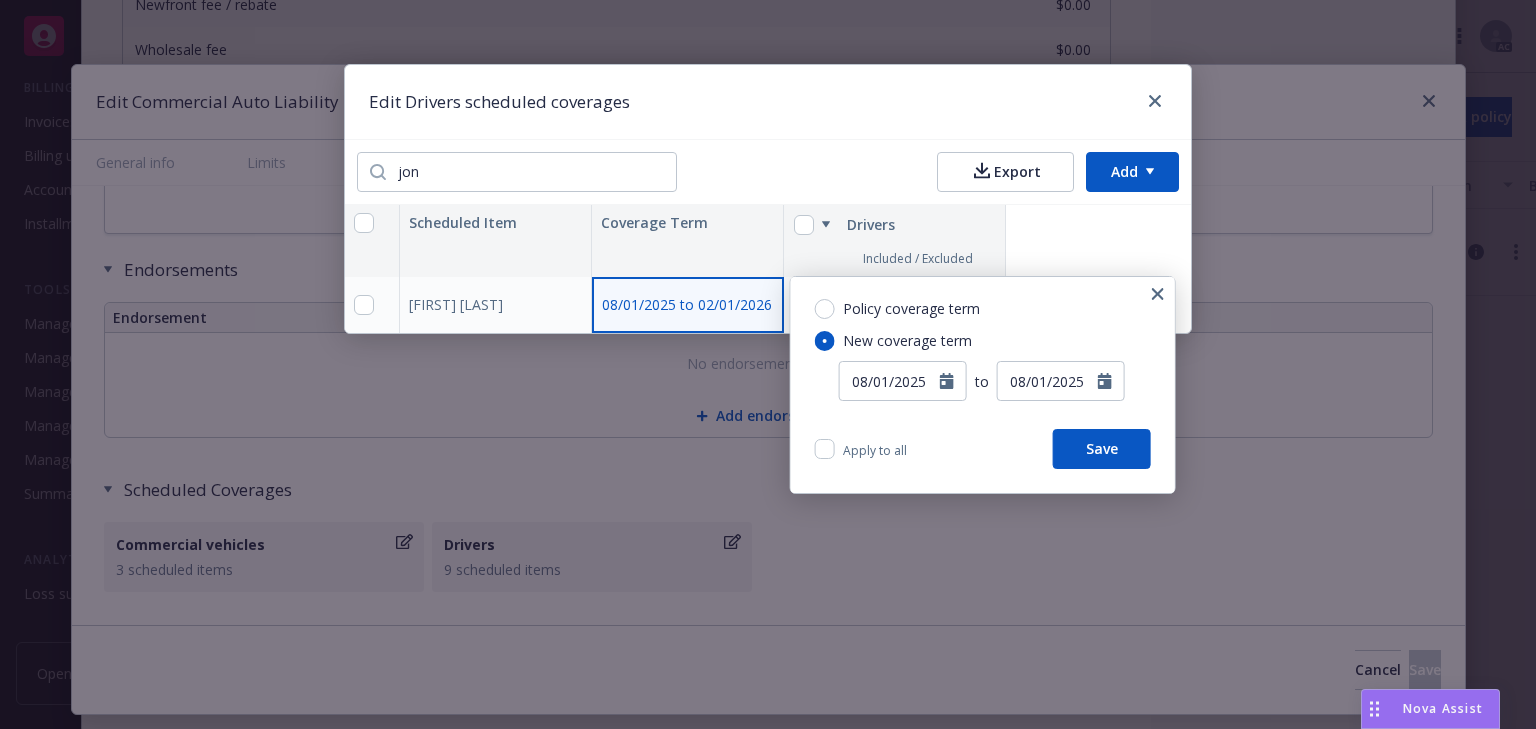 click on "Policy coverage term New coverage term 08/01/2025 to 08/01/2025 January February March April May June July August September October November December 2025 Su Mo Tu We Th Fr Sa 27 28 29 30 31 1 2 3 4 5 6 7 8 9 10 11 12 13 14 15 16 17 18 19 20 21 22 23 24 25 26 27 28 29 30 31 1 2 3 4 5 6" at bounding box center [983, 353] 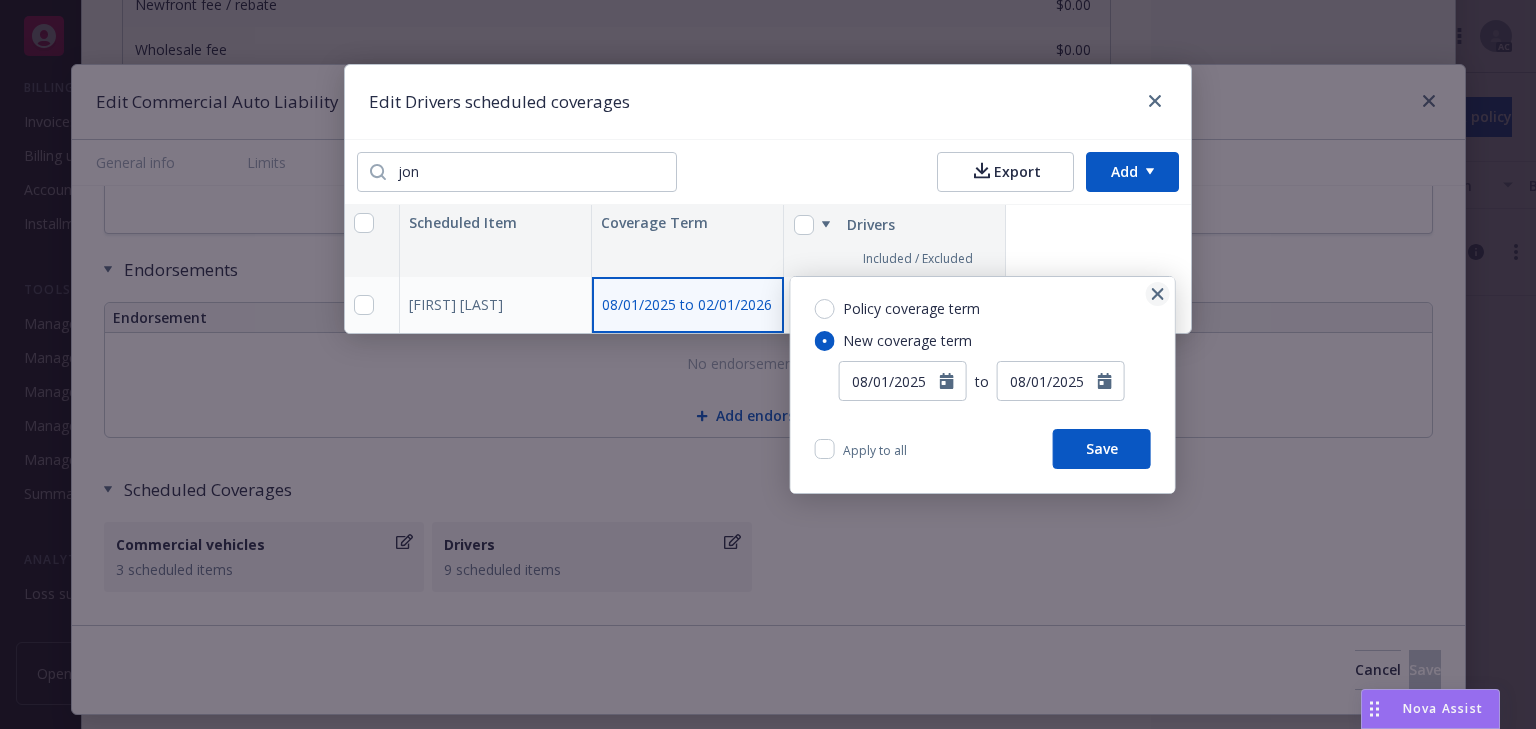 click 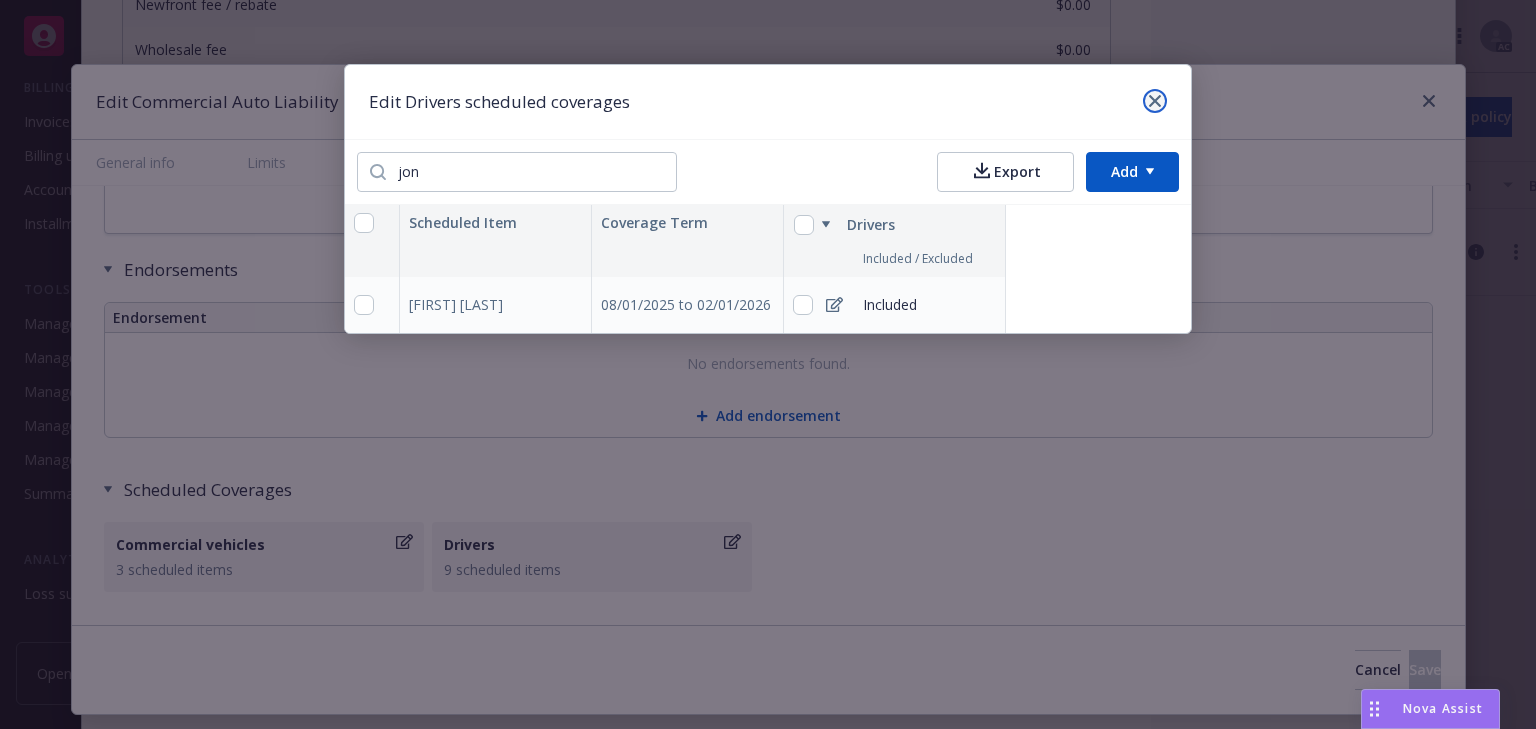click 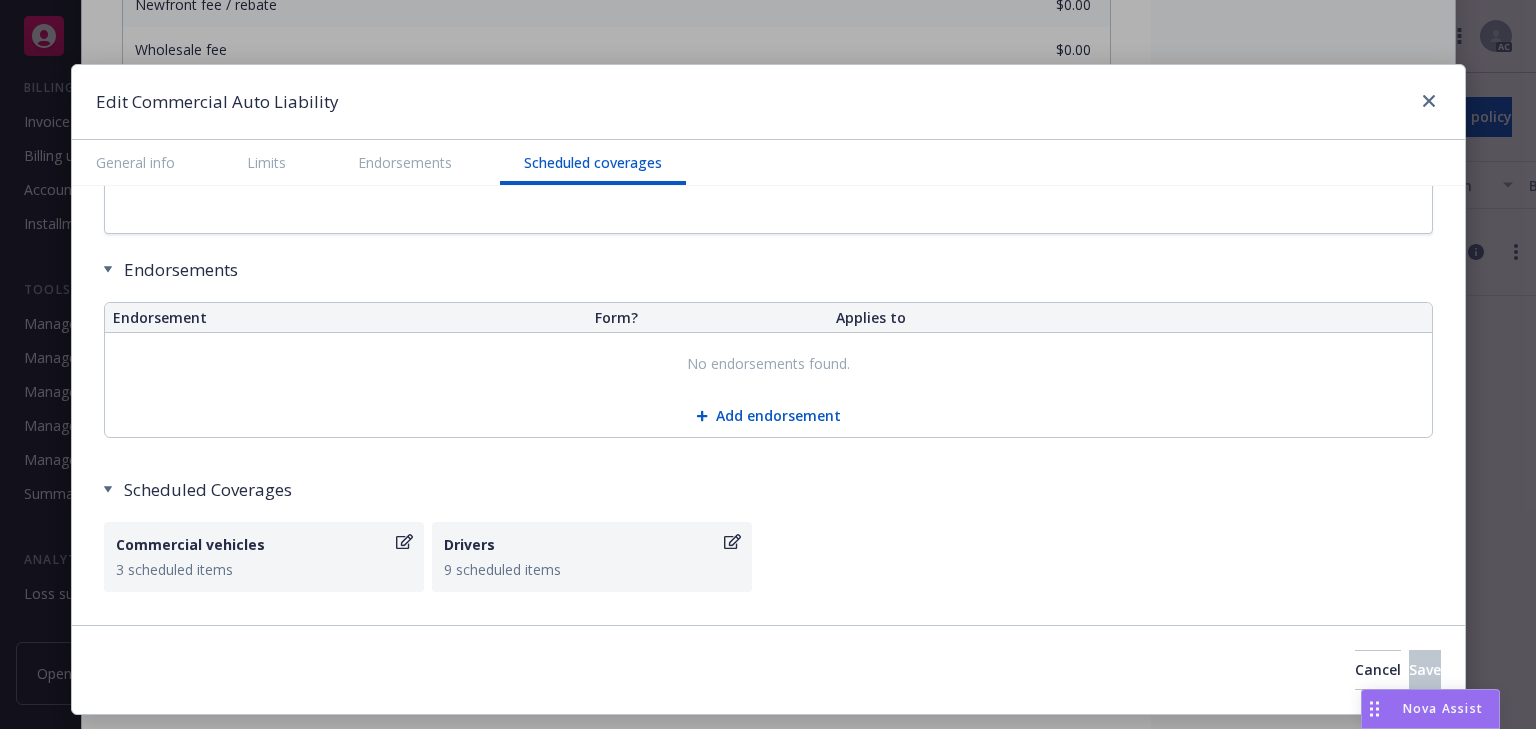 click at bounding box center (1425, 102) 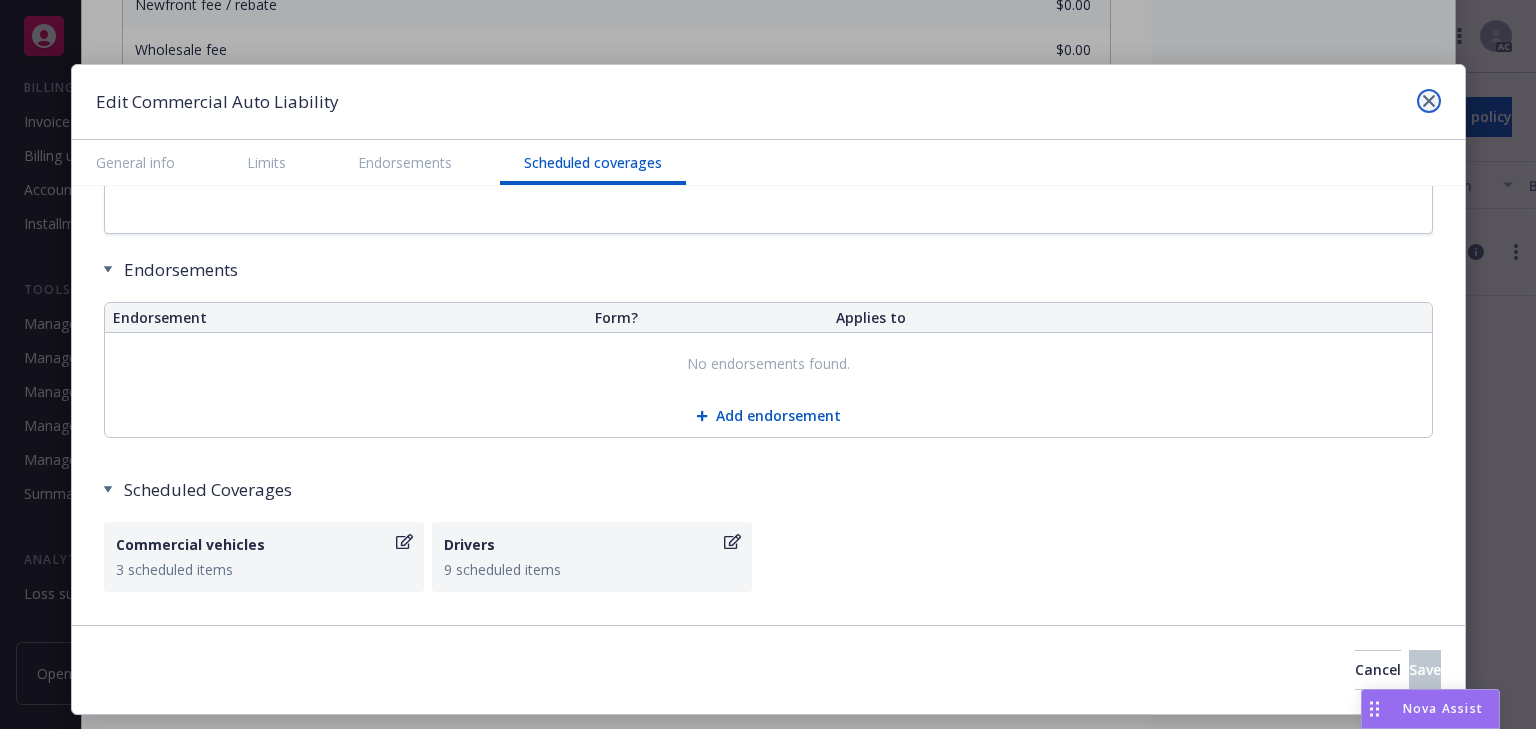 click 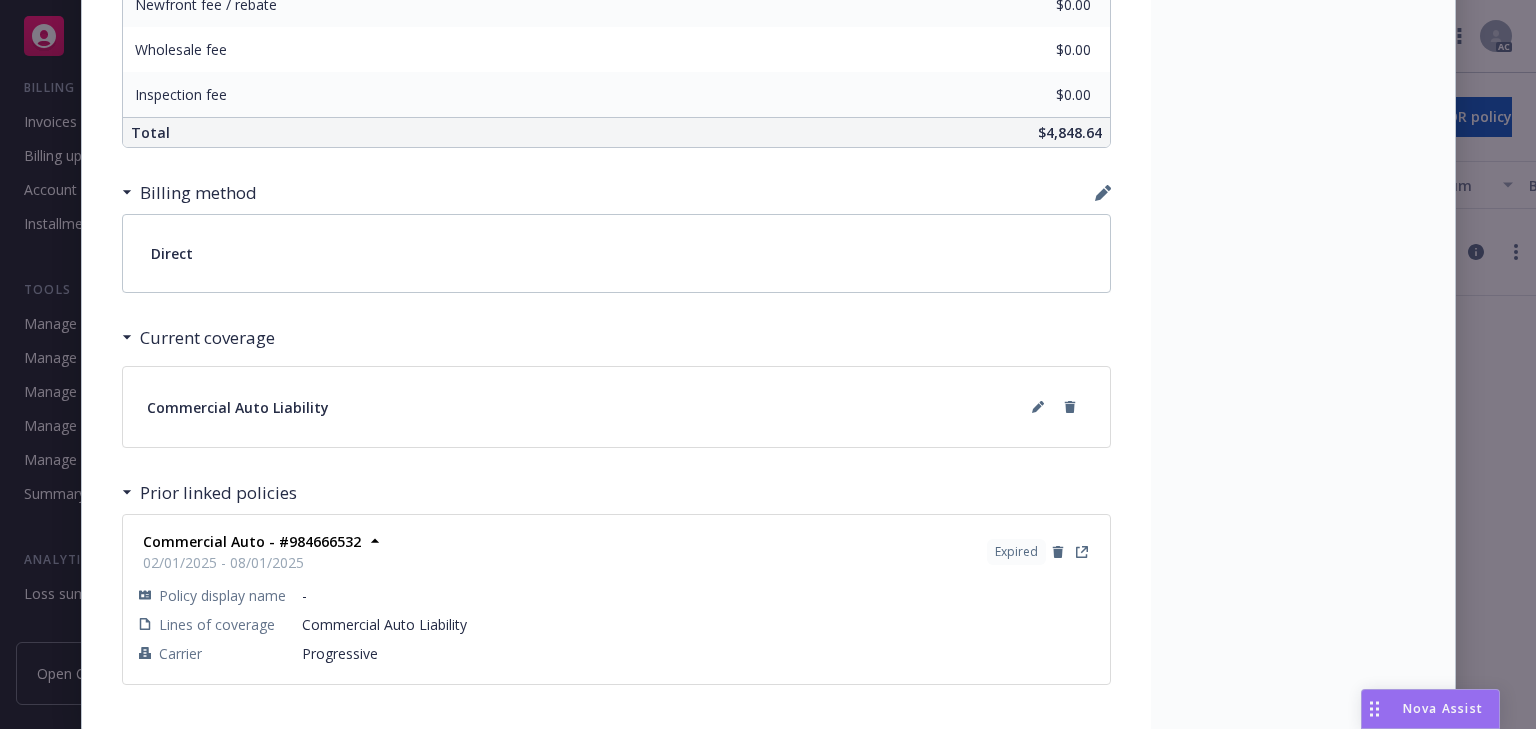 click on "Status Active Effective dates 08/01/2025 - 02/01/2026 Producer(s) [FIRST] [LAST] Service lead(s) [FIRST] [LAST] AC(s) [FIRST] [LAST] Service lead team P&C - Small Business Stage Renewal Policy number 984666532 Lines of coverage Commercial Auto Liability Carrier Progressive Writing company United Financial Casualty Company Wholesaler - Program administrator - Premium $4,848.64 Newfront will file state taxes and fees No Commission 10% / $484.86 Policy term 6 months Carrier payment status - Client payment status -" at bounding box center (1303, -254) 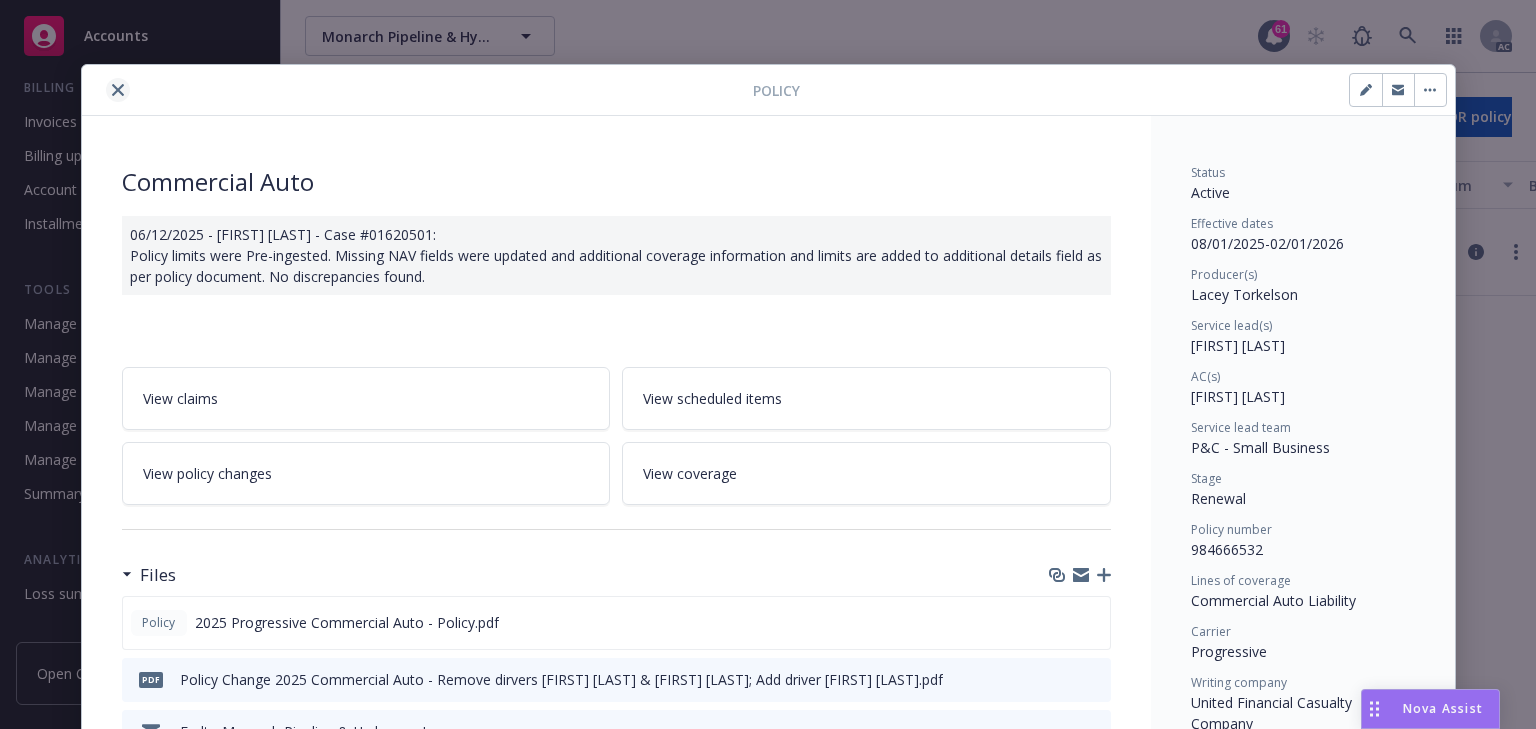 click 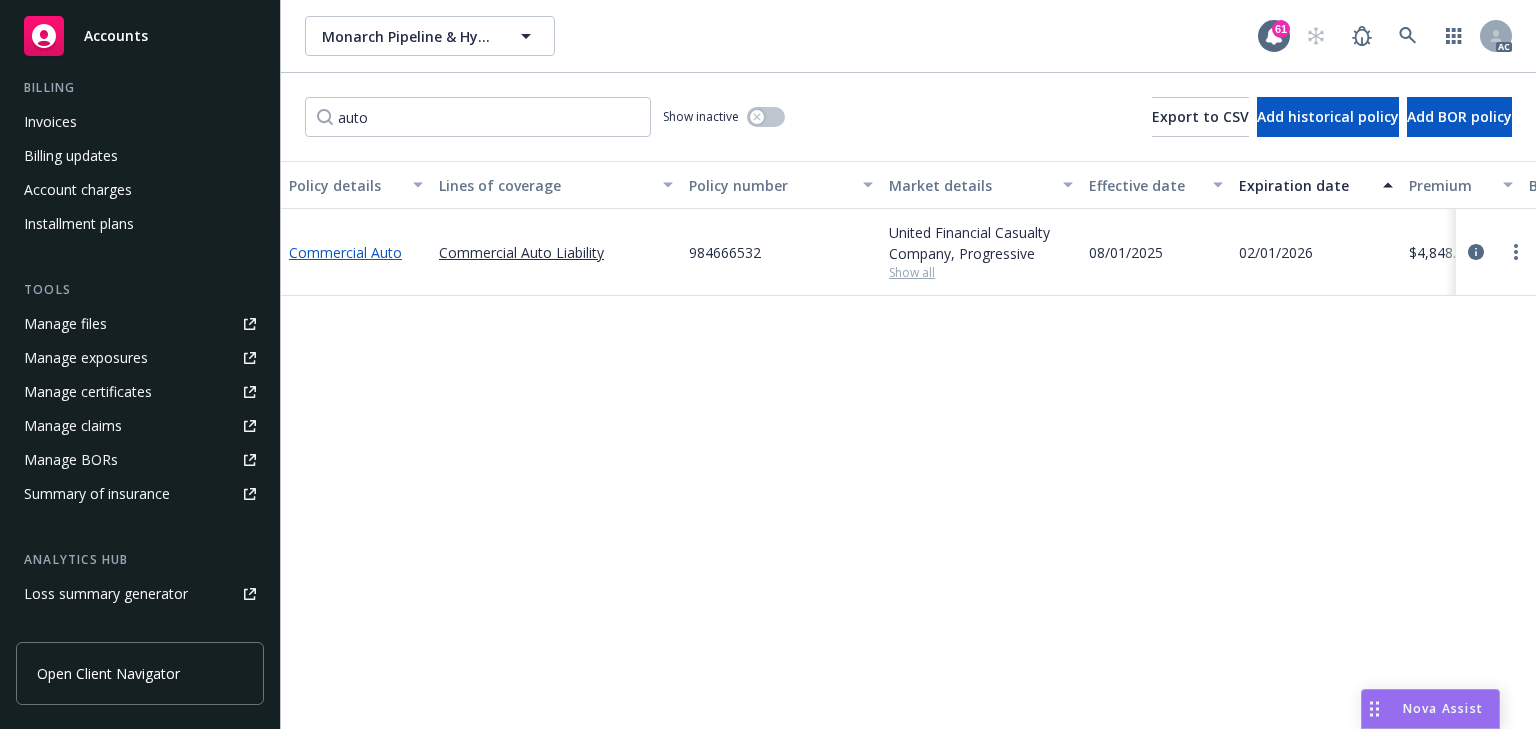 click on "Commercial Auto" at bounding box center (345, 252) 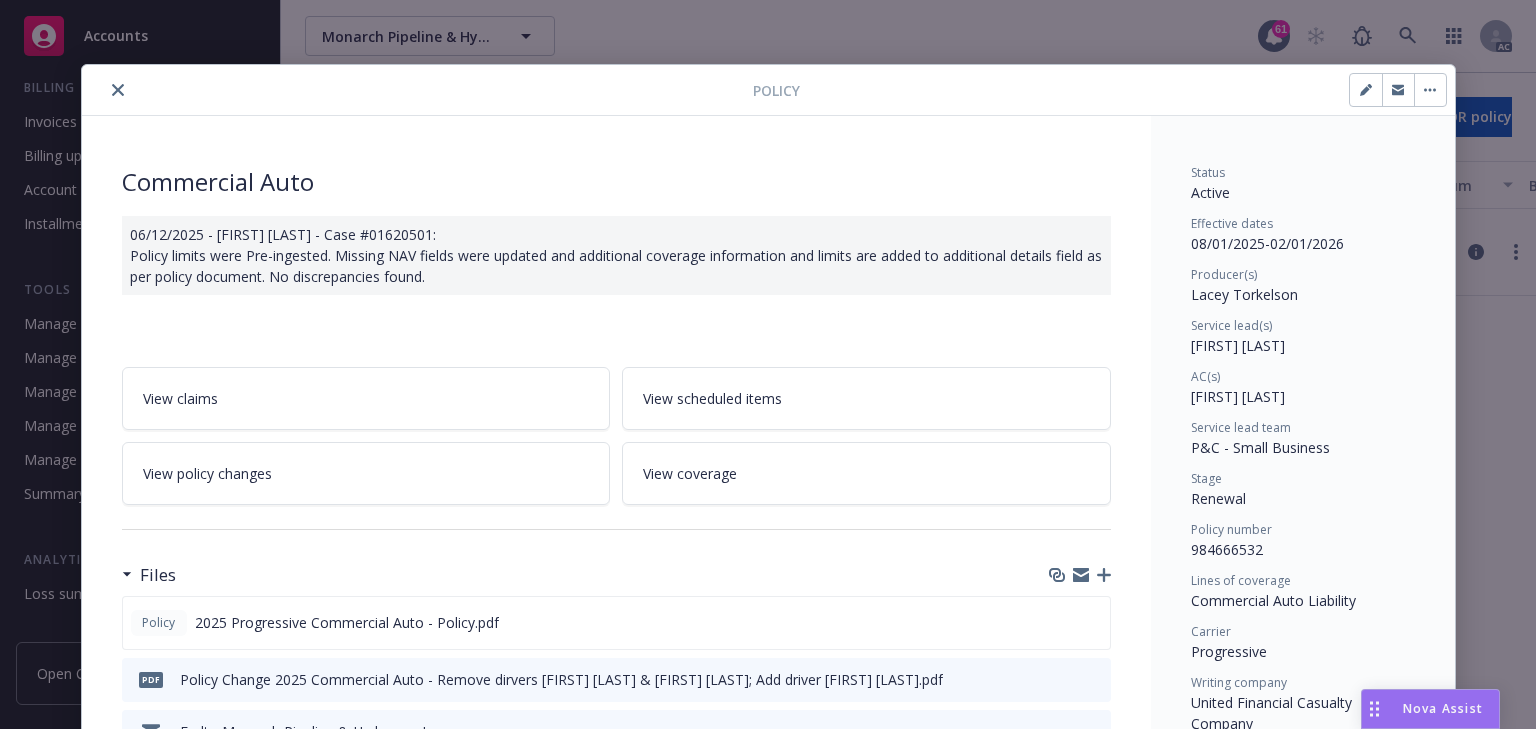 scroll, scrollTop: 60, scrollLeft: 0, axis: vertical 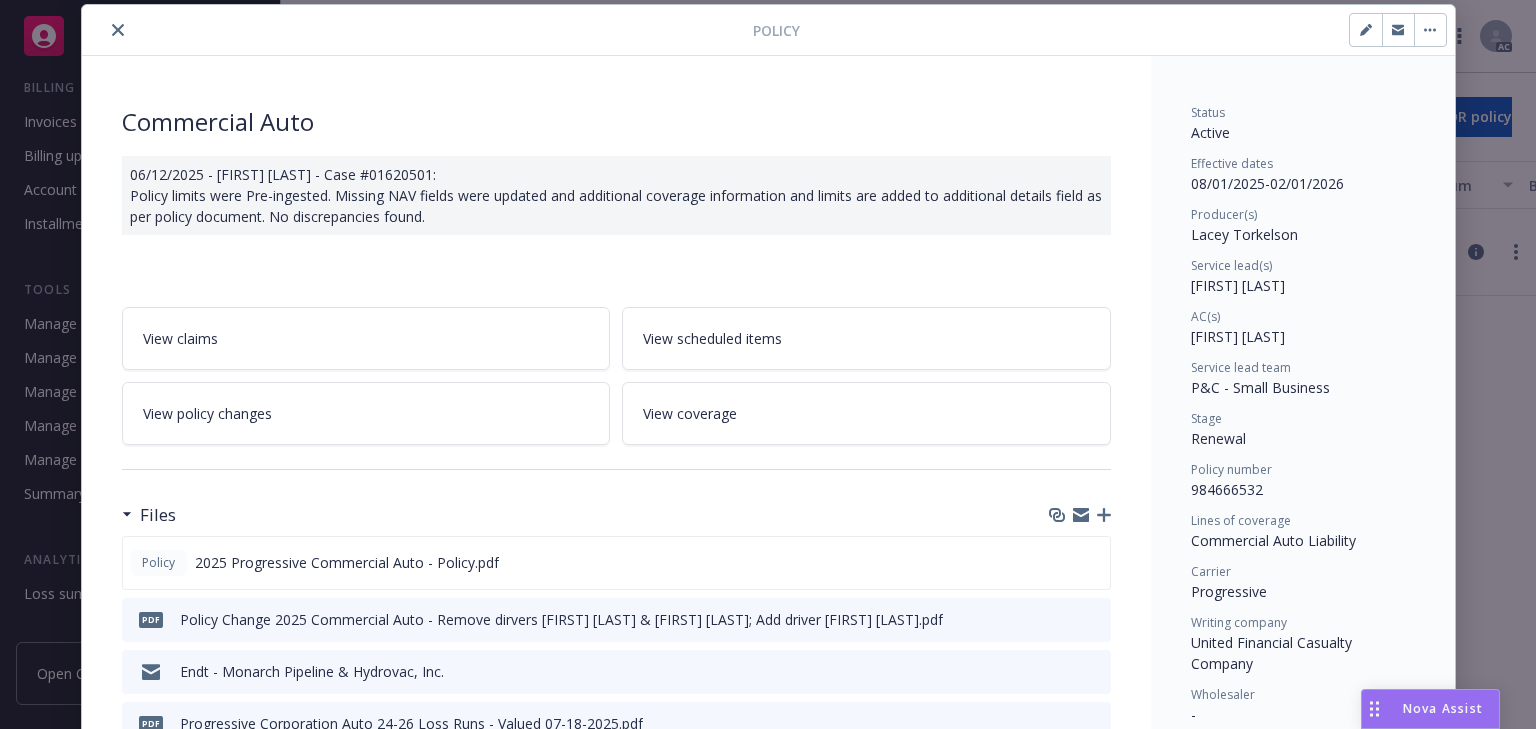 click on "Commercial Auto 06/12/2025 - [FIRST] [LAST] - Case #01620501:
Policy limits were Pre-ingested. Missing NAV fields were updated and additional coverage information and limits are added to additional details field as per policy document. No discrepancies found. View claims View scheduled items View policy changes View coverage Files Policy 2025 Progressive Commercial Auto - Policy.pdf pdf Policy Change 2025 Commercial Auto - Remove dirvers [FIRST] [LAST] & [FIRST] [LAST]; Add driver [FIRST] [LAST].pdf Endt - Monarch Pipeline & Hydrovac, Inc. pdf Progressive Corporation Auto 24-26 Loss Runs - Valued 07-18-2025.pdf RE: Commercial Auto Renewal_08-01-2025_Monarch Pipeline & Hydrovac, Inc._ Newfront Insurance Re: Commercial Auto Renewal_08-01-2025_Monarch Pipeline & Hydrovac, Inc._ Newfront Insurance View all Billing summary Billing summary includes policy changes. View the policy start billing summary on the policy start page . Amount ($) Premium $4,848.64 Surplus lines state tax $0.00 Surplus lines state fee -" at bounding box center [616, 1043] 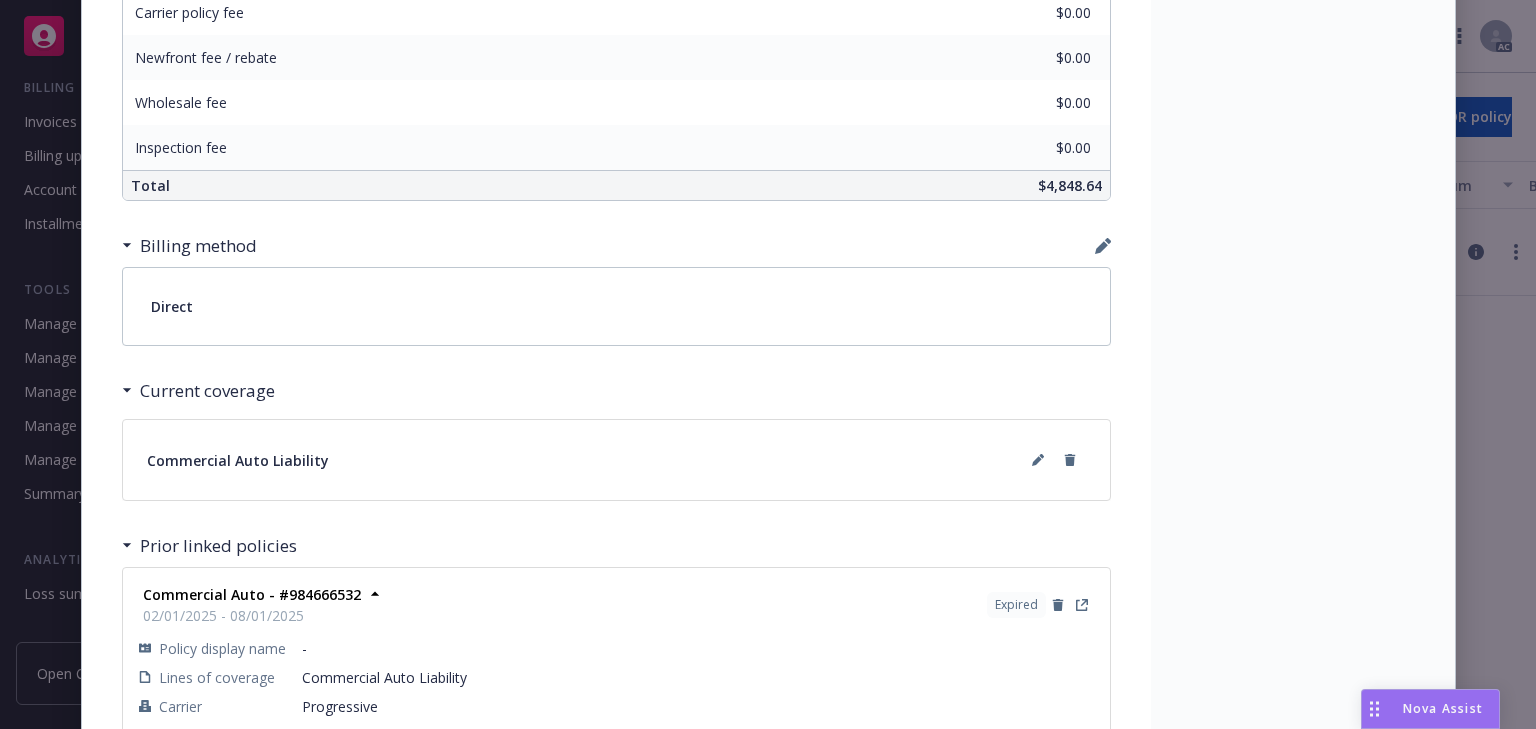 scroll, scrollTop: 1357, scrollLeft: 0, axis: vertical 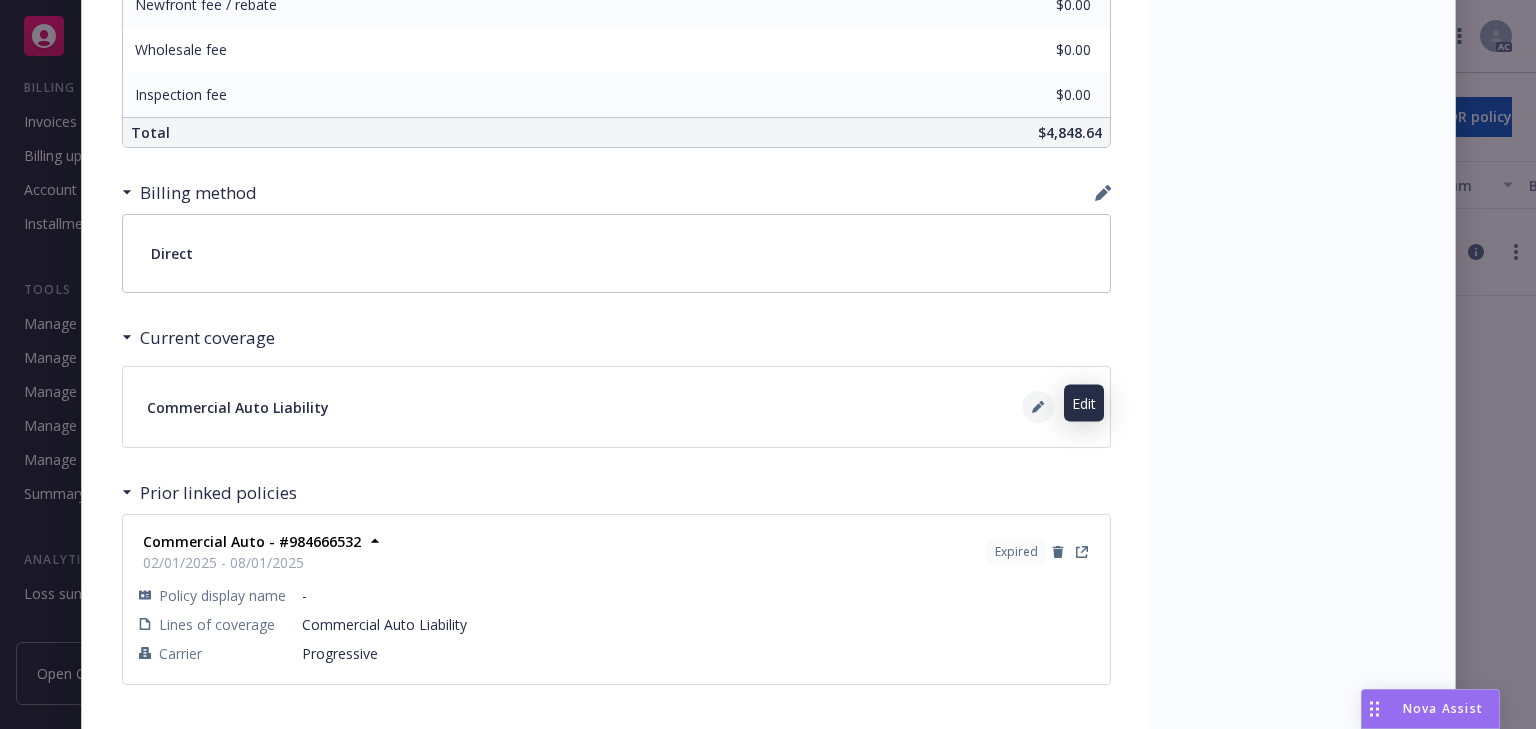 click 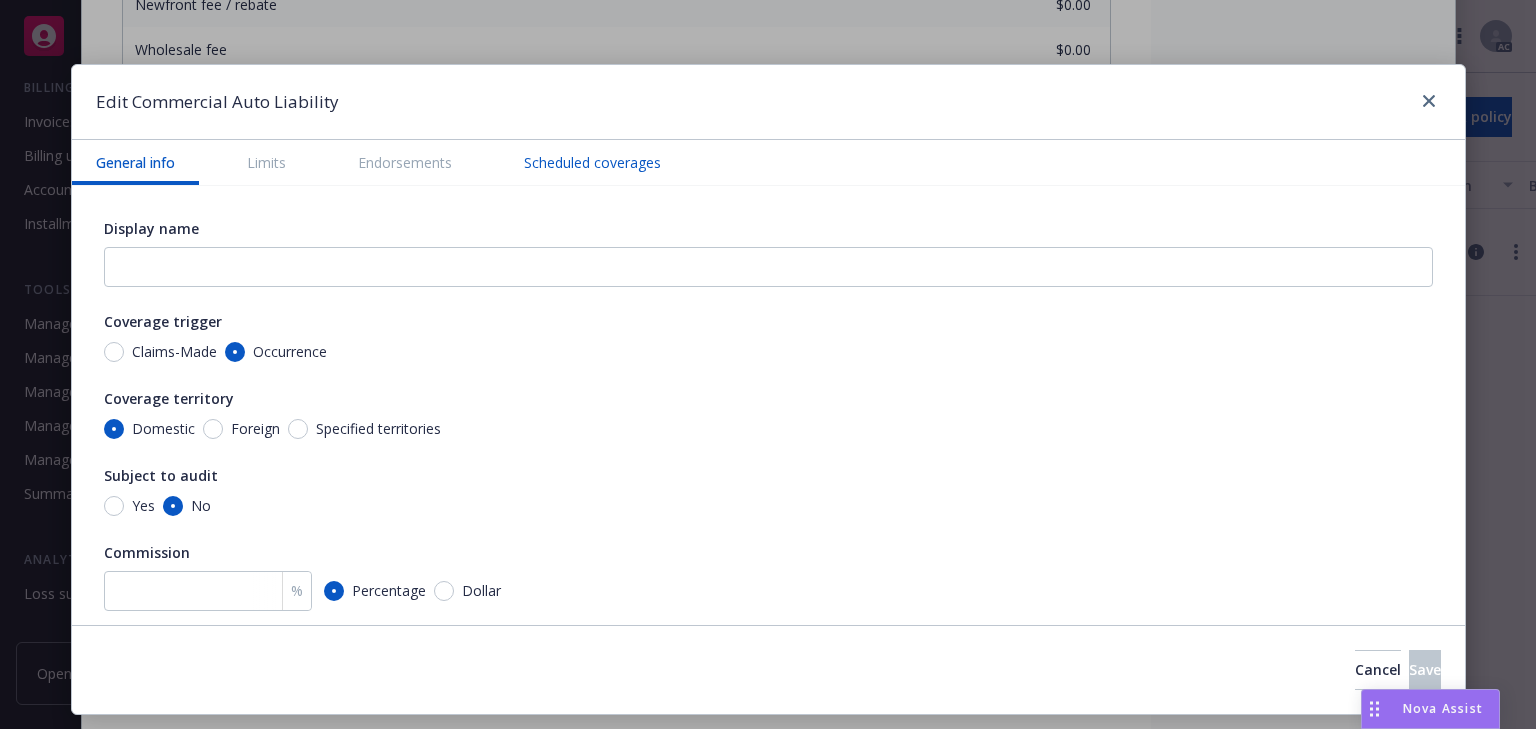 click on "Scheduled coverages" at bounding box center (592, 162) 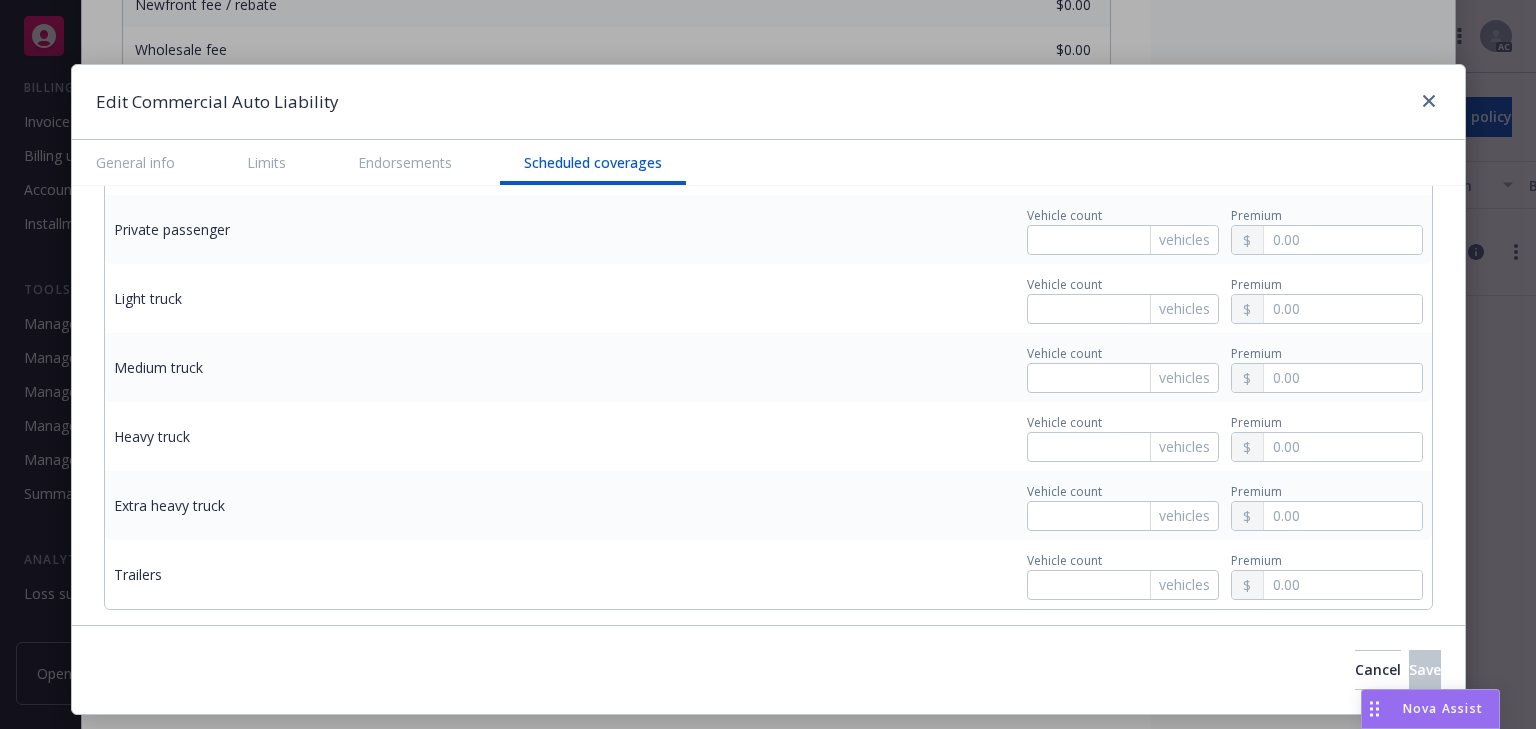 scroll, scrollTop: 3595, scrollLeft: 0, axis: vertical 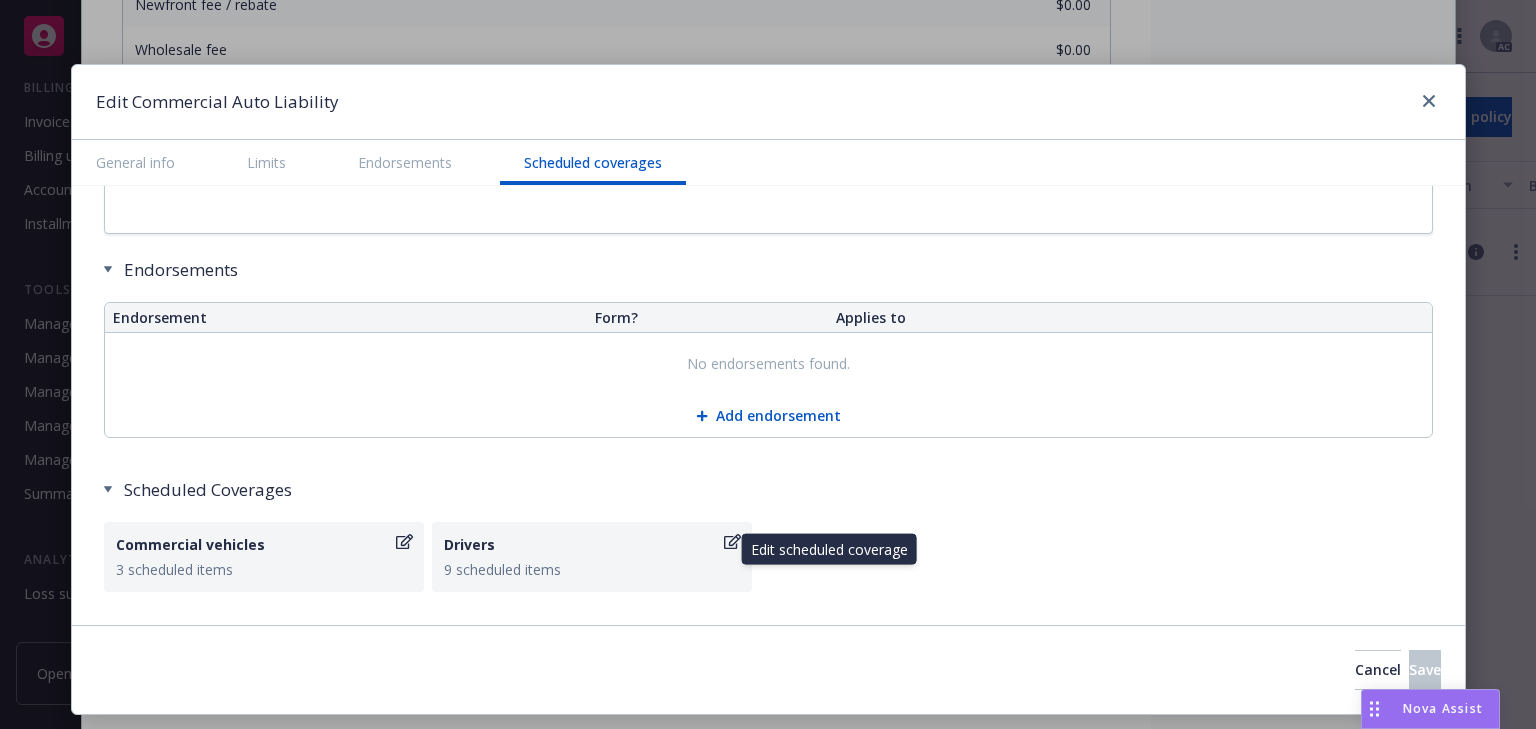 click 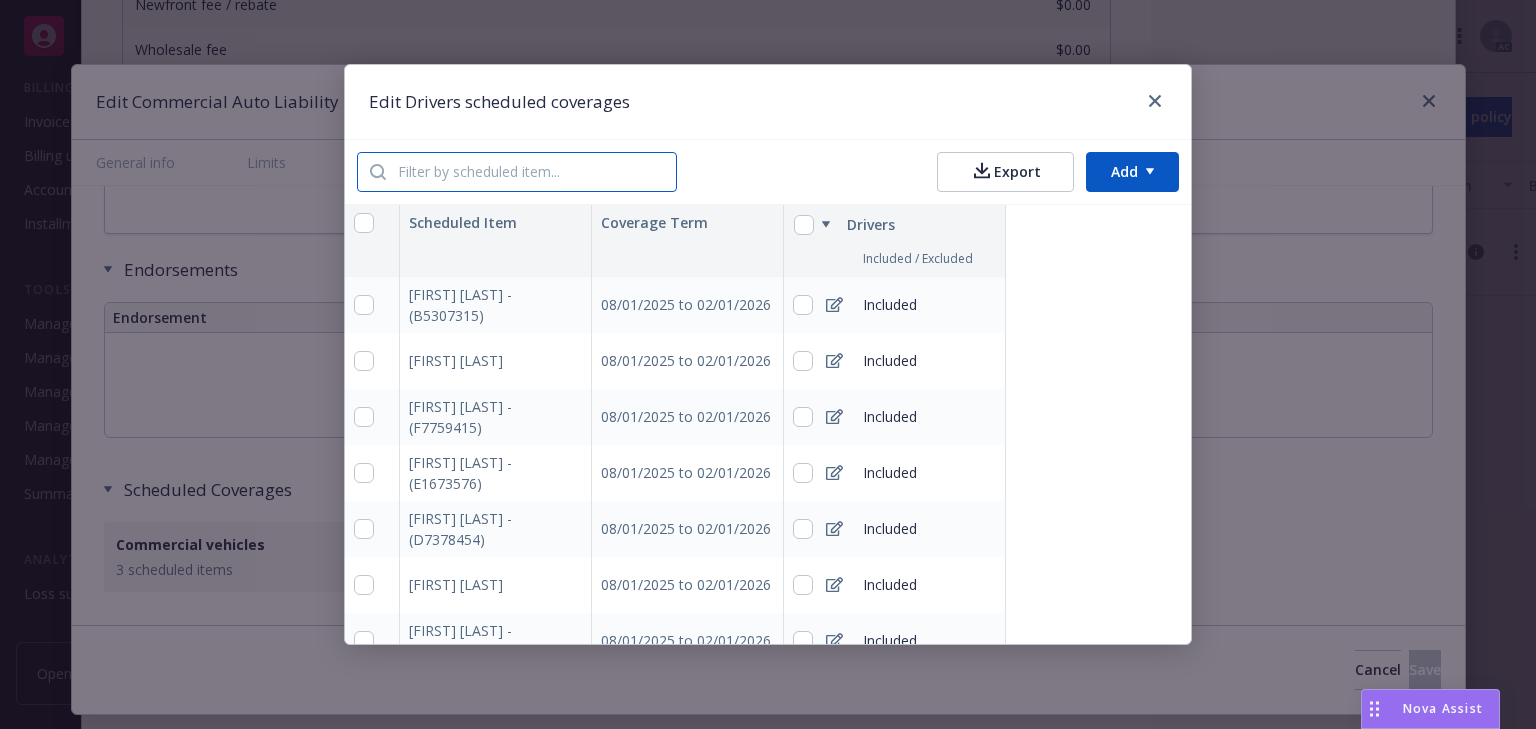click at bounding box center [531, 172] 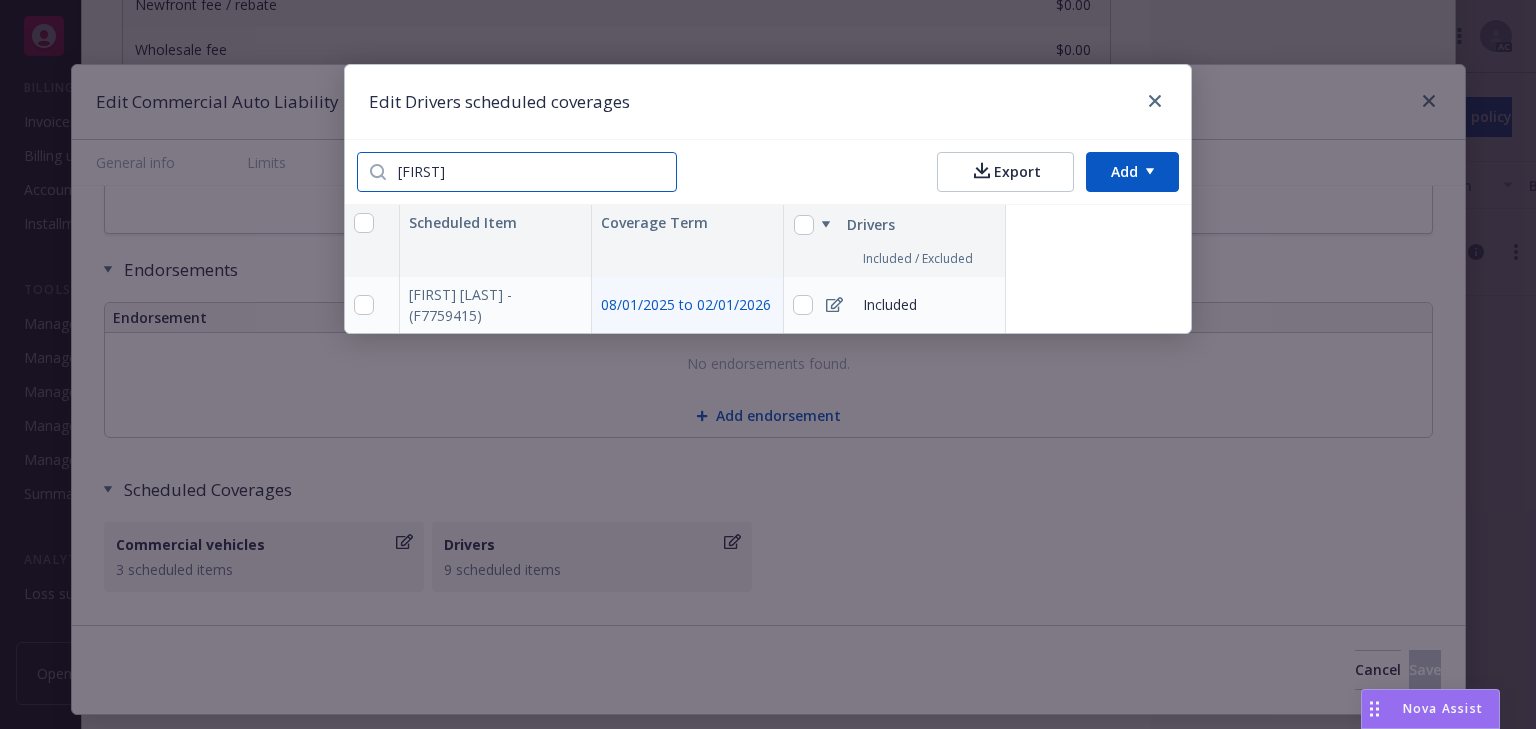 type on "[FIRST]" 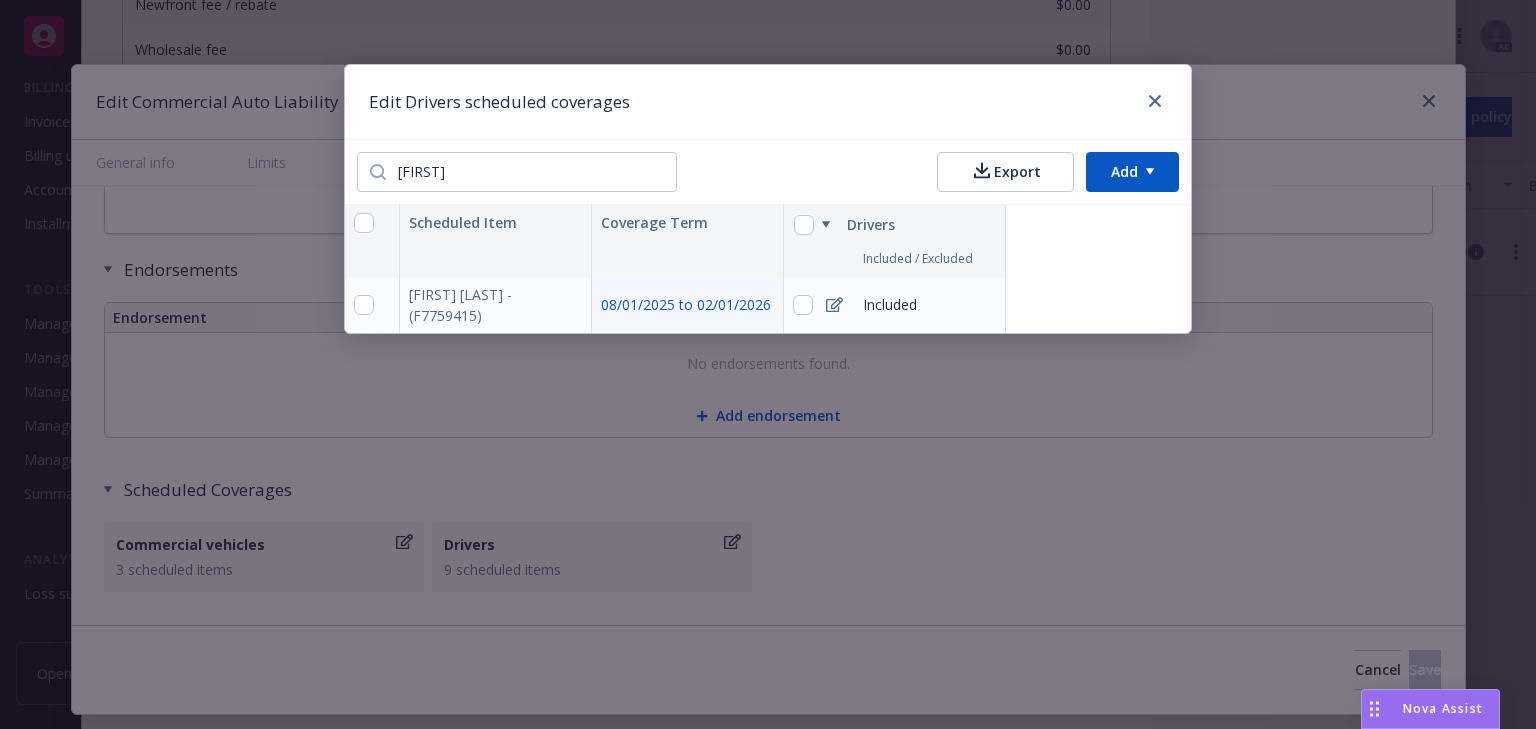 click on "08/01/2025 to 02/01/2026" at bounding box center (688, 305) 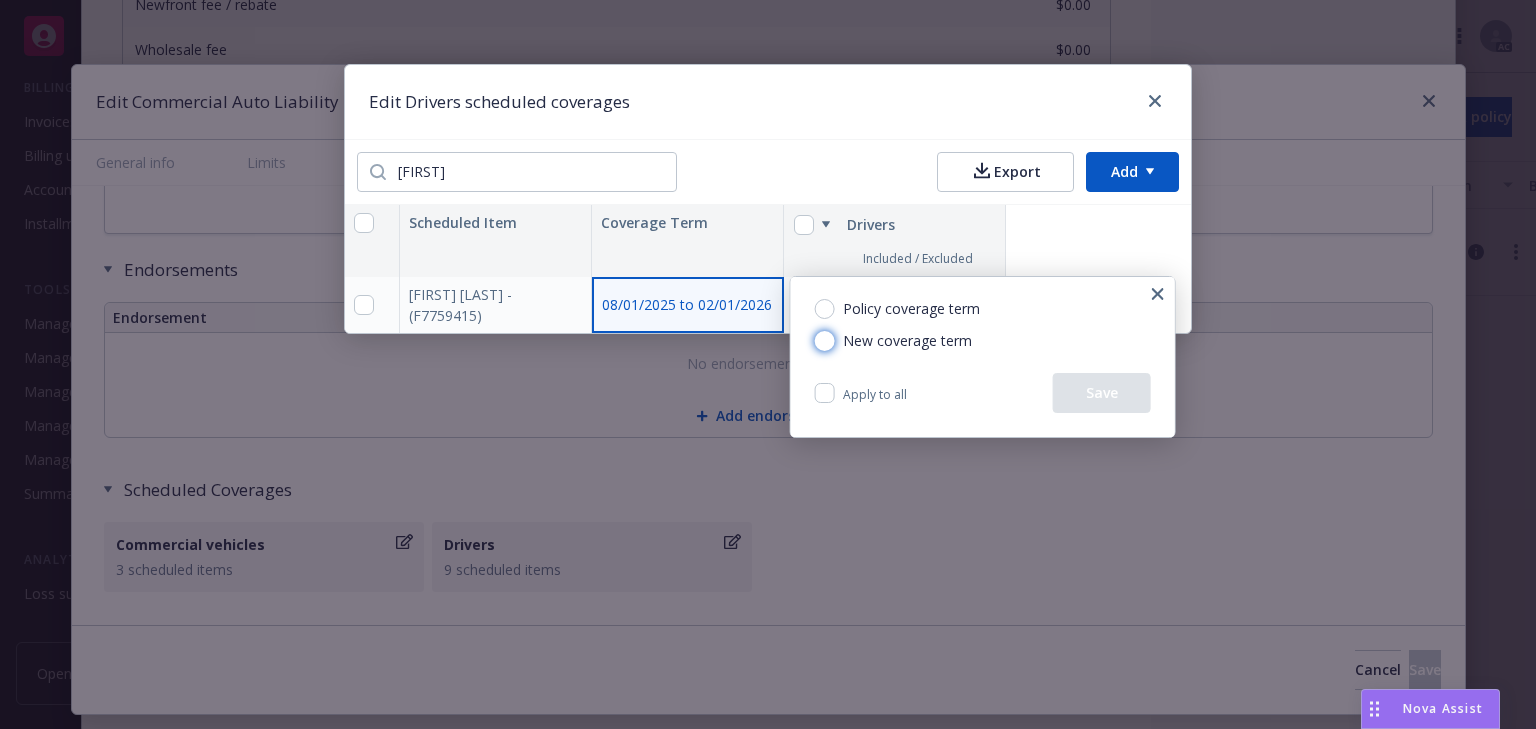 click on "New coverage term" at bounding box center (825, 341) 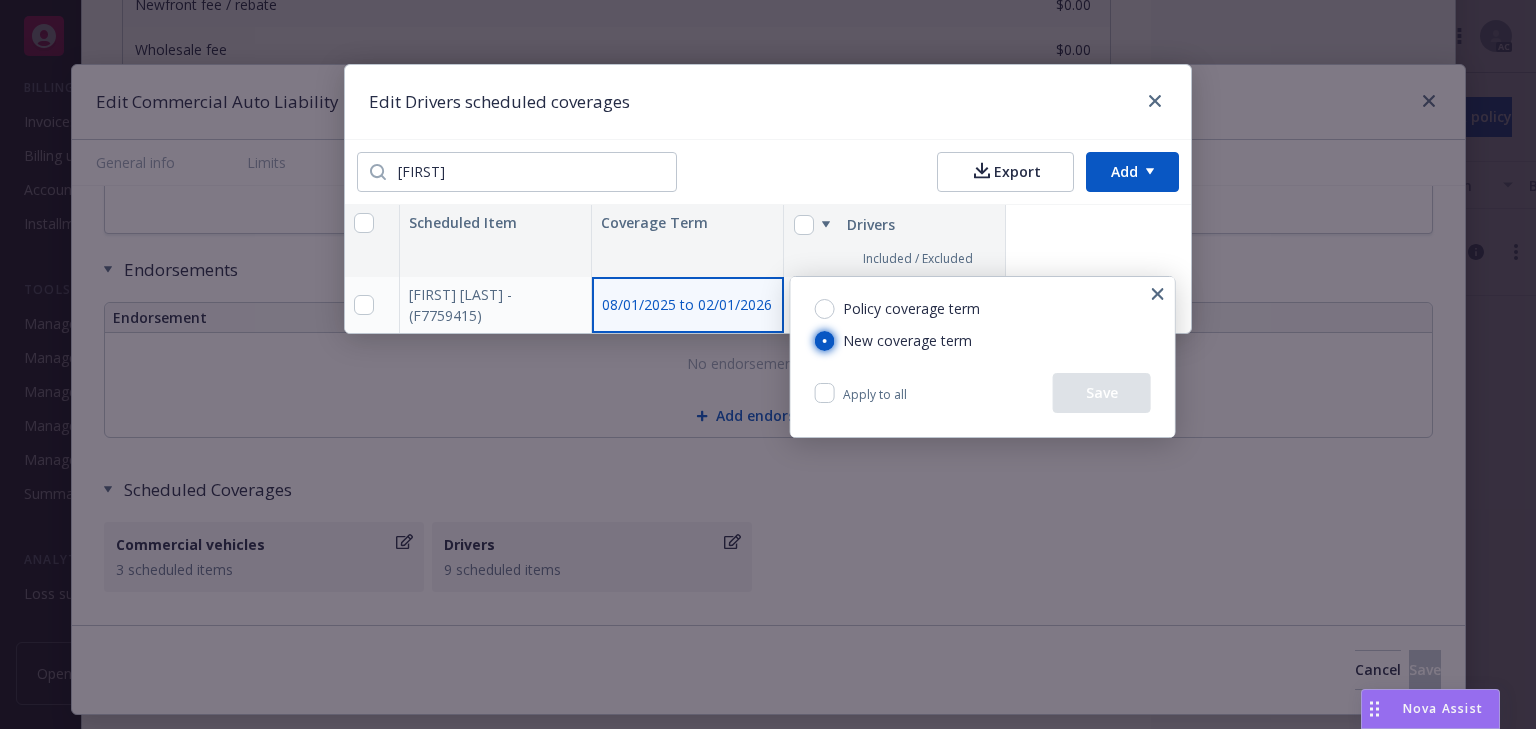 radio on "true" 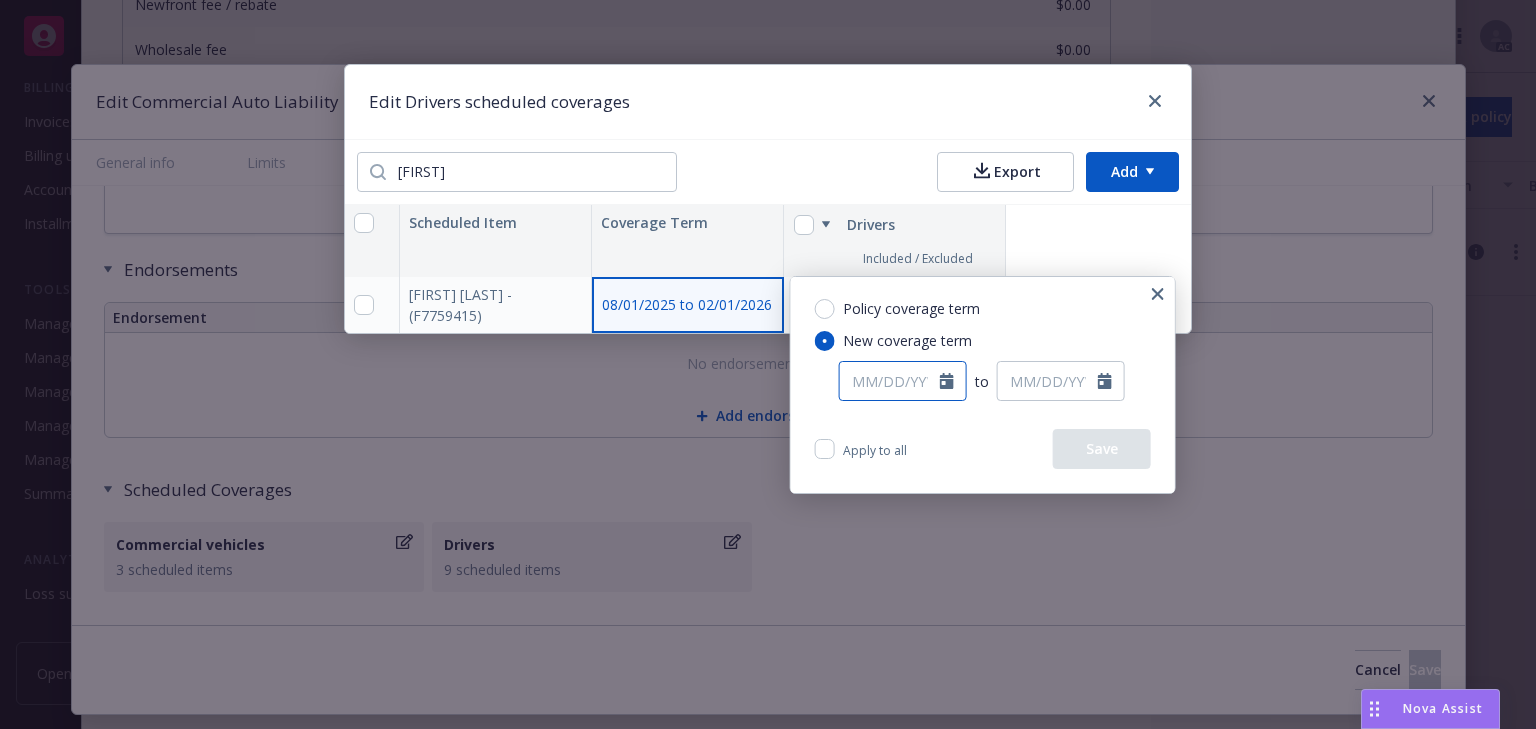 select on "8" 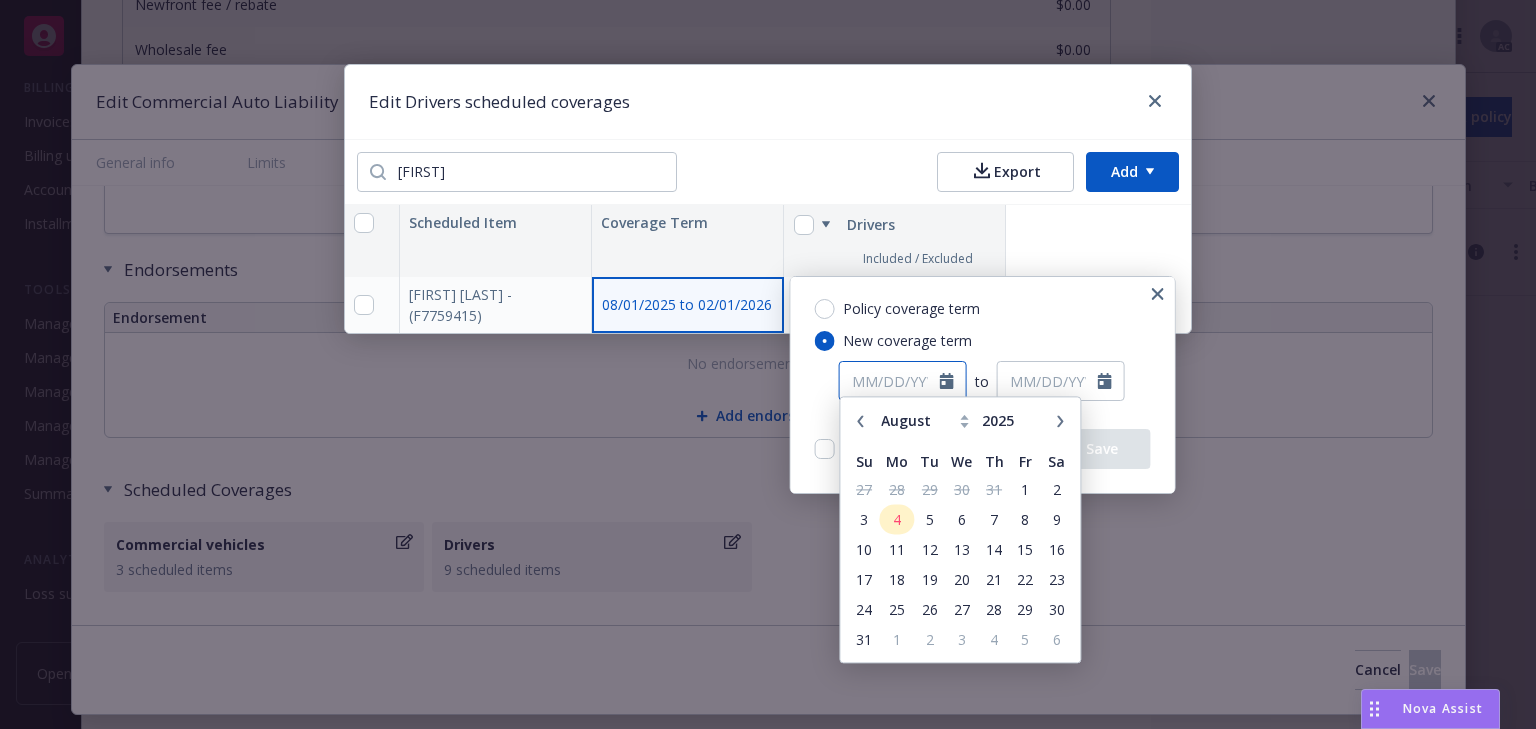 click at bounding box center [890, 381] 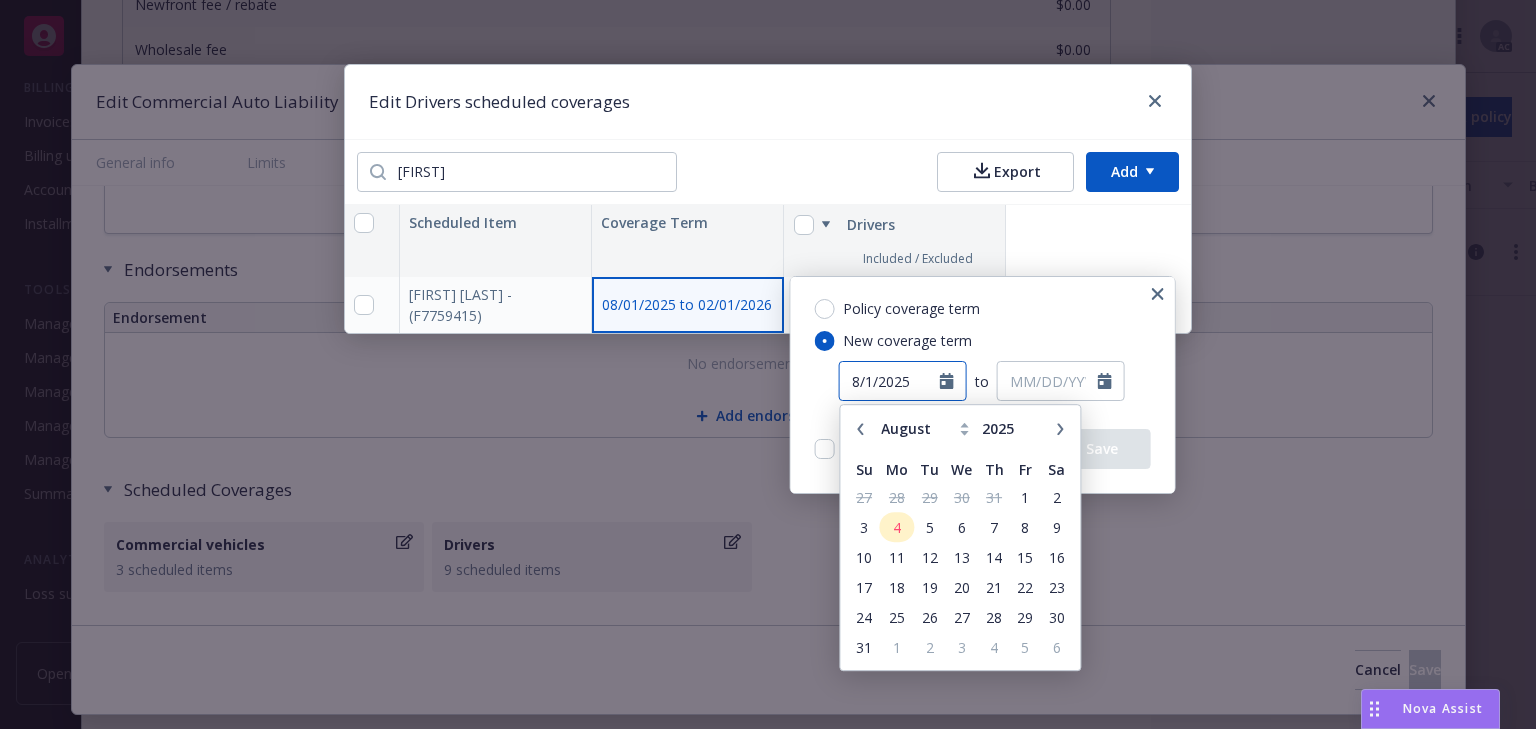 type on "8/1/2025" 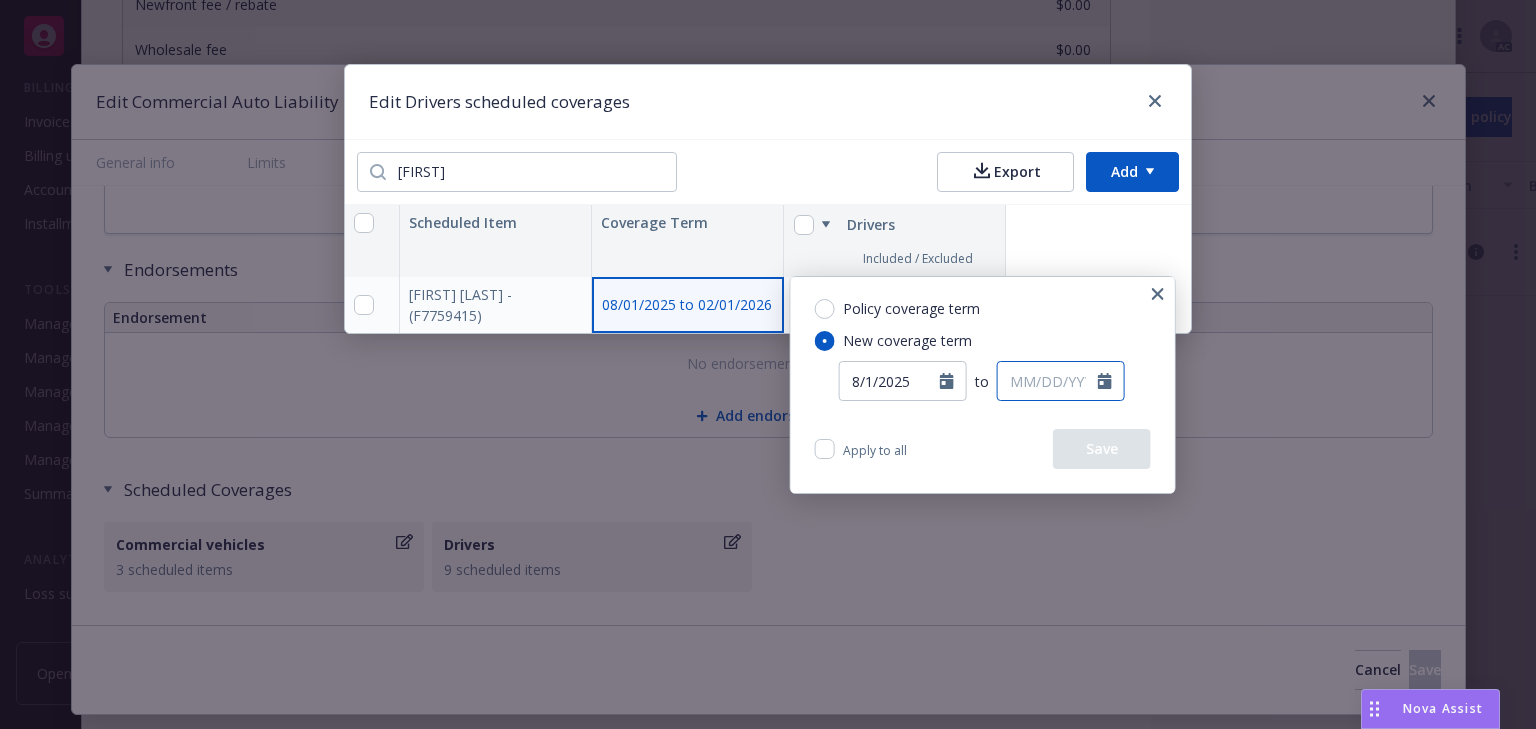 select on "8" 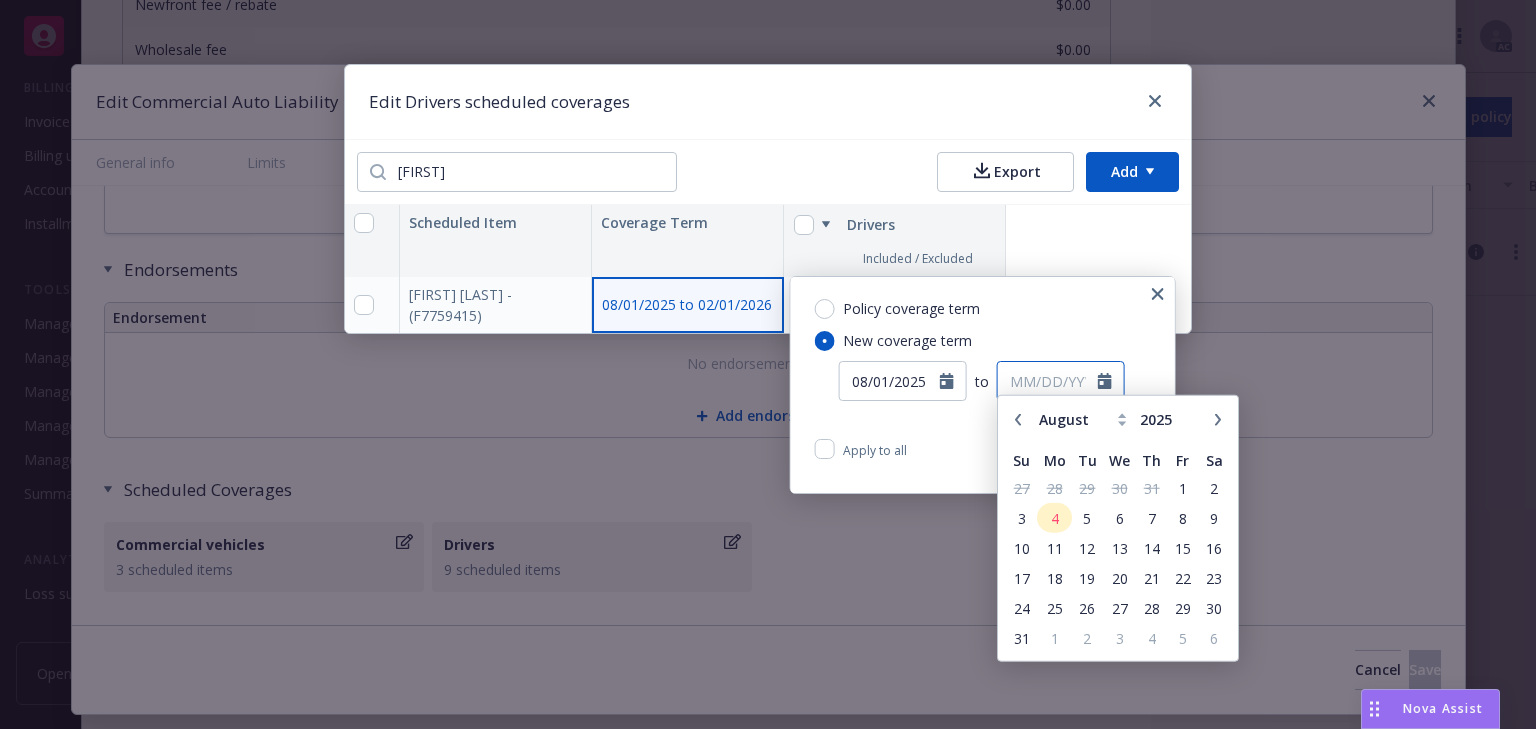 click at bounding box center (1048, 381) 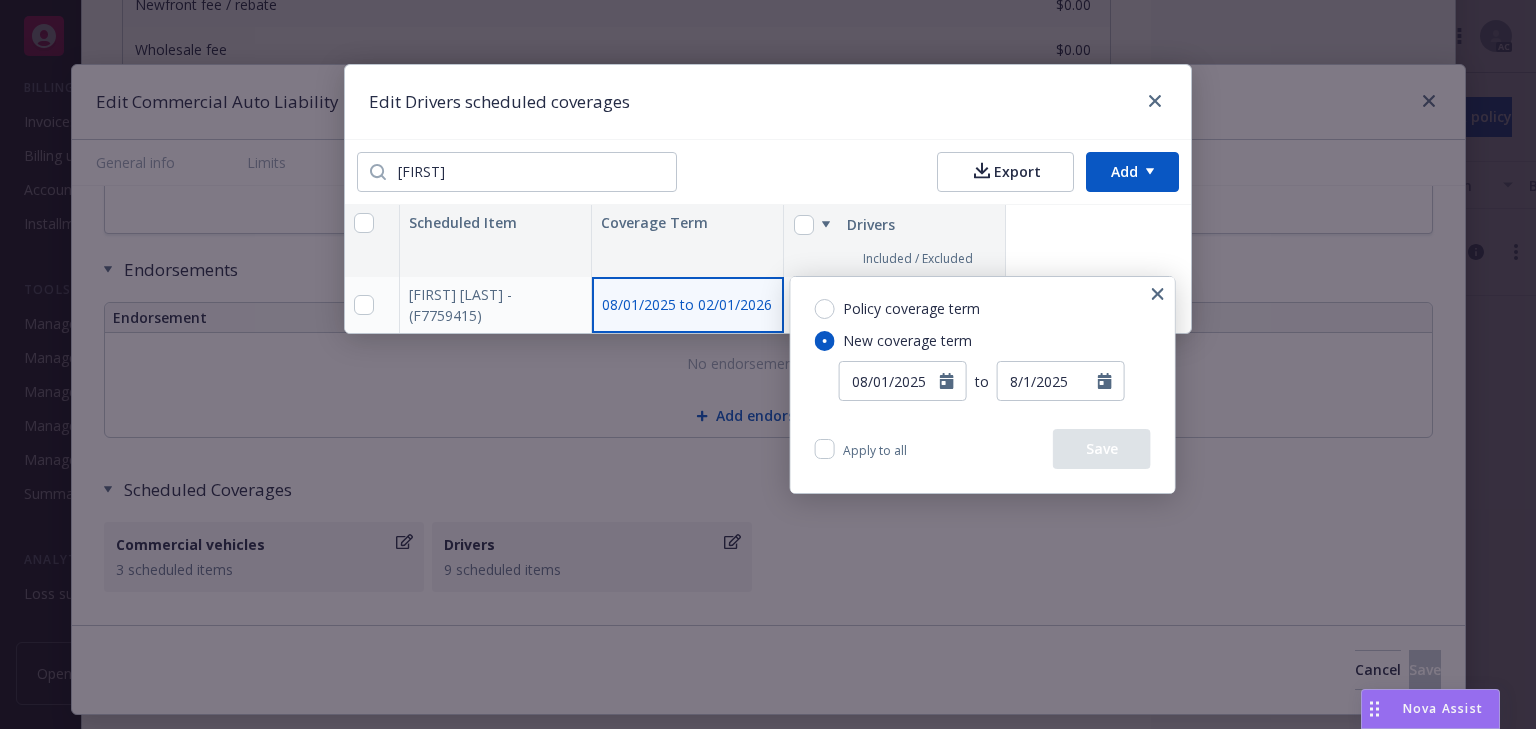 type on "08/01/2025" 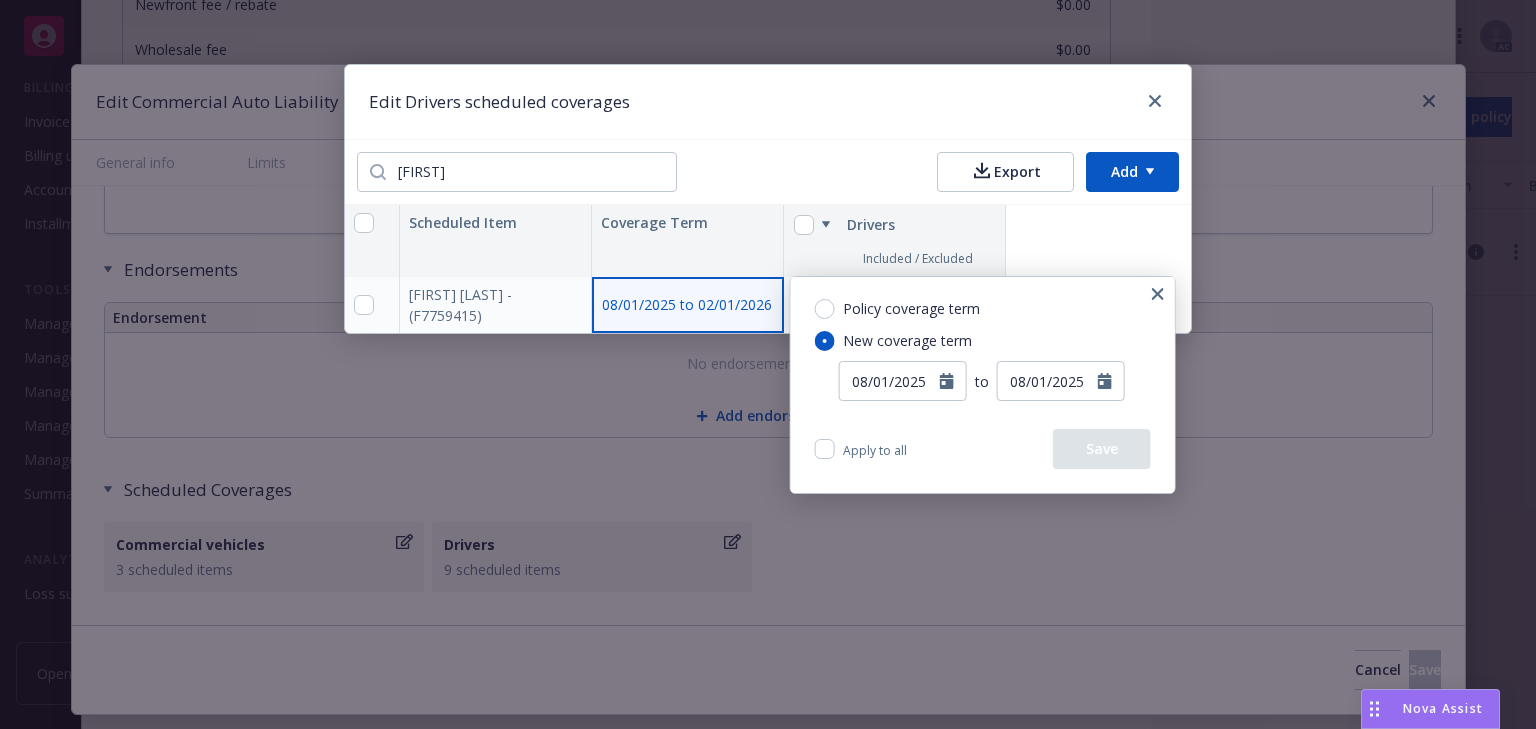 click on "Policy coverage term New coverage term 08/01/2025 to 08/01/2025 January February March April May June July August September October November December 2025 Su Mo Tu We Th Fr Sa 27 28 29 30 31 1 2 3 4 5 6 7 8 9 10 11 12 13 14 15 16 17 18 19 20 21 22 23 24 25 26 27 28 29 30 31 1 2 3 4 5 6" at bounding box center [983, 353] 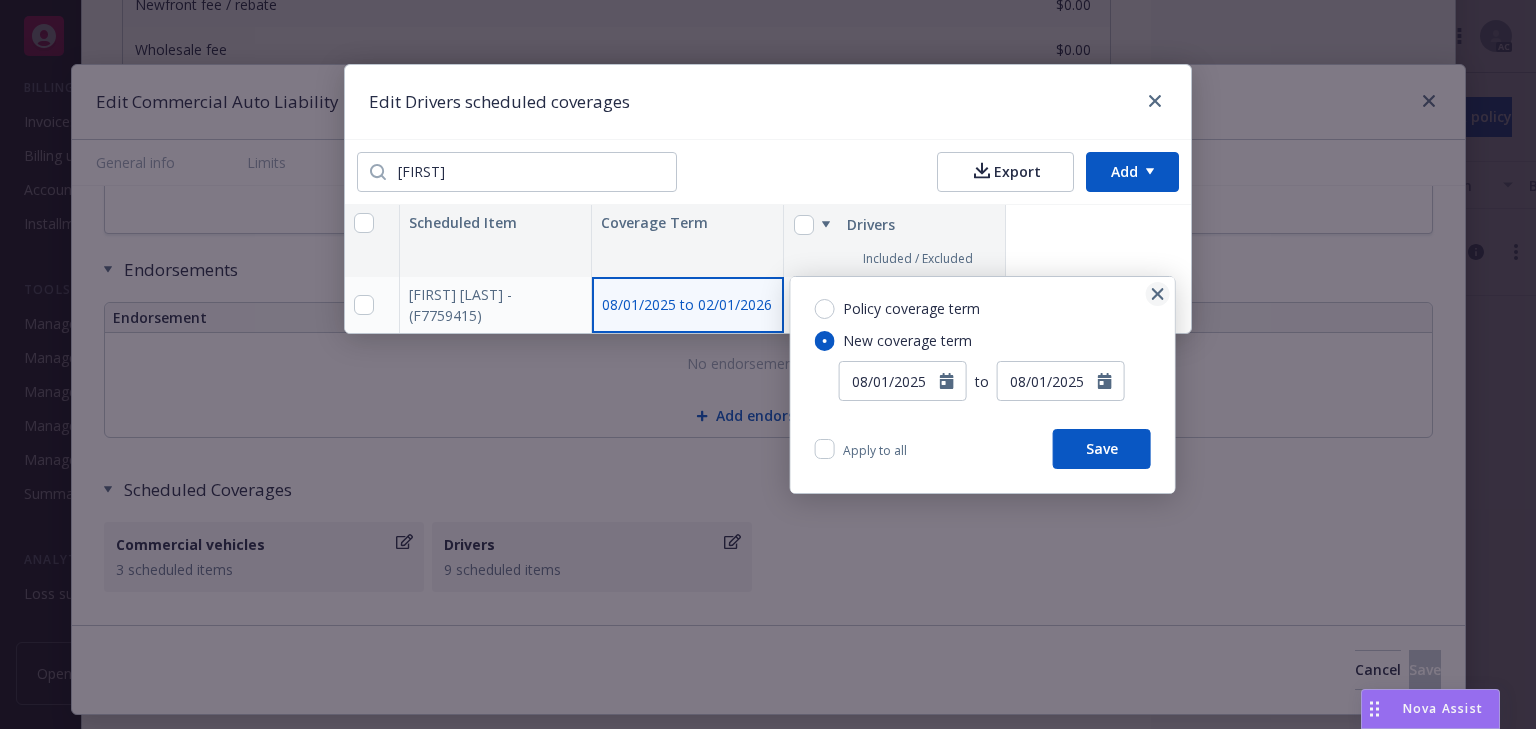 click 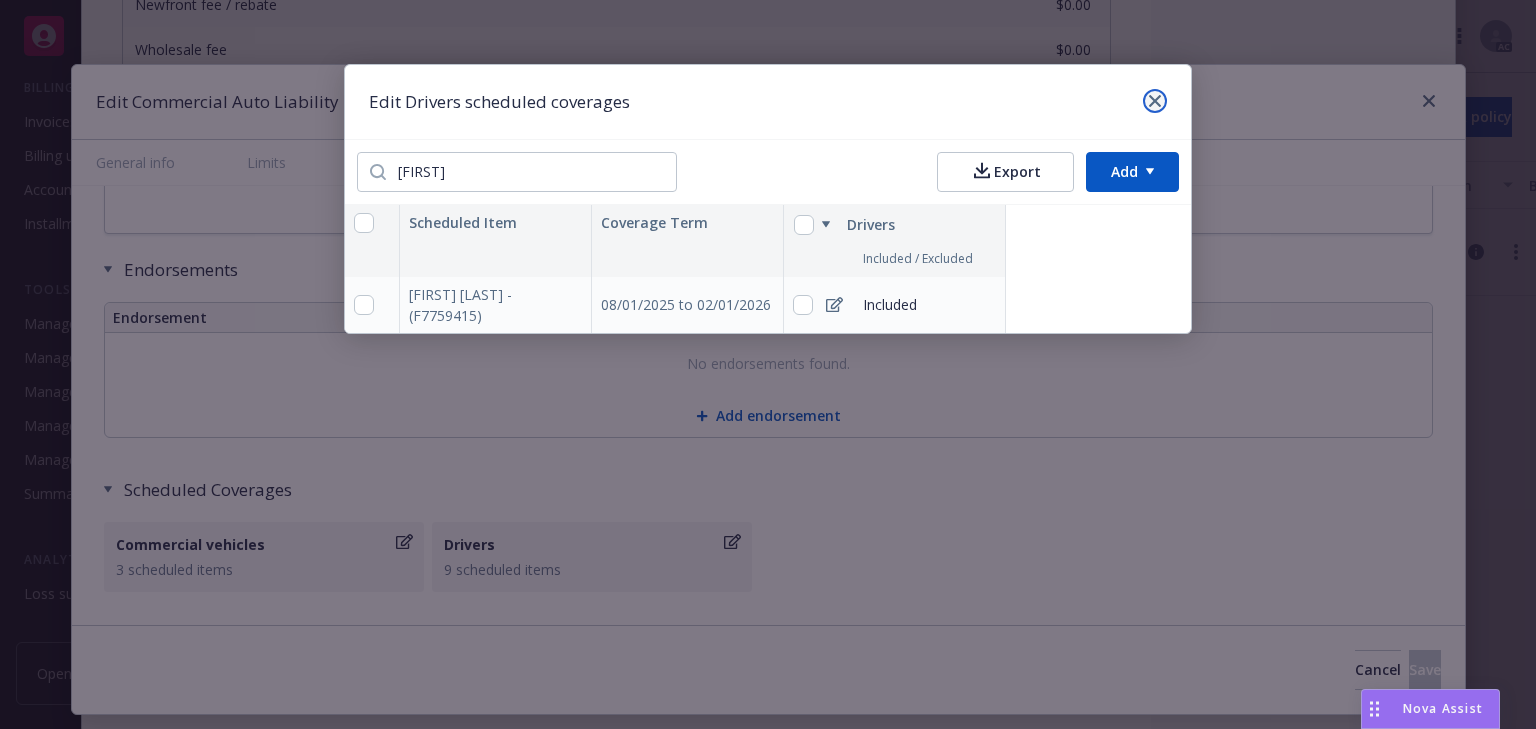 click 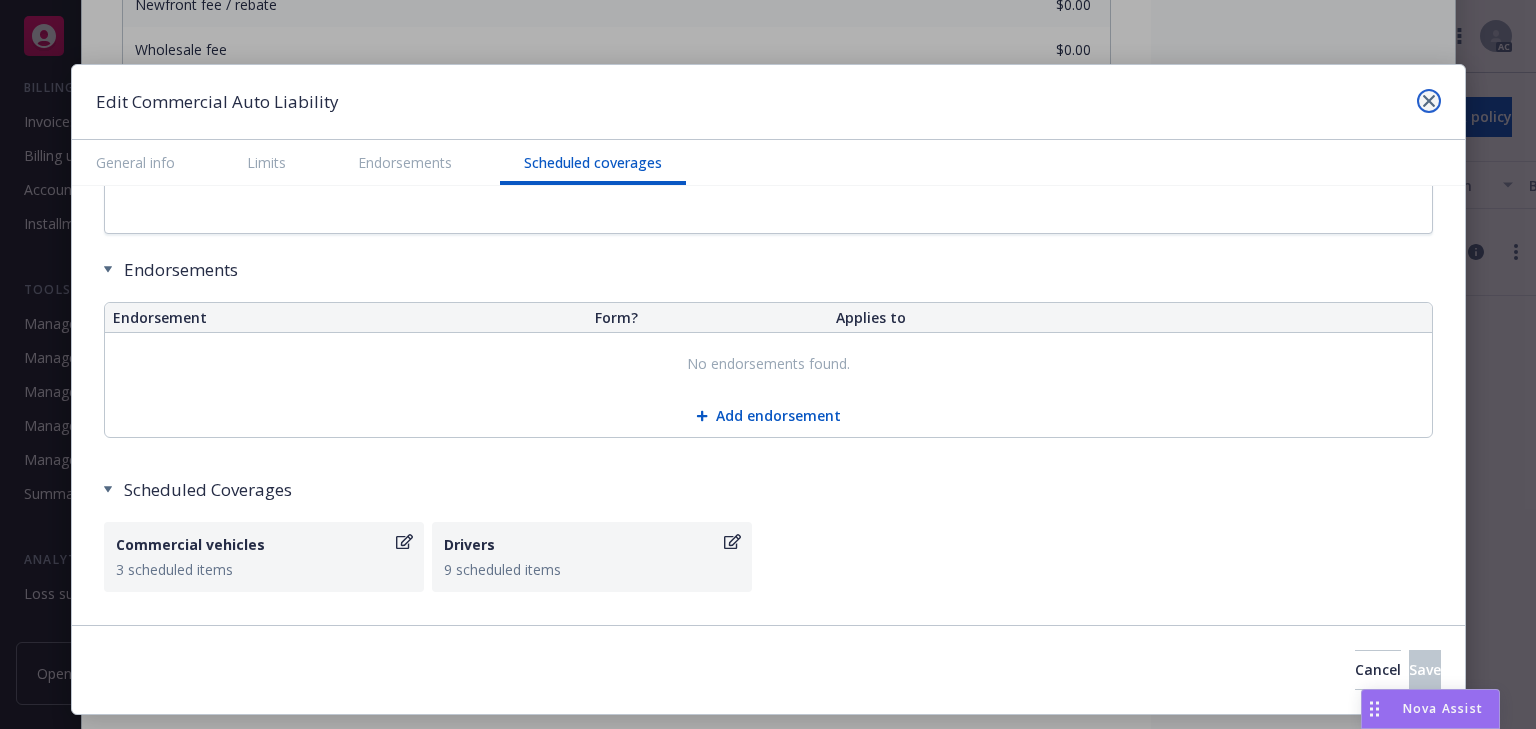 click 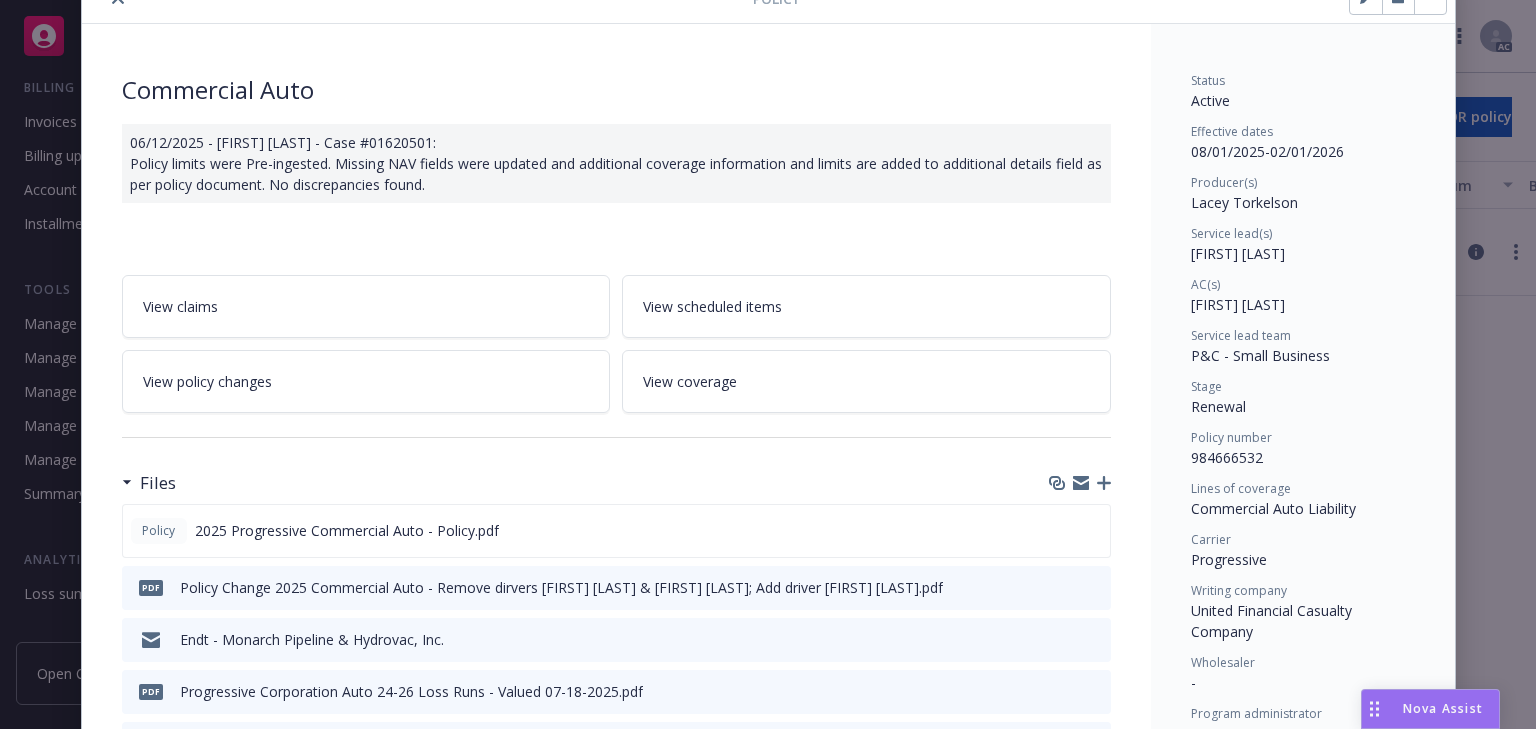 scroll, scrollTop: 0, scrollLeft: 0, axis: both 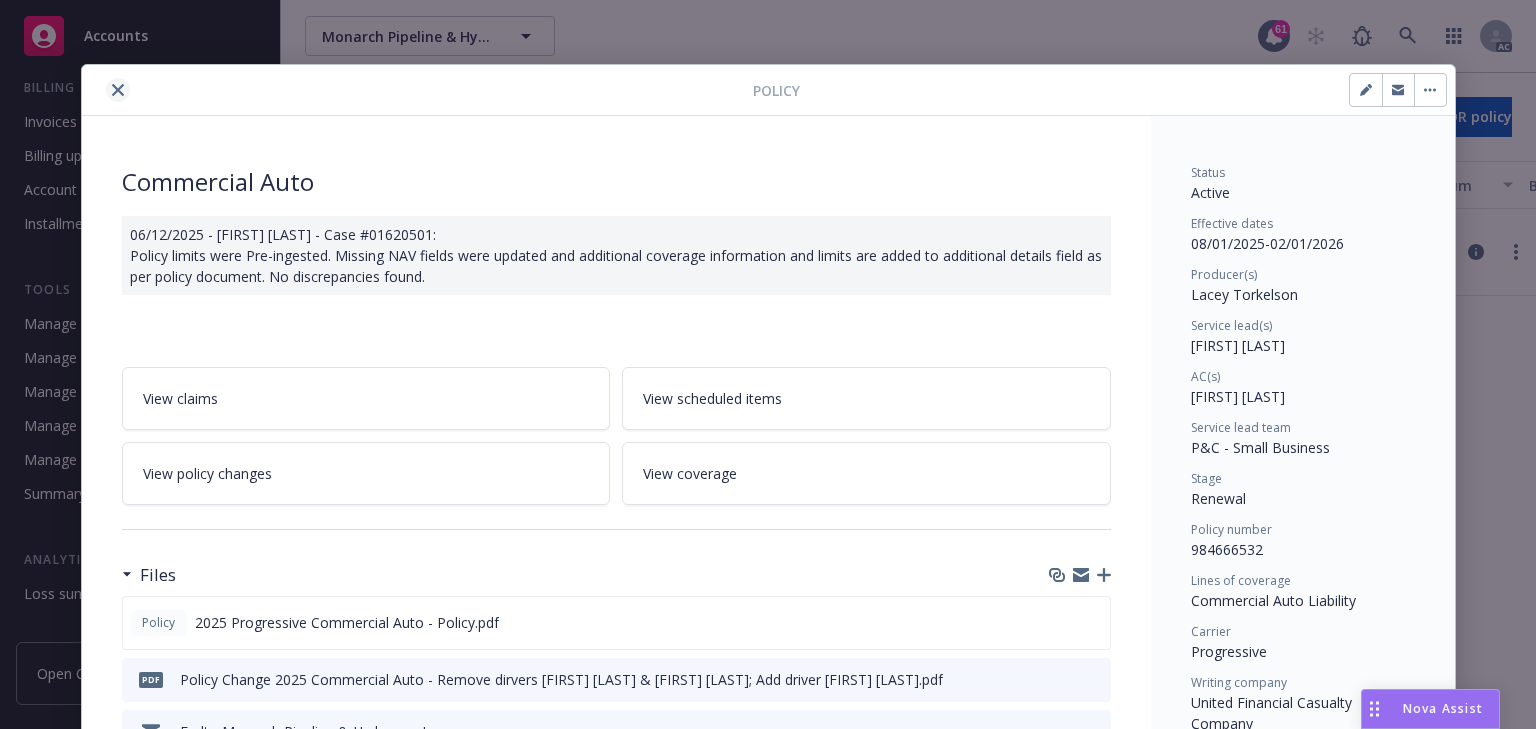 click at bounding box center (118, 90) 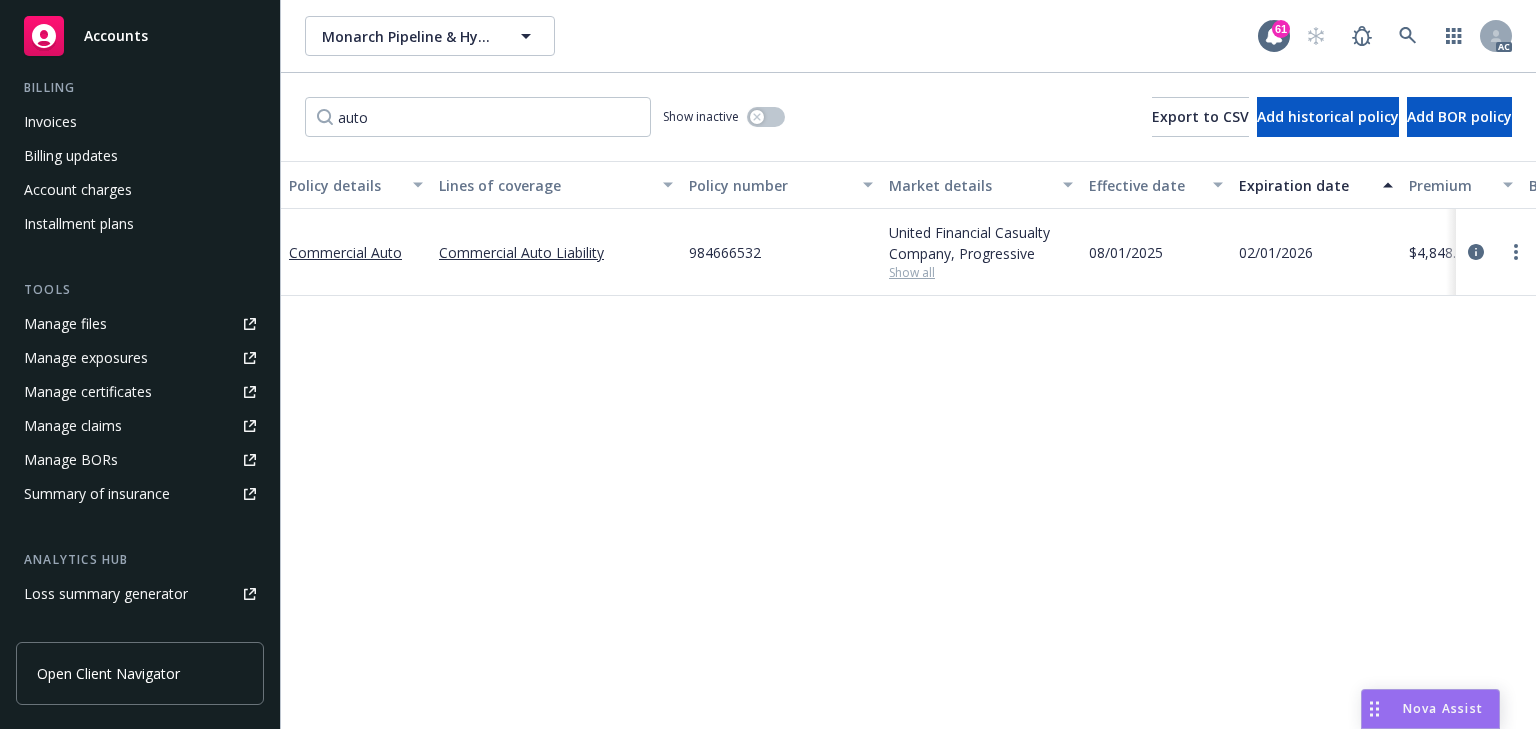 click on "Policy details Lines of coverage Policy number Market details Effective date Expiration date Premium Billing method Stage Status Service team leaders Commercial Auto Commercial Auto Liability 984666532 United Financial Casualty Company, Progressive Show all 08/01/2025 02/01/2026 $4,848.64 Direct Renewal Active [FIRST] [LAST] AC [FIRST] [LAST] AM 1 more" at bounding box center [908, 445] 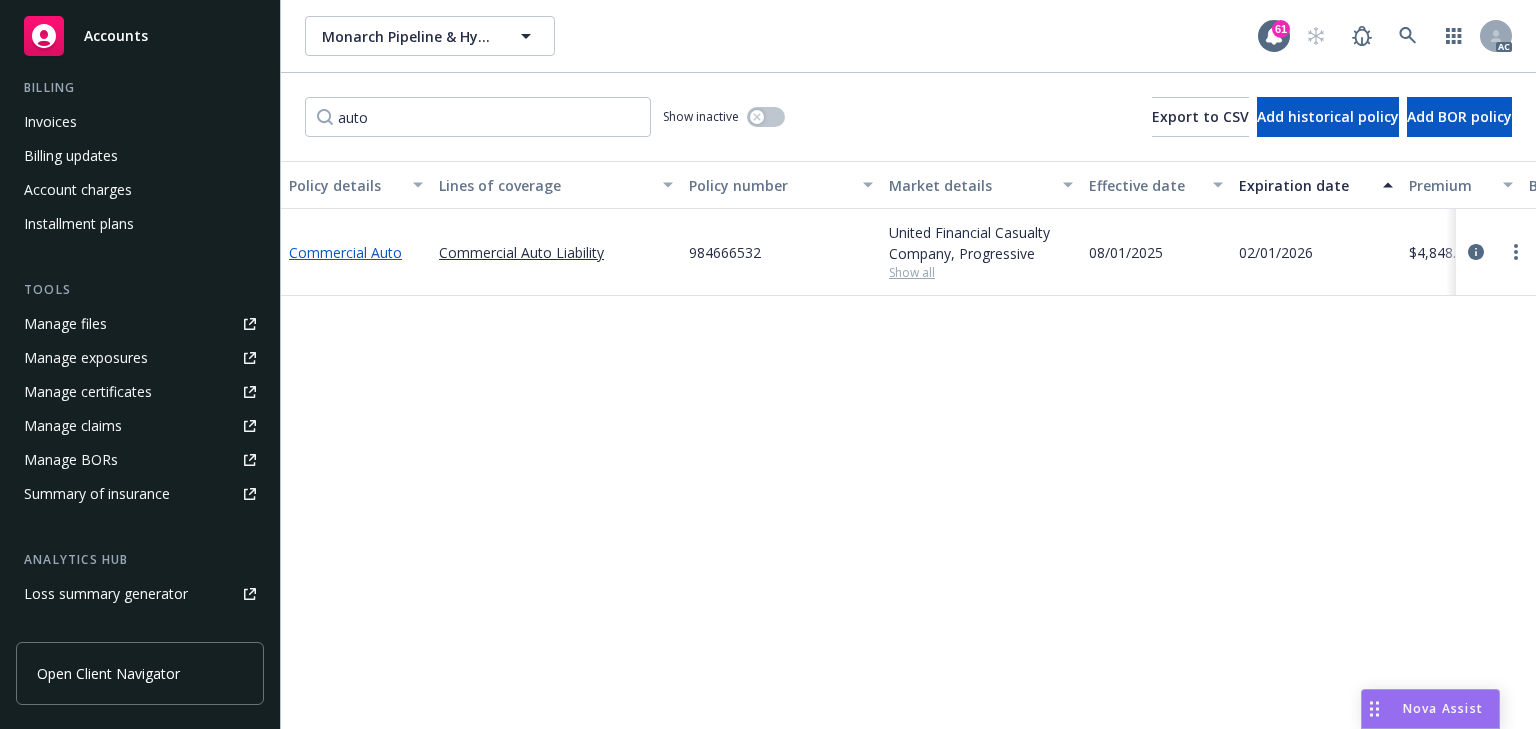 click on "Commercial Auto" at bounding box center (345, 252) 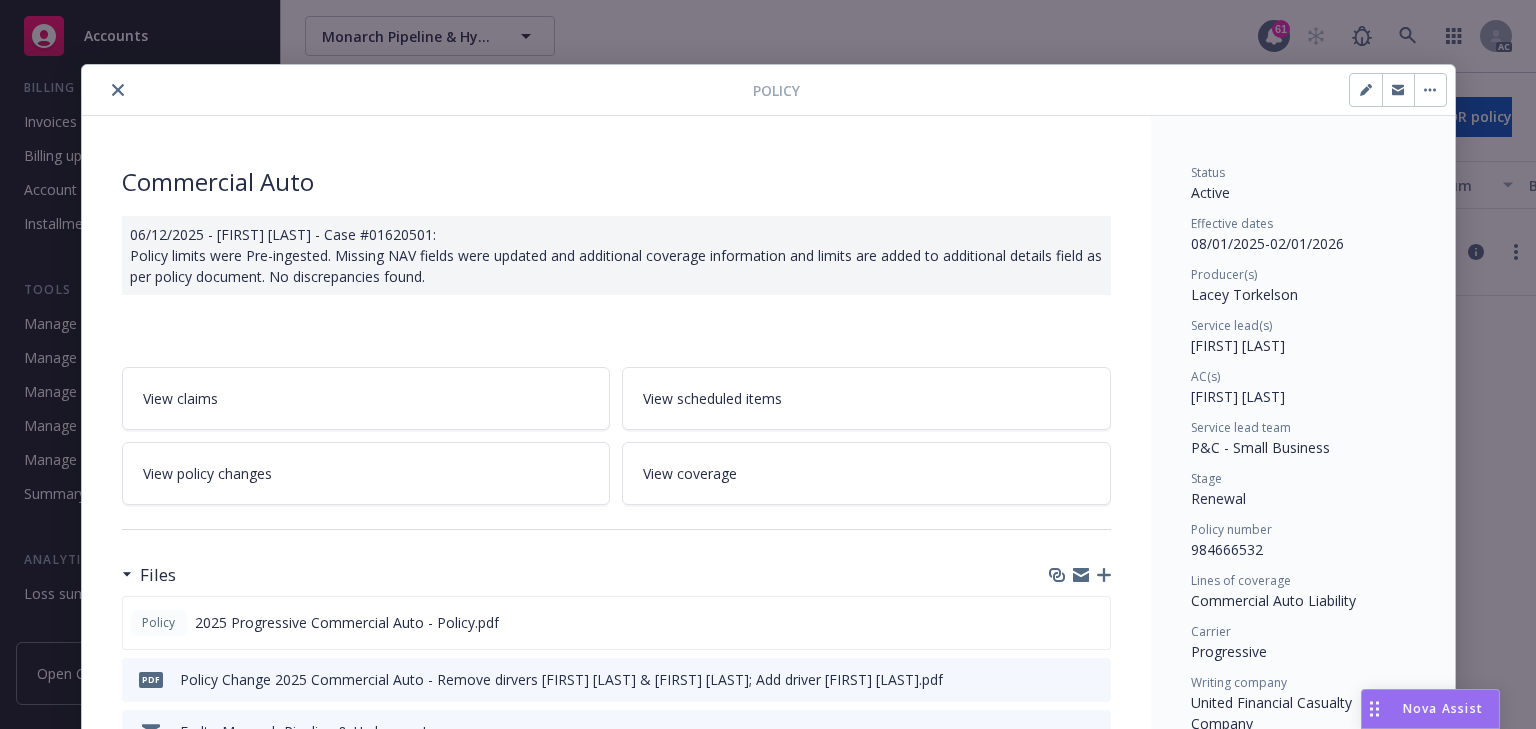 scroll, scrollTop: 60, scrollLeft: 0, axis: vertical 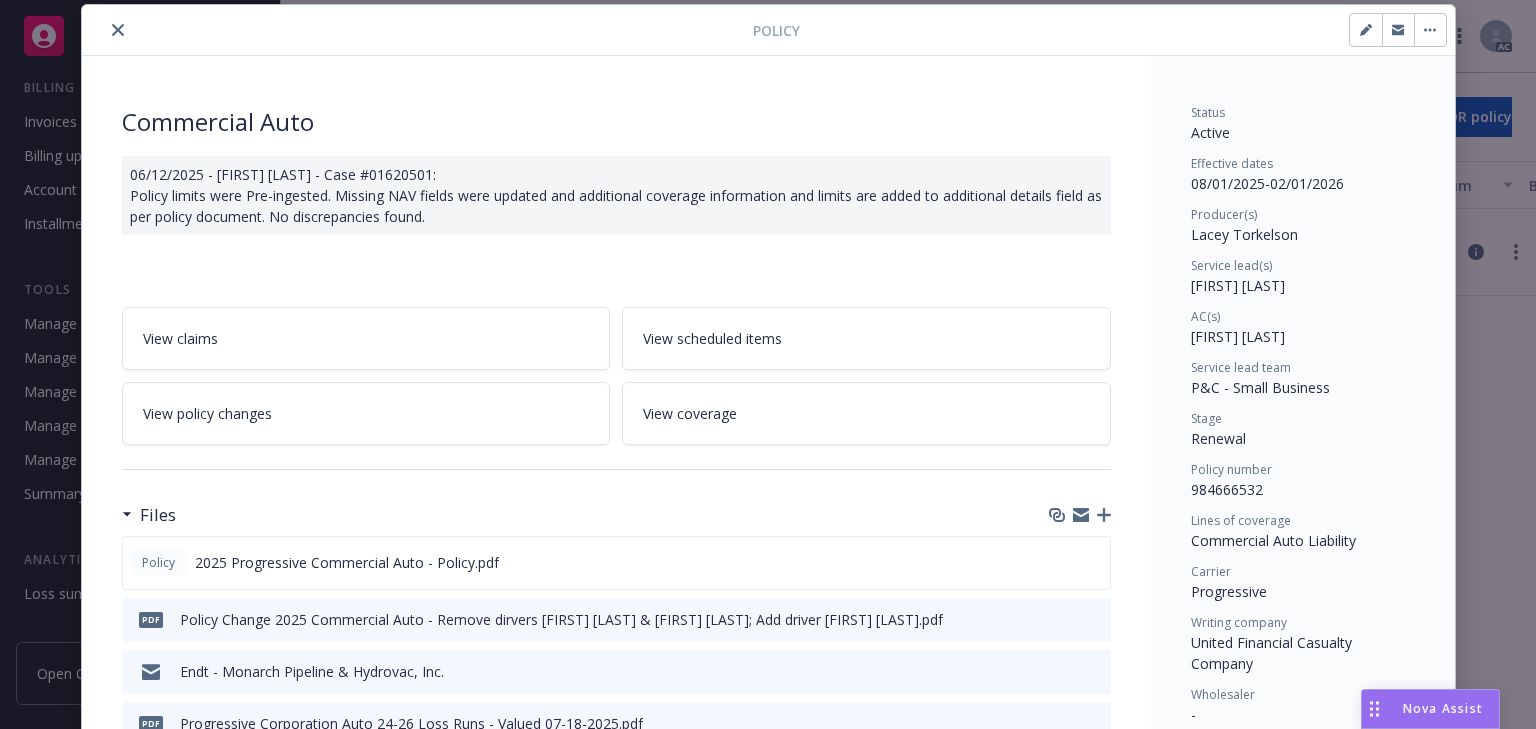 click on "Commercial Auto 06/12/2025 - [FIRST] [LAST] - Case #01620501:
Policy limits were Pre-ingested. Missing NAV fields were updated and additional coverage information and limits are added to additional details field as per policy document. No discrepancies found. View claims View scheduled items View policy changes View coverage Files Policy 2025 Progressive Commercial Auto - Policy.pdf pdf Policy Change 2025 Commercial Auto - Remove dirvers [FIRST] [LAST] & [FIRST] [LAST]; Add driver [FIRST] [LAST].pdf Endt - Monarch Pipeline & Hydrovac, Inc. pdf Progressive Corporation Auto 24-26 Loss Runs - Valued 07-18-2025.pdf RE: Commercial Auto Renewal_08-01-2025_Monarch Pipeline & Hydrovac, Inc._ Newfront Insurance Re: Commercial Auto Renewal_08-01-2025_Monarch Pipeline & Hydrovac, Inc._ Newfront Insurance View all Billing summary Billing summary includes policy changes. View the policy start billing summary on the policy start page . Amount ($) Premium $4,848.64 Surplus lines state tax $0.00 Surplus lines state fee -" at bounding box center (616, 1043) 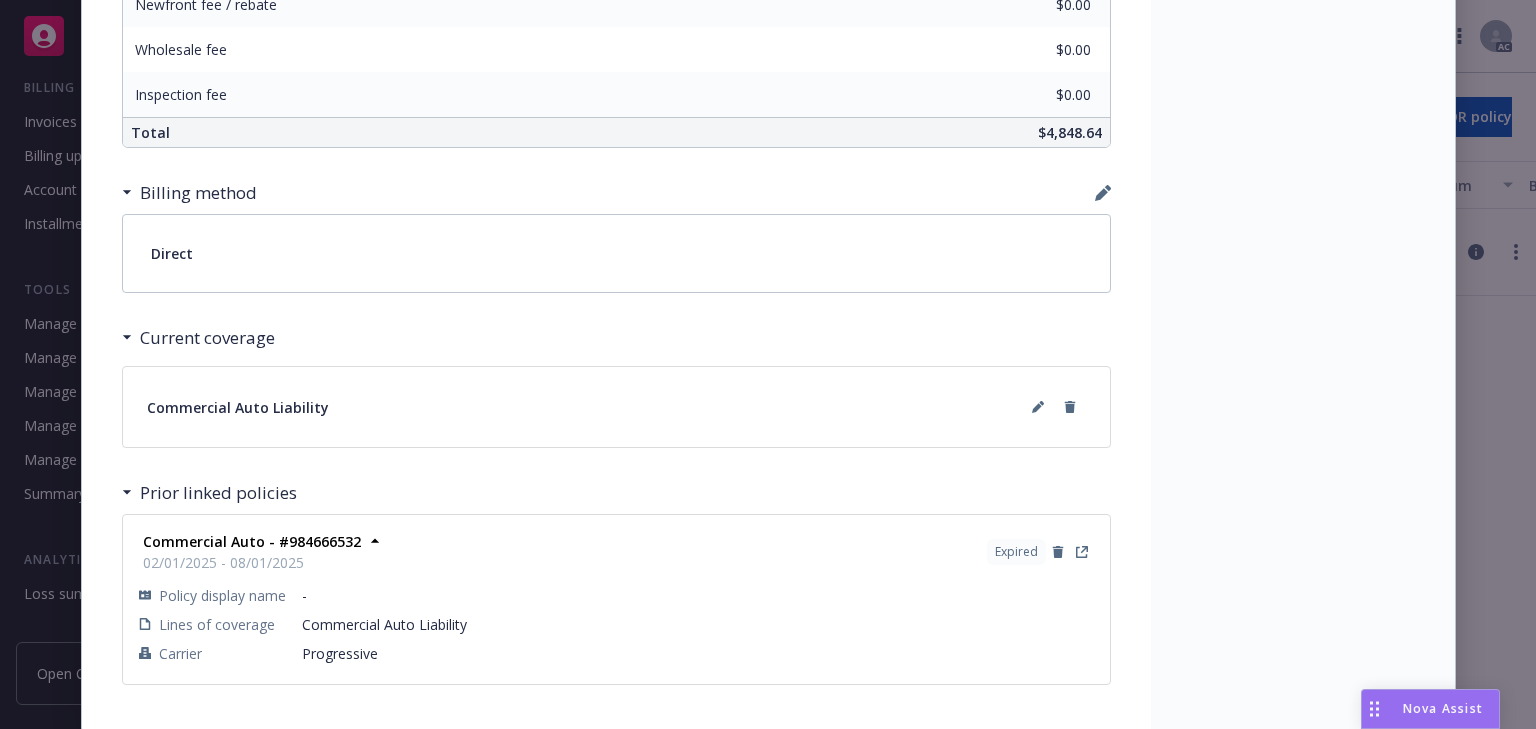click on "Status Active Effective dates 08/01/2025 - 02/01/2026 Producer(s) [FIRST] [LAST] Service lead(s) [FIRST] [LAST] AC(s) [FIRST] [LAST] Service lead team P&C - Small Business Stage Renewal Policy number 984666532 Lines of coverage Commercial Auto Liability Carrier Progressive Writing company United Financial Casualty Company Wholesaler - Program administrator - Premium $4,848.64 Newfront will file state taxes and fees No Commission 10% / $484.86 Policy term 6 months Carrier payment status - Client payment status -" at bounding box center [1303, -254] 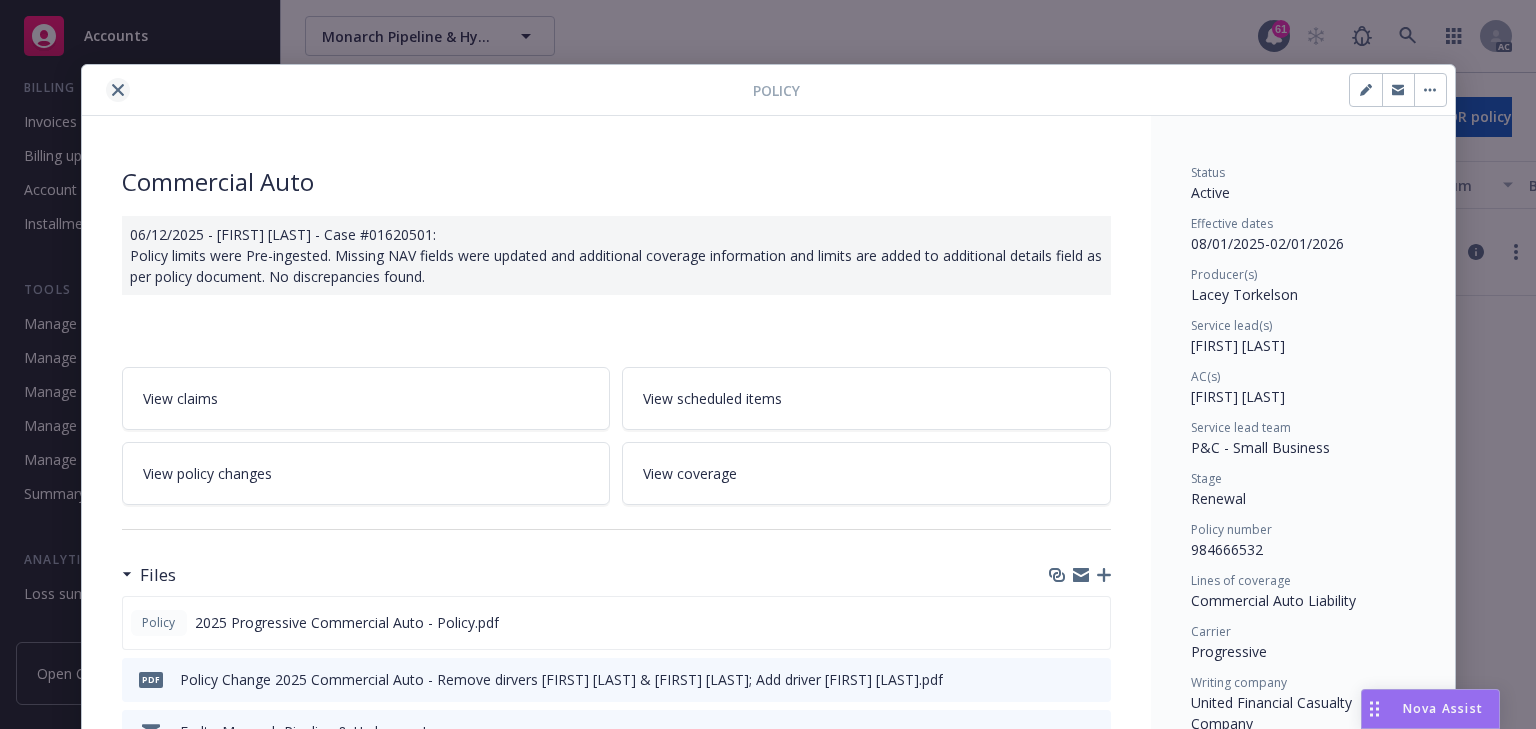 click 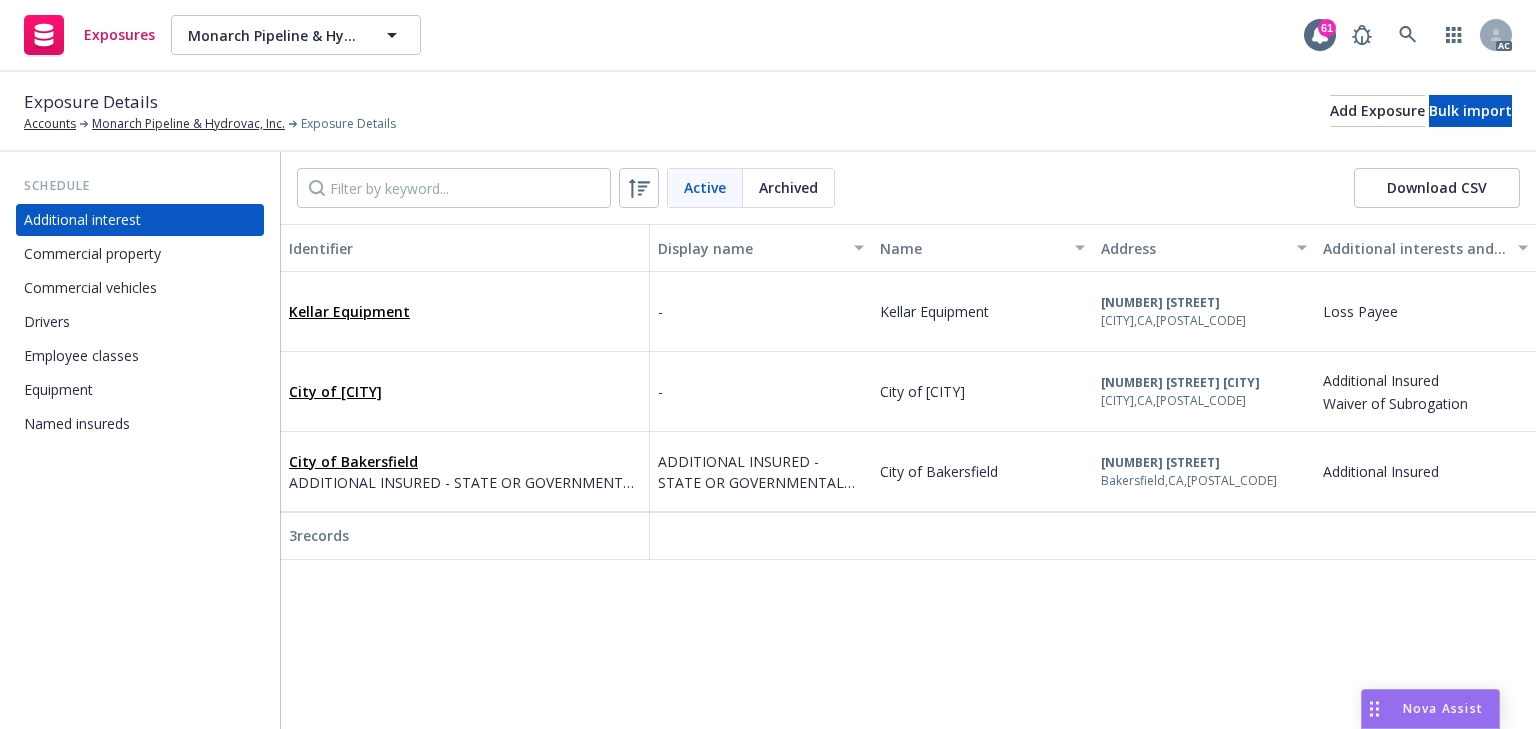 scroll, scrollTop: 0, scrollLeft: 0, axis: both 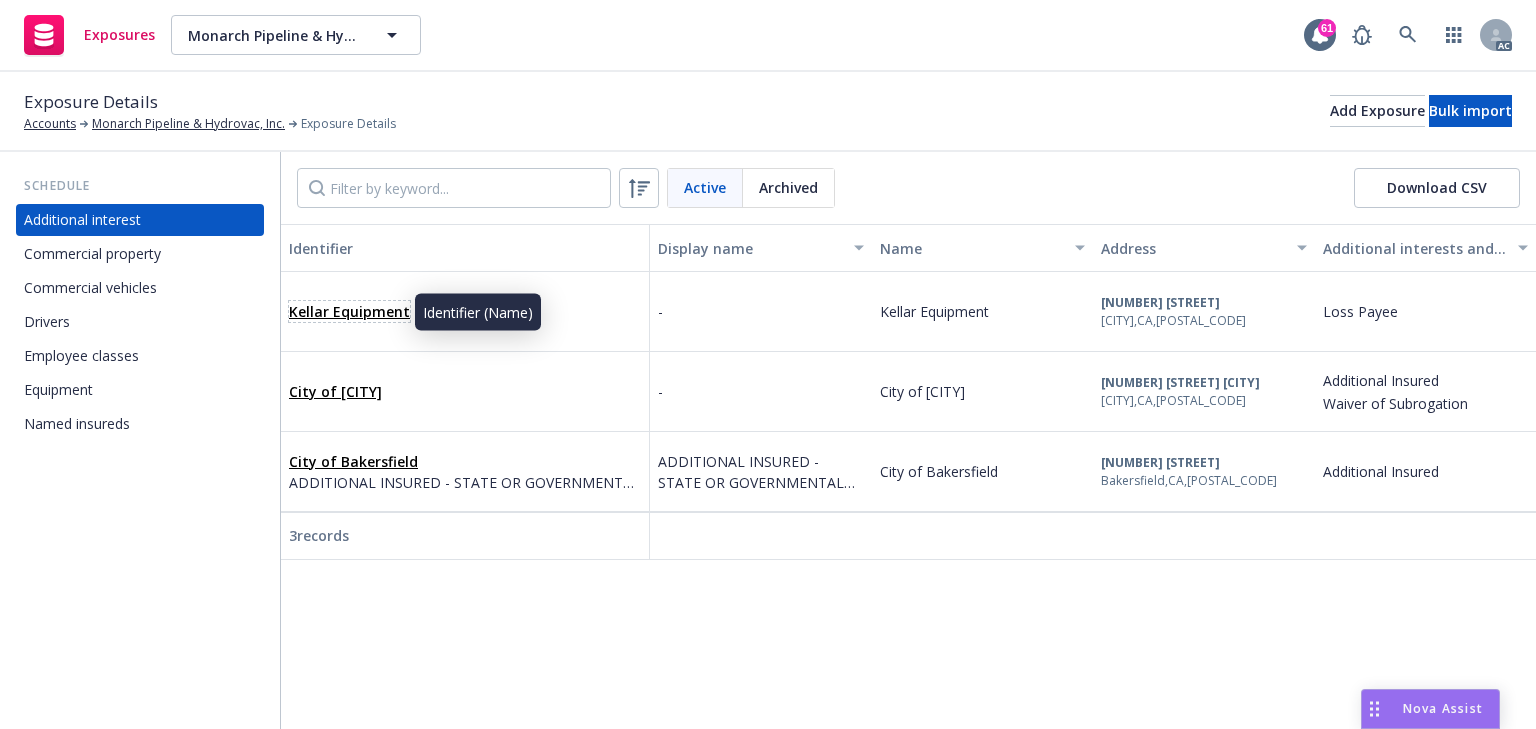 click on "Kellar Equipment" at bounding box center (349, 311) 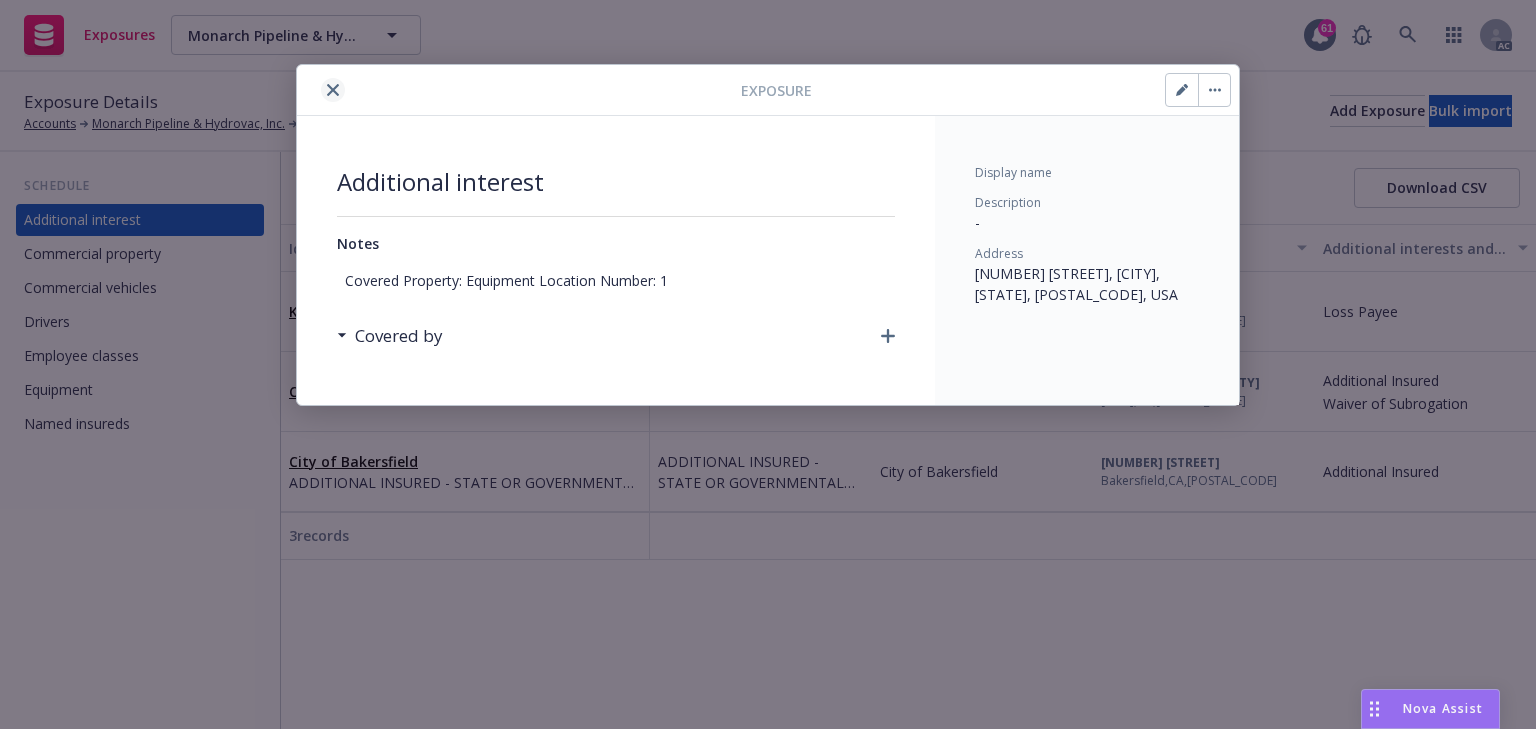 click 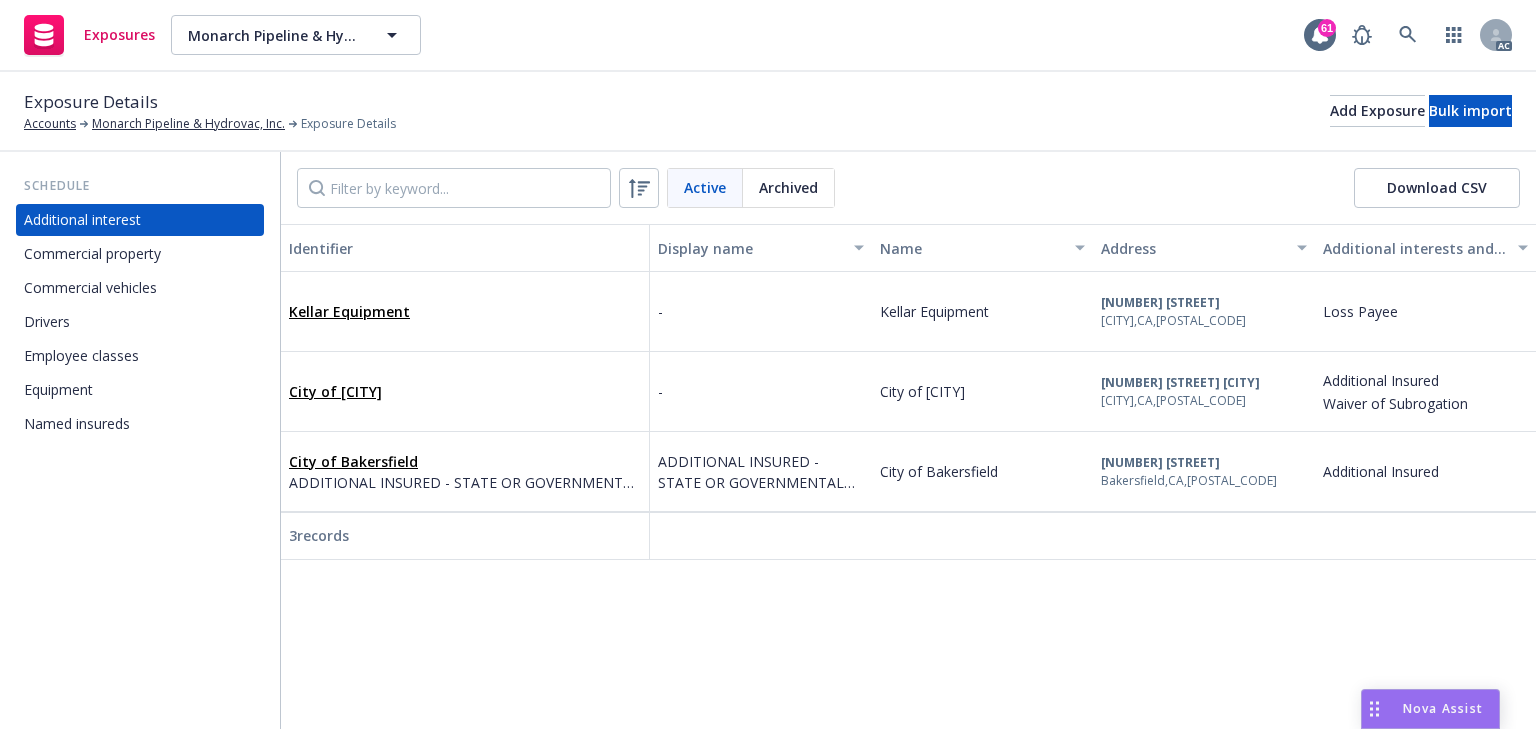 click on "Identifier Display name Name Address Additional interests and endorsements applied Kellar Equipment - Kellar Equipment 34075 Avenue J Yucaipa ,  CA ,  92399 Loss Payee  City of Fresno - City of Fresno 1220 N ABBY ST A Fresno ,  CA ,  93703 Additional Insured  Waiver of Subrogation  City of Bakersfield  ADDITIONAL INSURED - STATE OR GOVERNMENTAL AGENCY OR SUBDIVISION OR POLITICAL SUBDIVISION - PERMITS OR AUTHORIZATIONS ADDITIONAL INSURED - STATE OR GOVERNMENTAL AGENCY OR SUBDIVISION OR POLITICAL SUBDIVISION - PERMITS OR AUTHORIZATIONS City of Bakersfield 1501 Truxtun Ave Bakersfield ,  CA ,  93301 Additional Insured  3  records" at bounding box center (908, 476) 